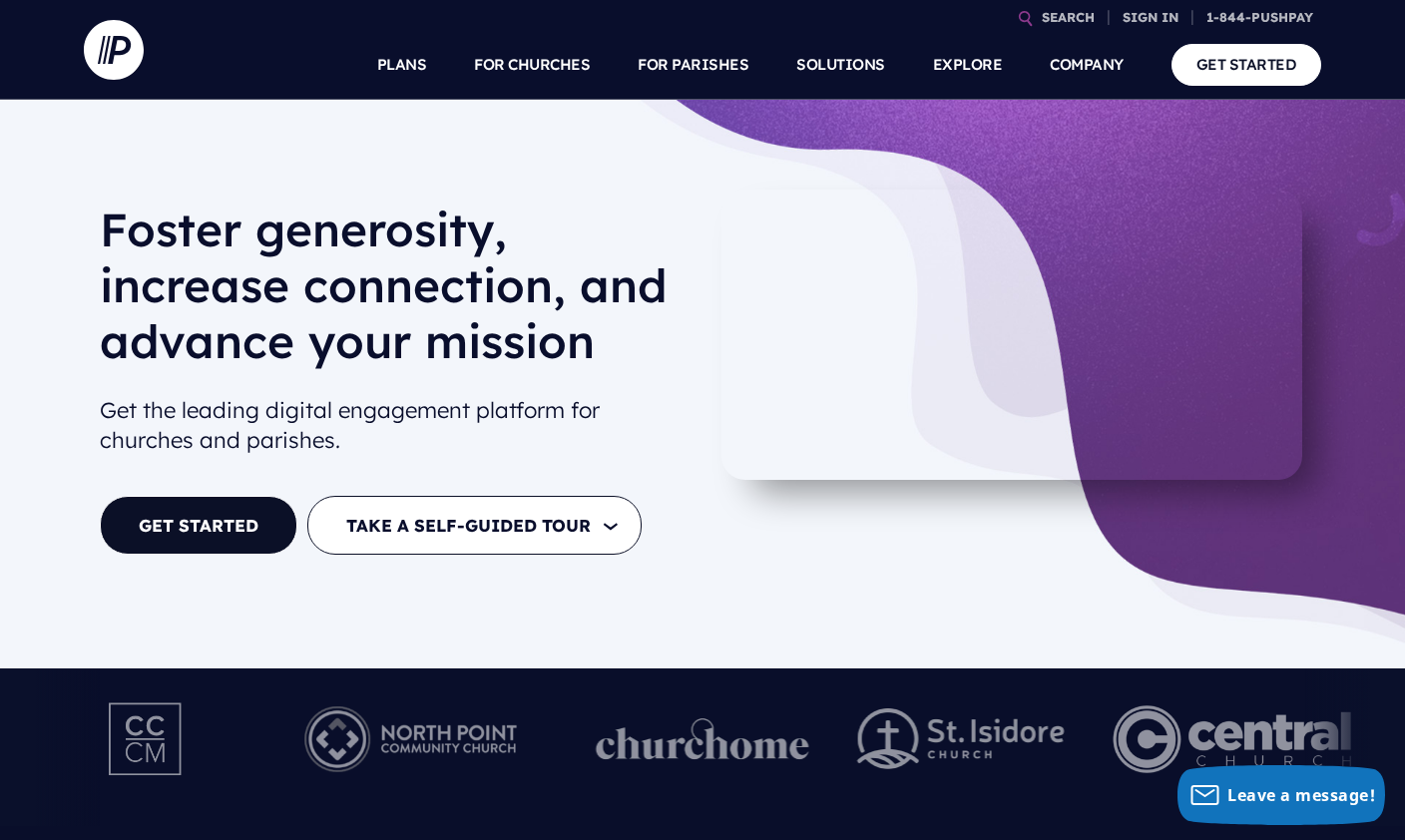 scroll, scrollTop: 0, scrollLeft: 0, axis: both 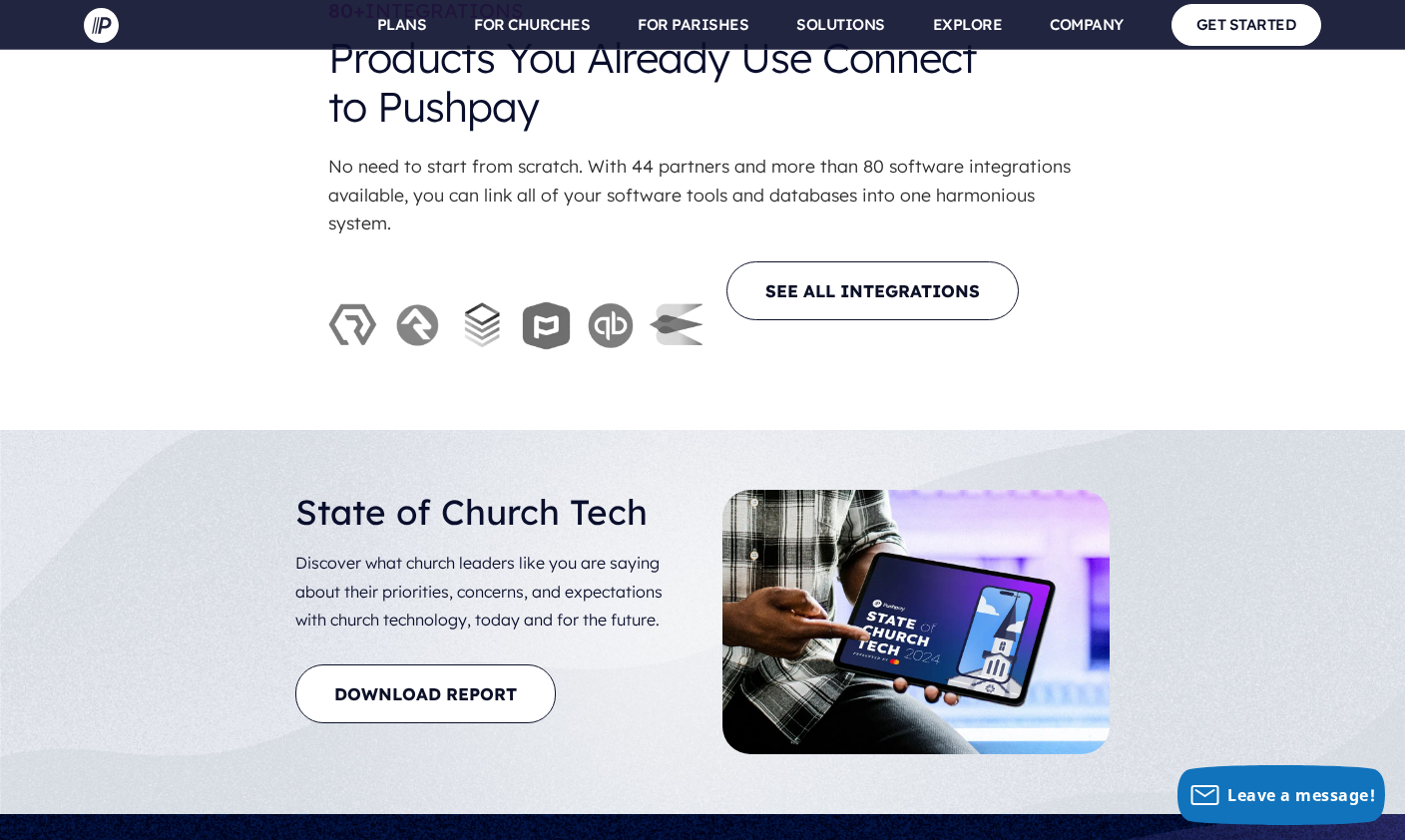click on "80+  INTEGRATIONS
Products You Already Use Connect to Pushpay
No need to start from scratch. With 44 partners and more than 80 software integrations available, you can link all of your software tools and databases into one harmonious system.
SEE ALL INTEGRATIONS" at bounding box center (702, 180) 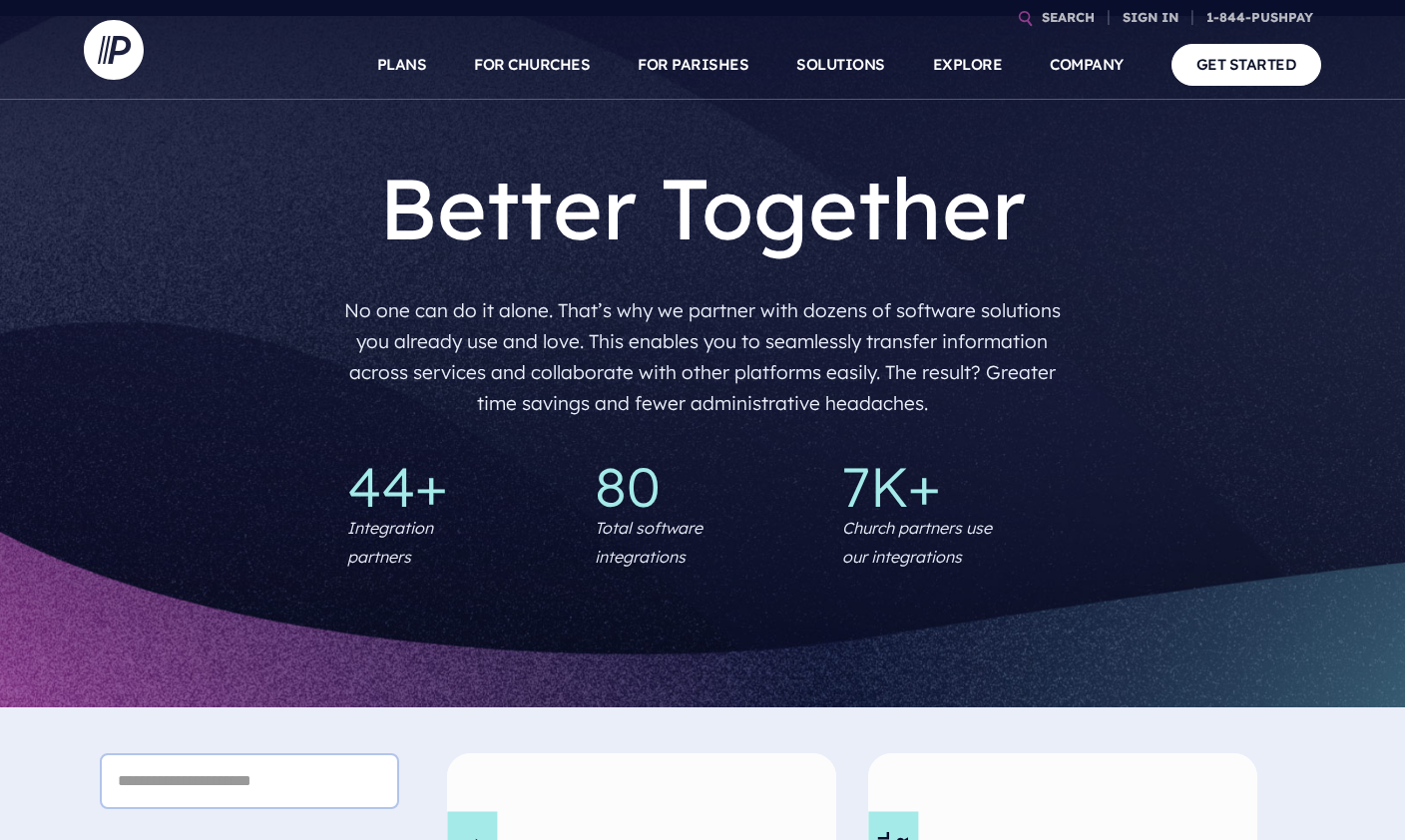 scroll, scrollTop: 0, scrollLeft: 0, axis: both 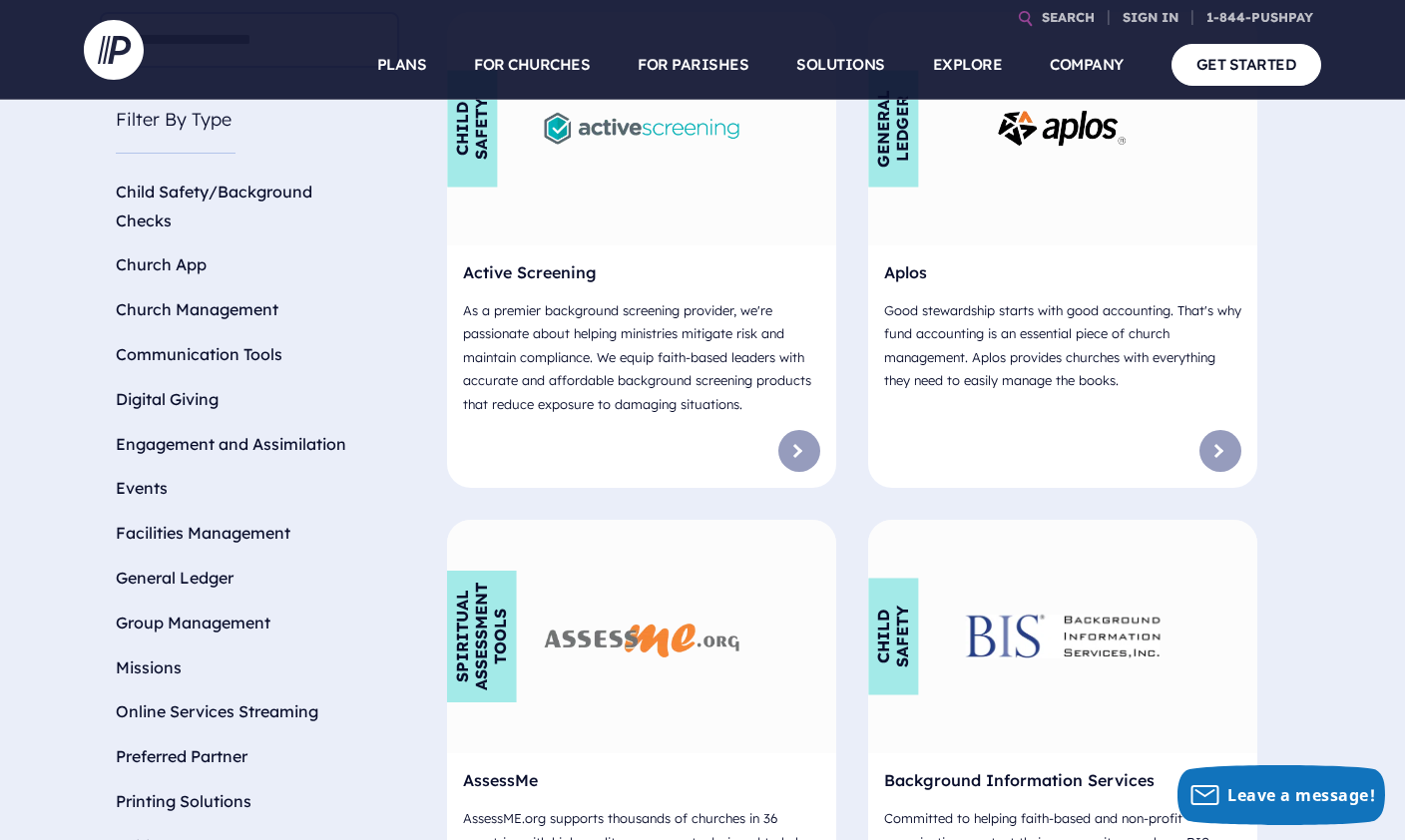 click on "Church App" at bounding box center (249, 264) 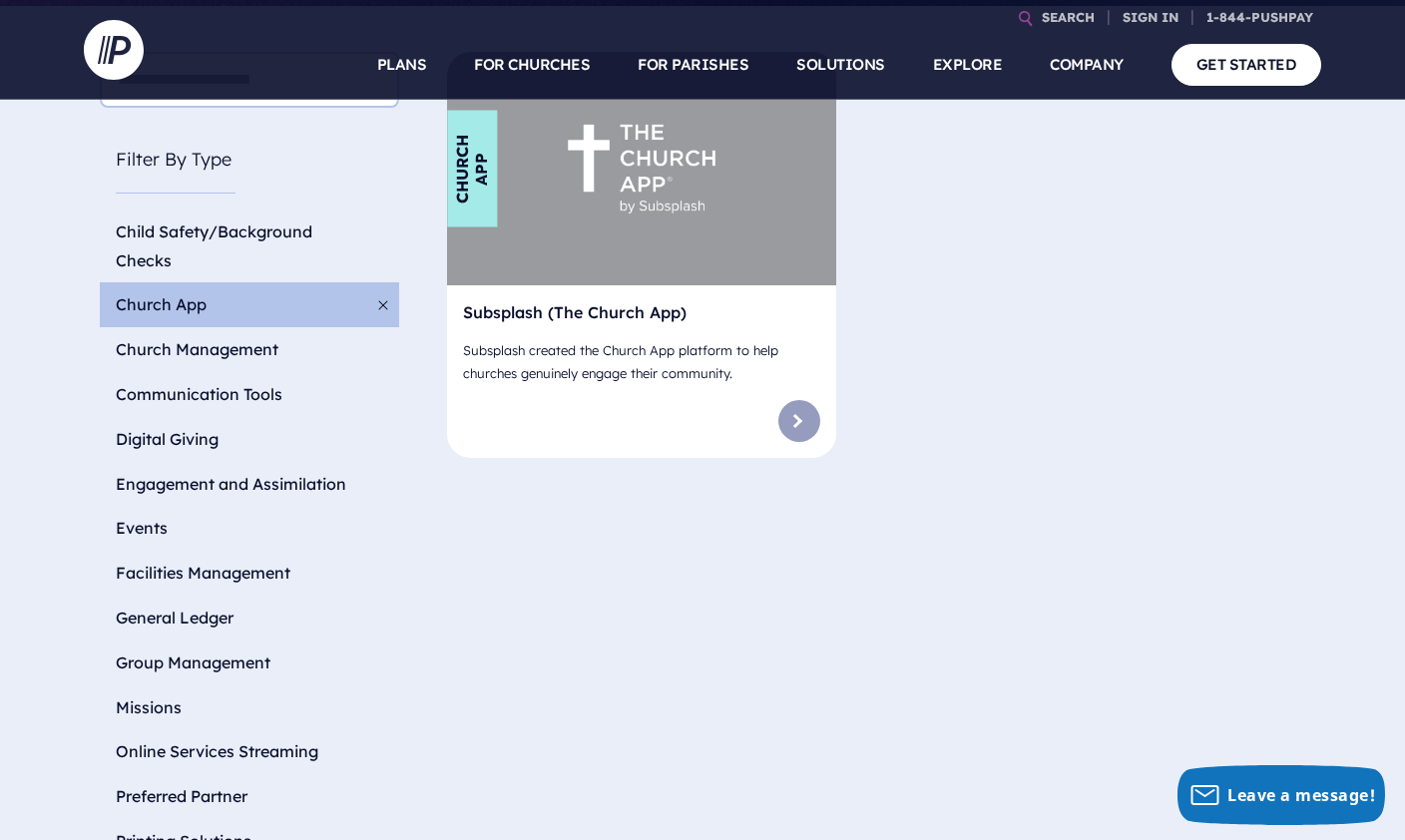 scroll, scrollTop: 707, scrollLeft: 0, axis: vertical 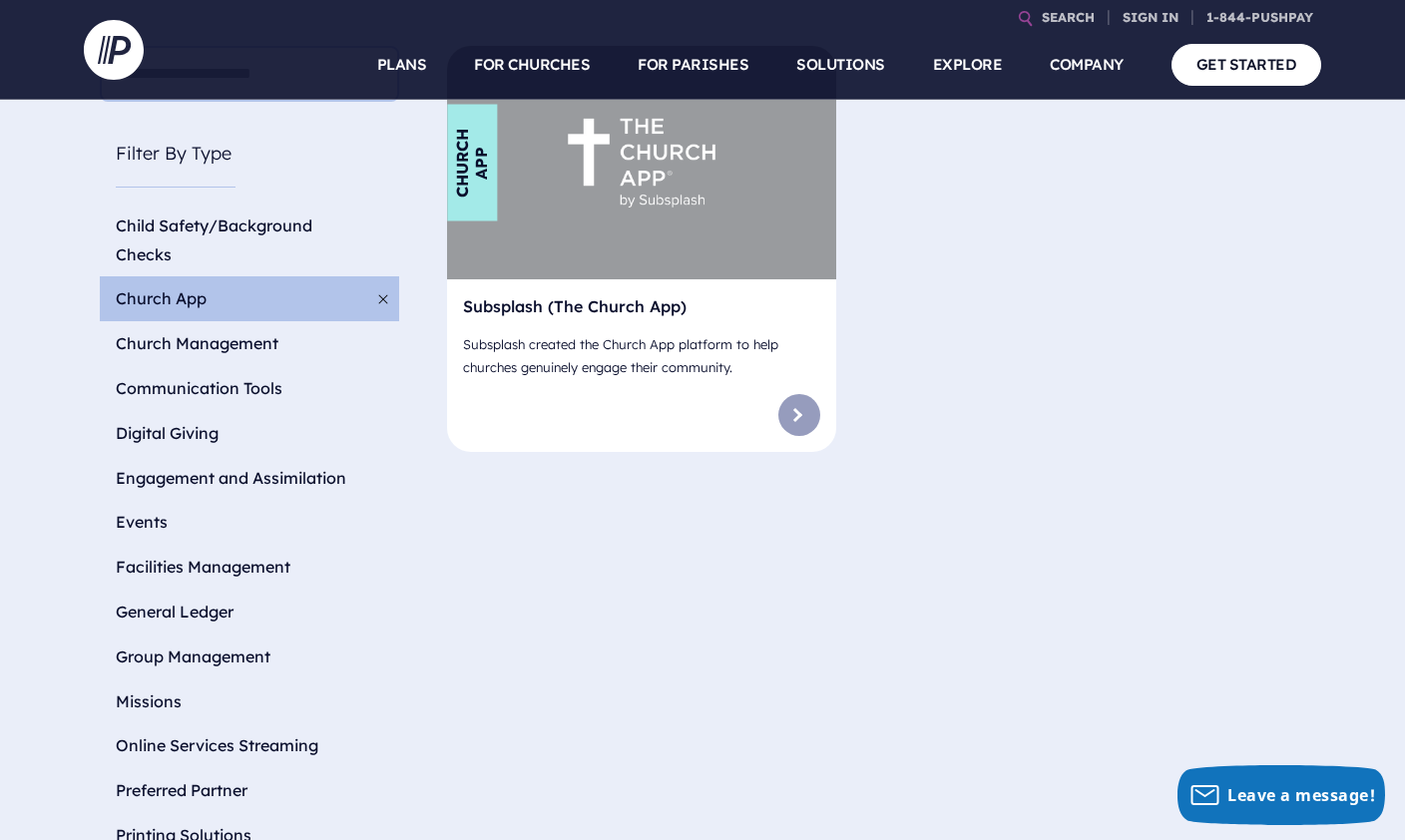 click on "Church Management" at bounding box center (249, 343) 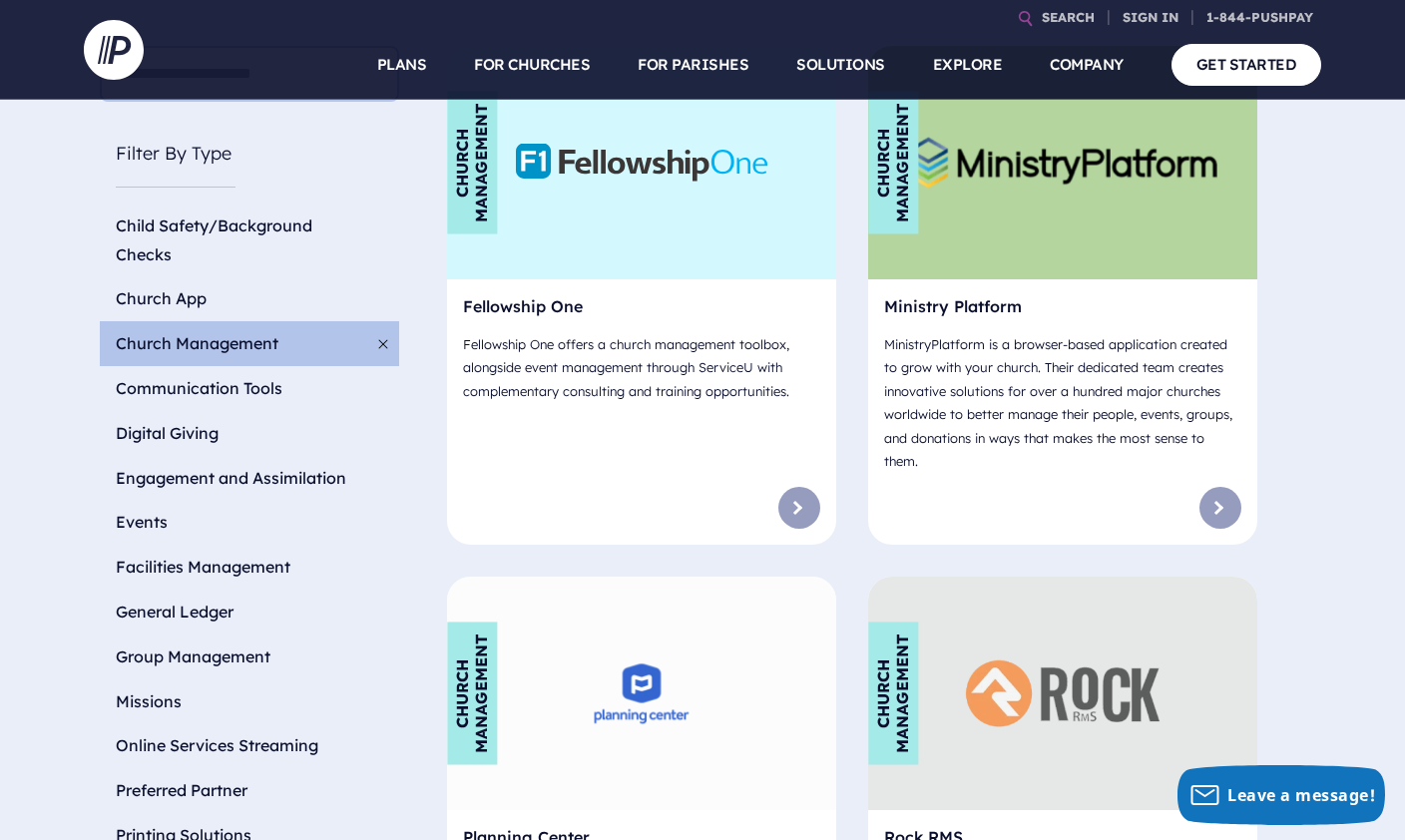 click on "Communication Tools" at bounding box center (249, 388) 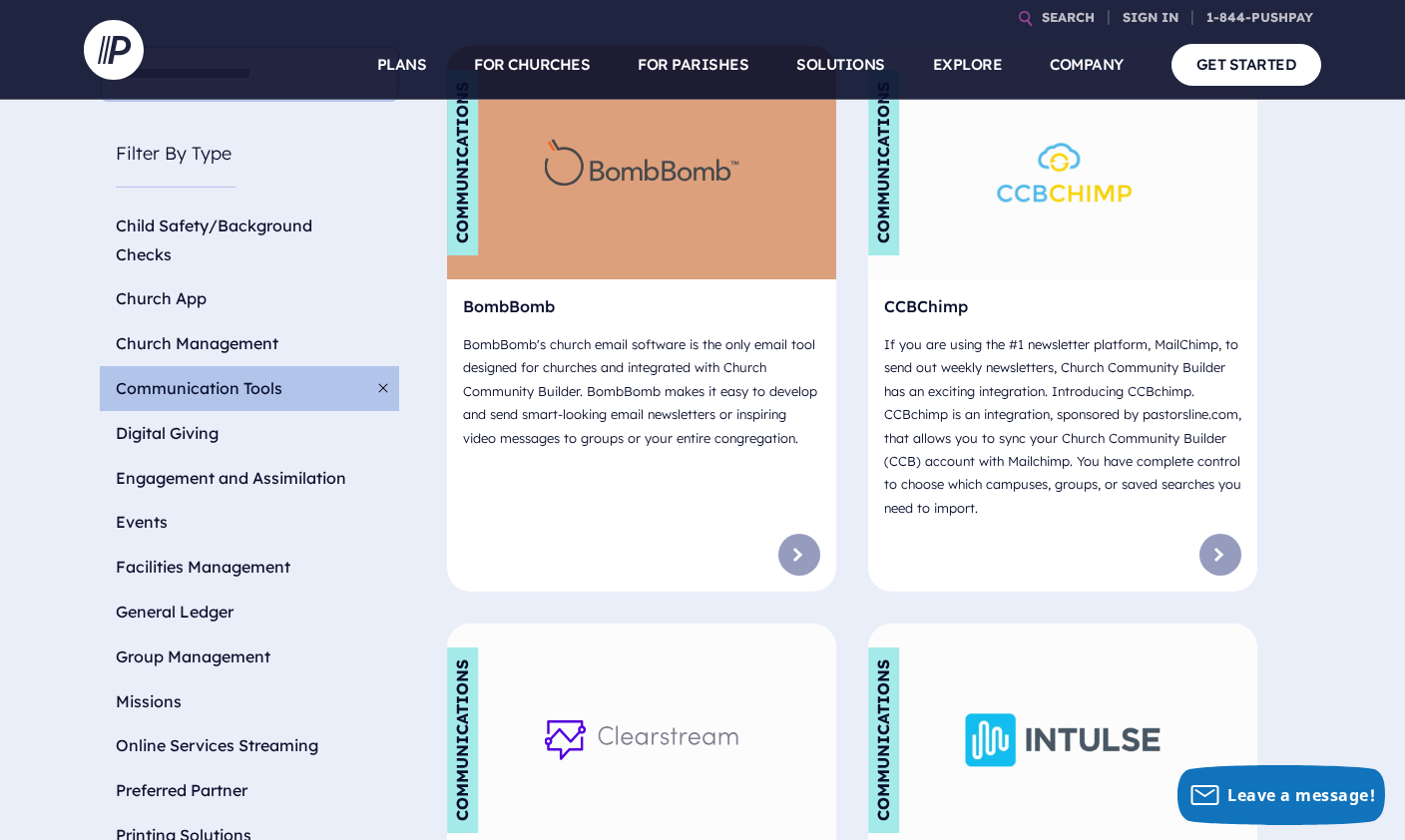 click on "Digital Giving" at bounding box center (249, 433) 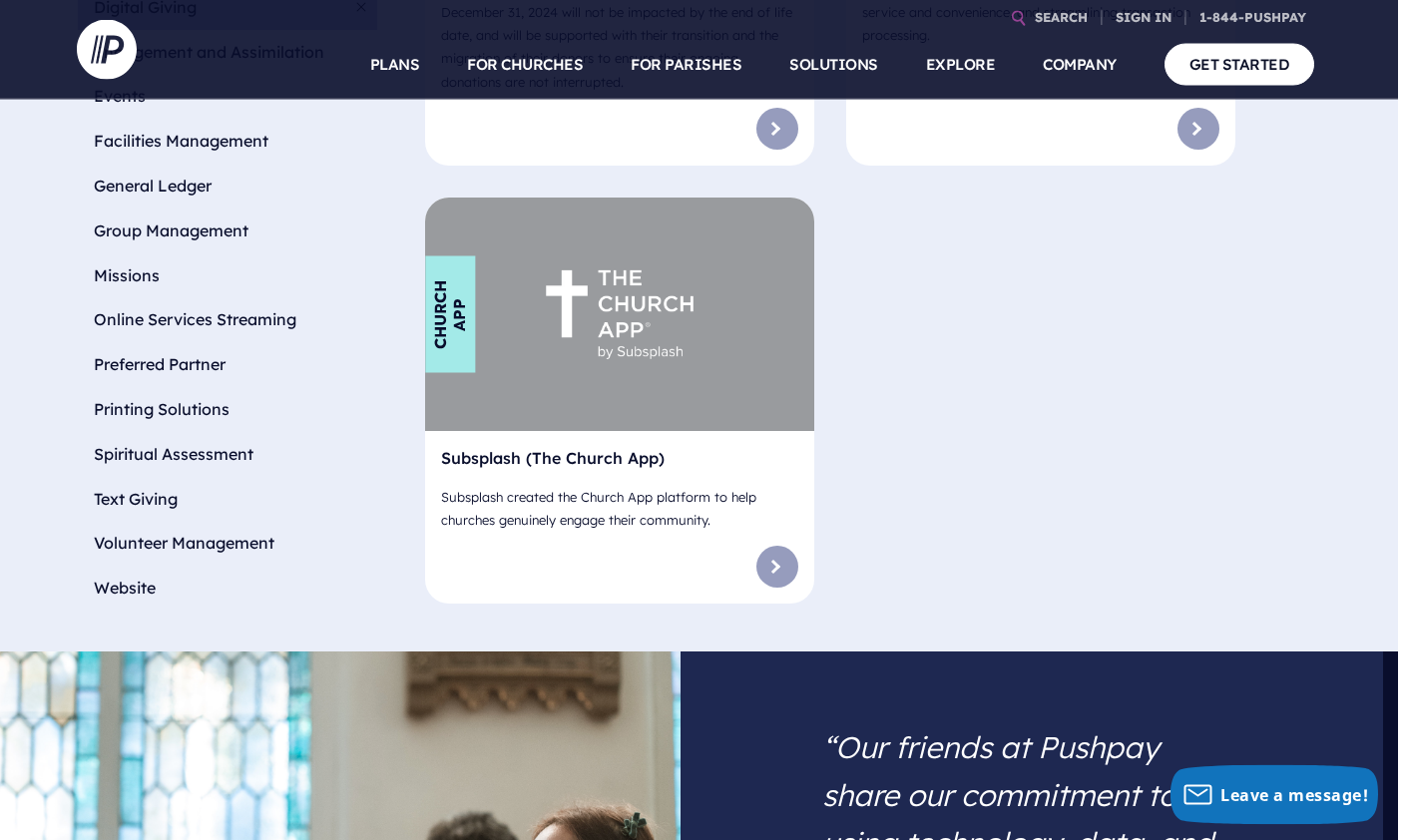scroll, scrollTop: 1133, scrollLeft: 11, axis: both 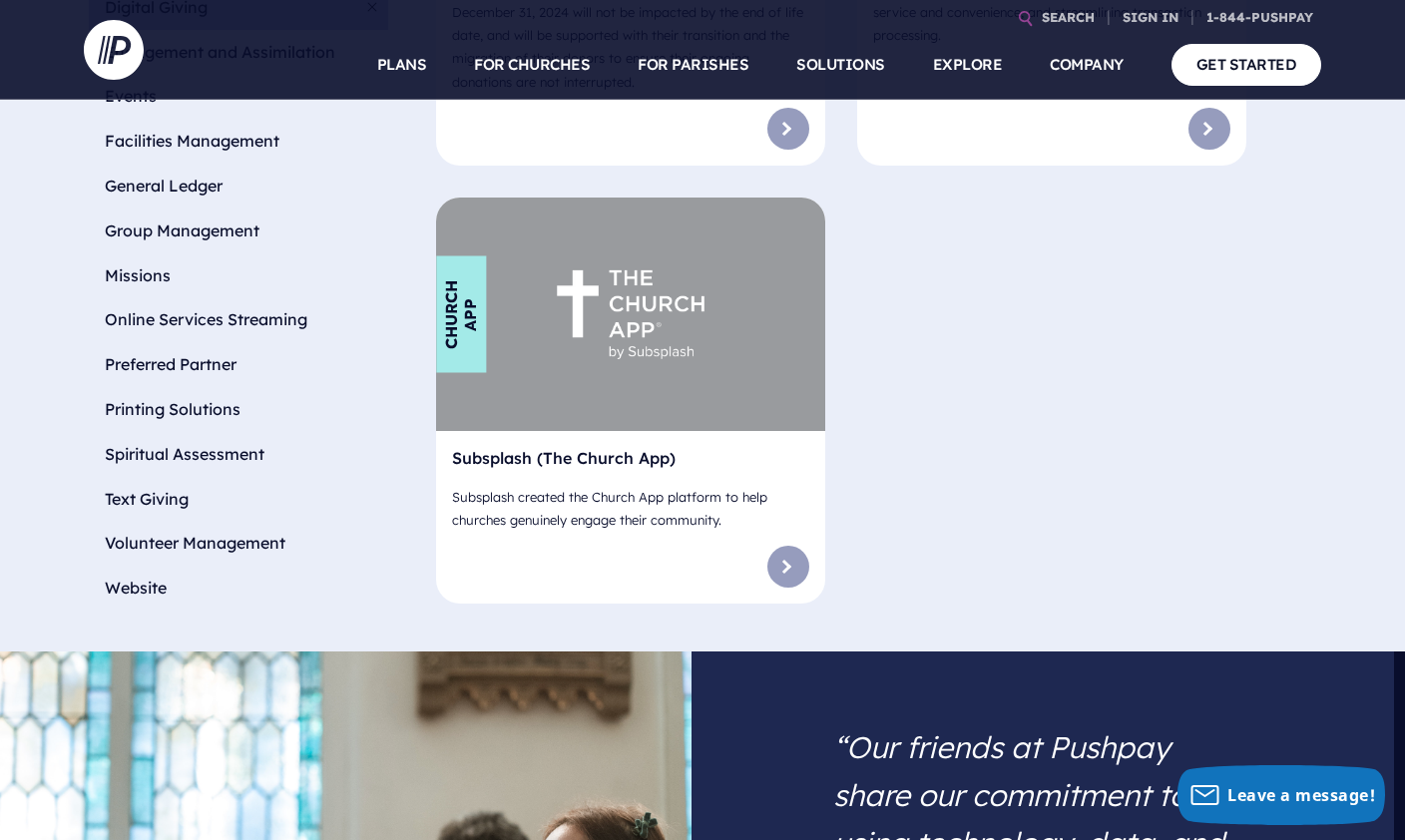 click on "Volunteer Management" at bounding box center (238, 543) 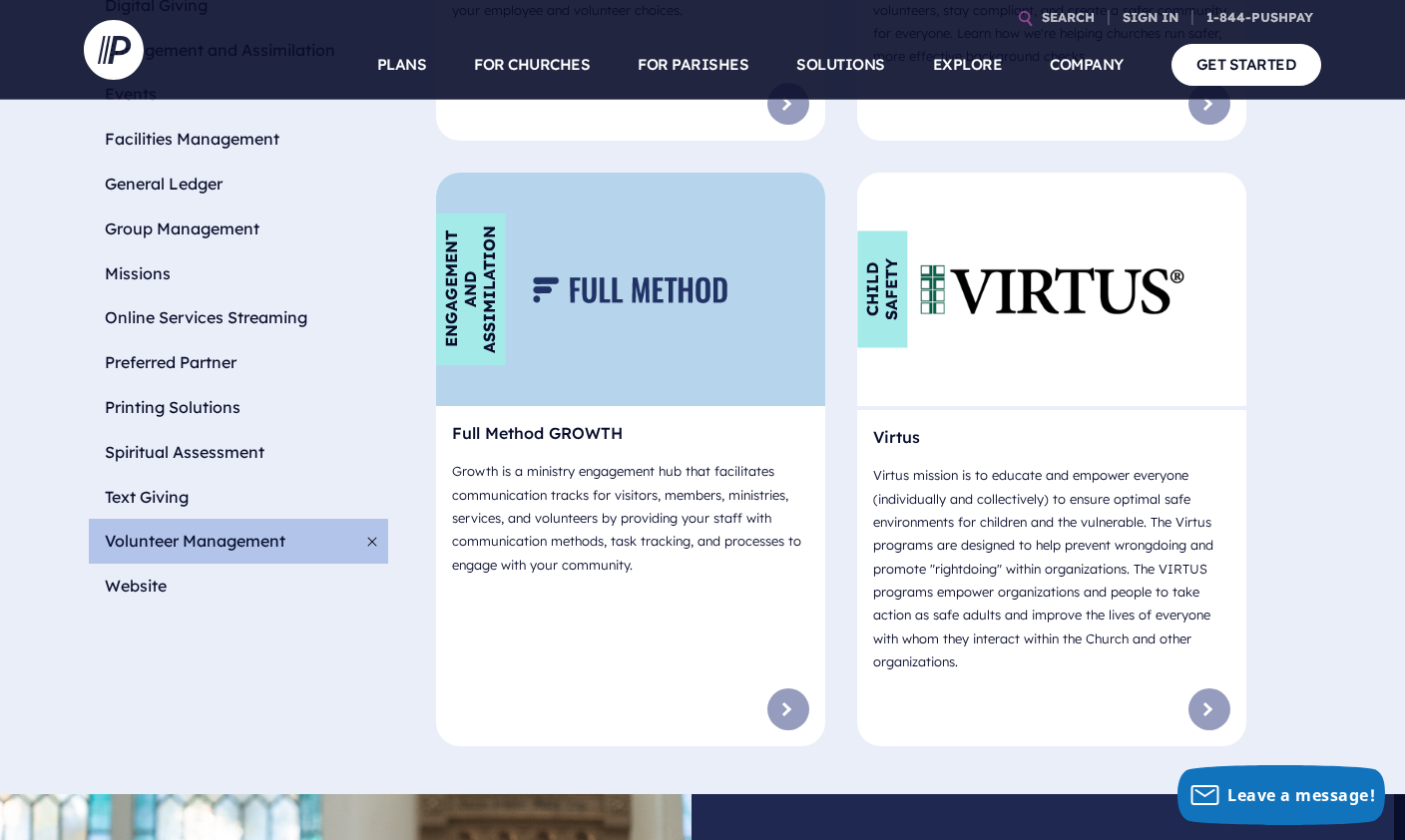 scroll, scrollTop: 1145, scrollLeft: 11, axis: both 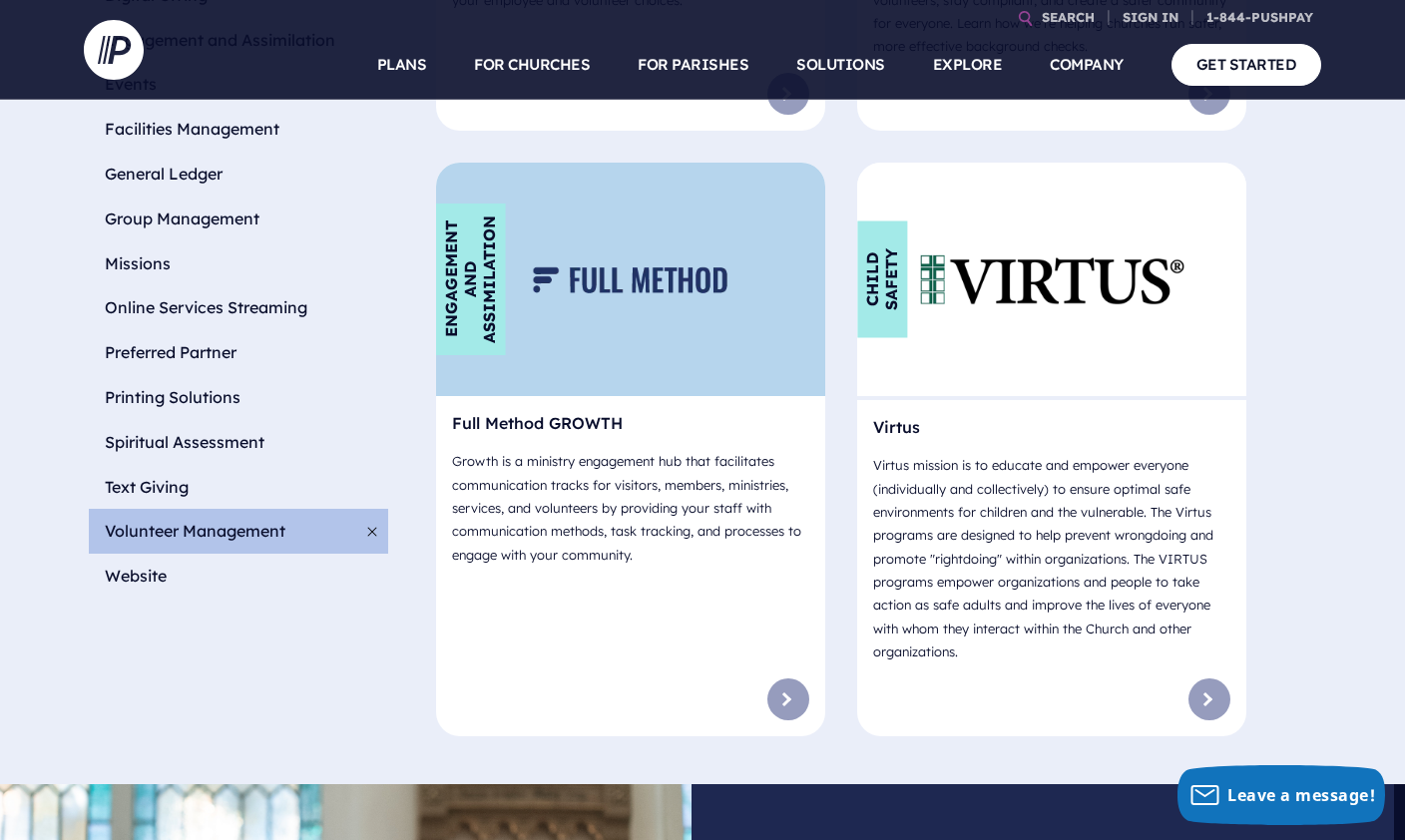 click on "Online Services Streaming" at bounding box center (238, 307) 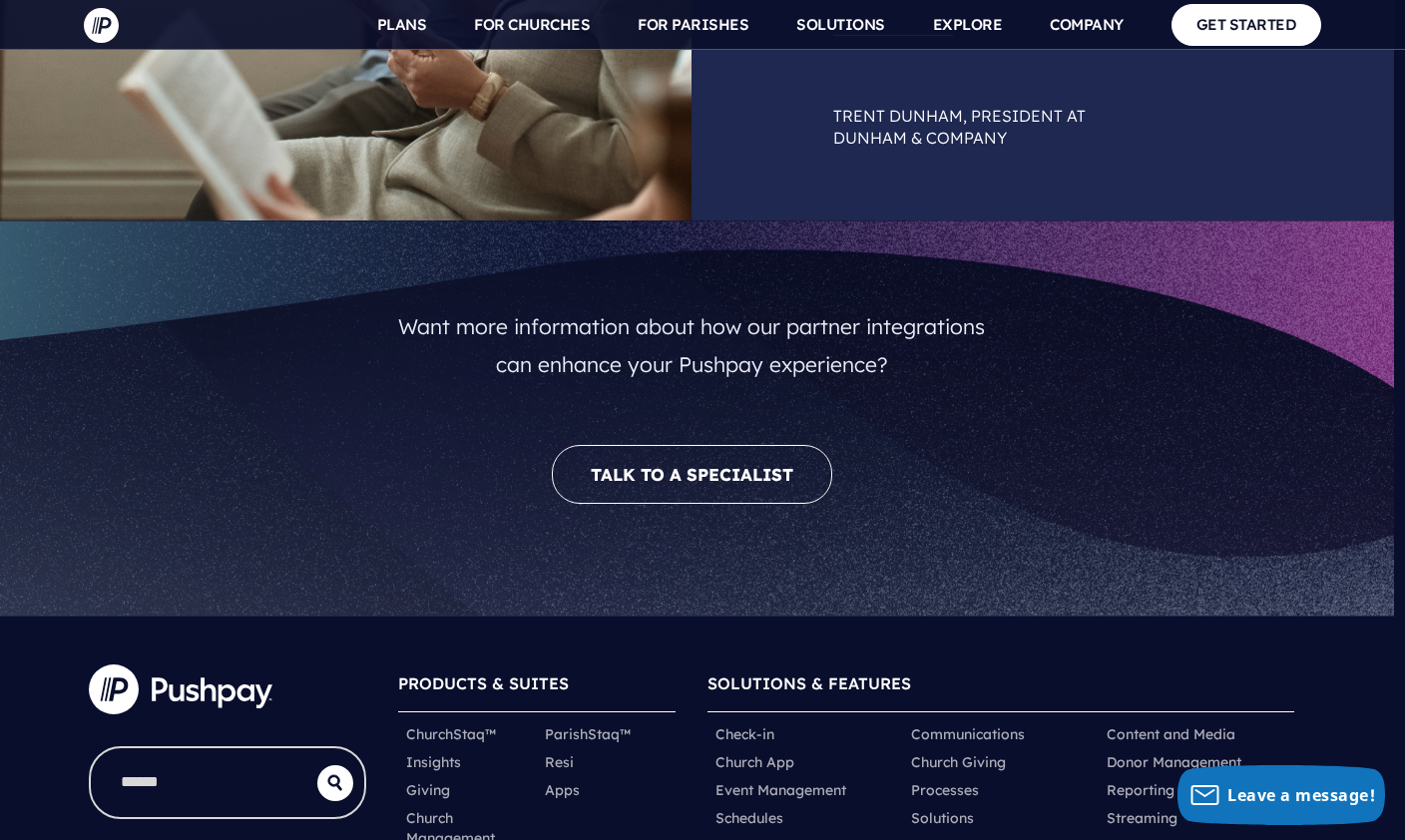 scroll, scrollTop: 2319, scrollLeft: 11, axis: both 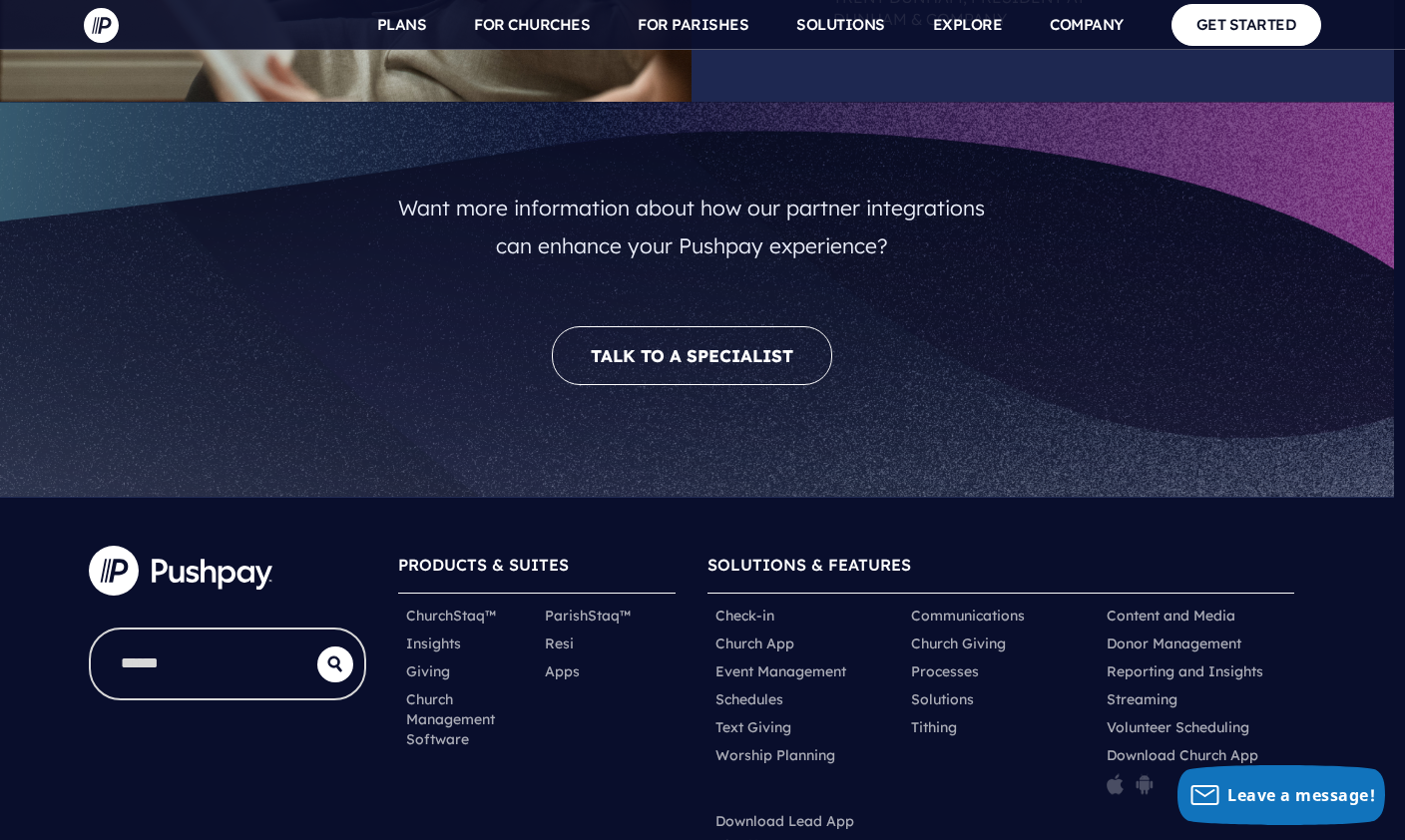 click on "PLANS" at bounding box center (402, 25) 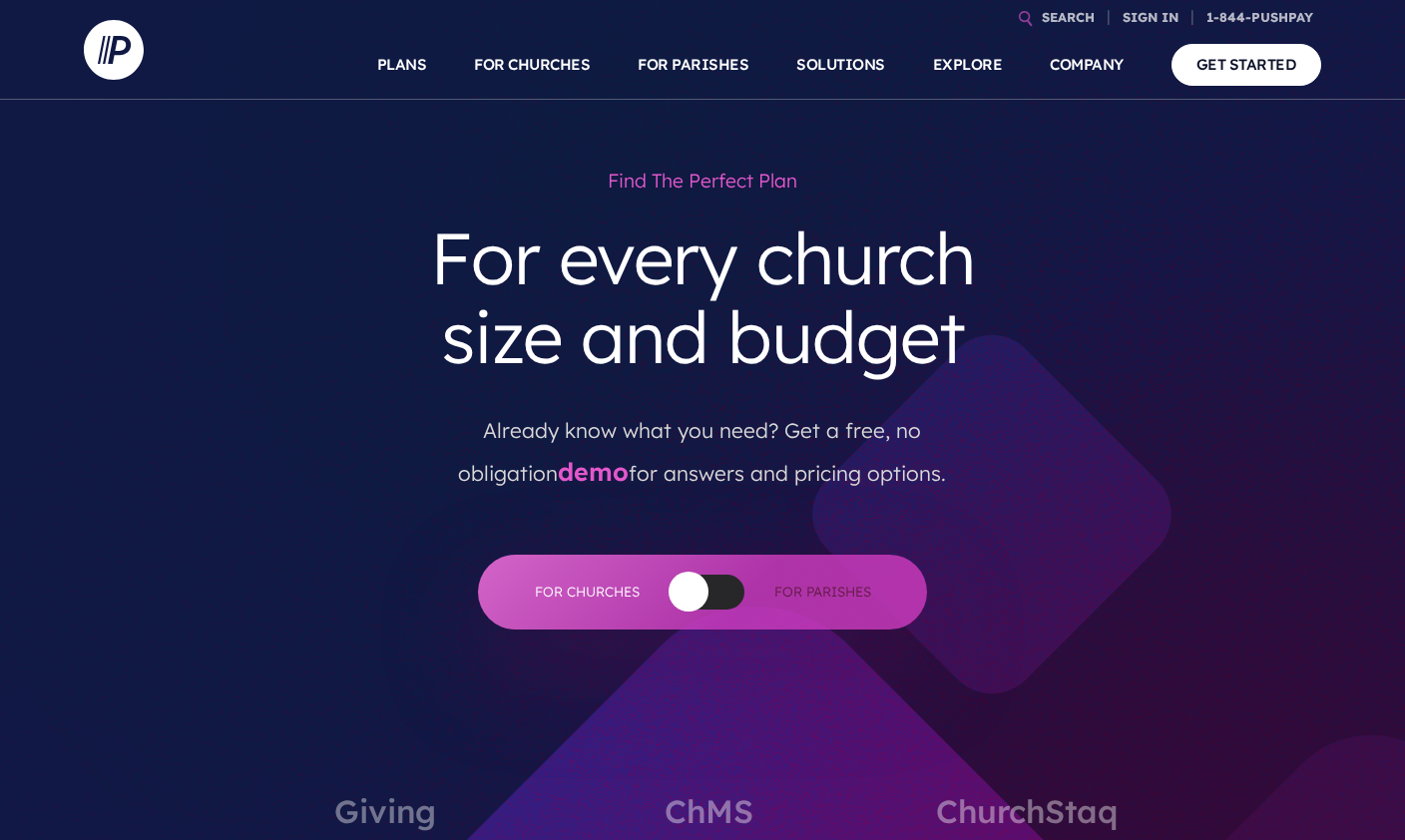 scroll, scrollTop: 349, scrollLeft: 0, axis: vertical 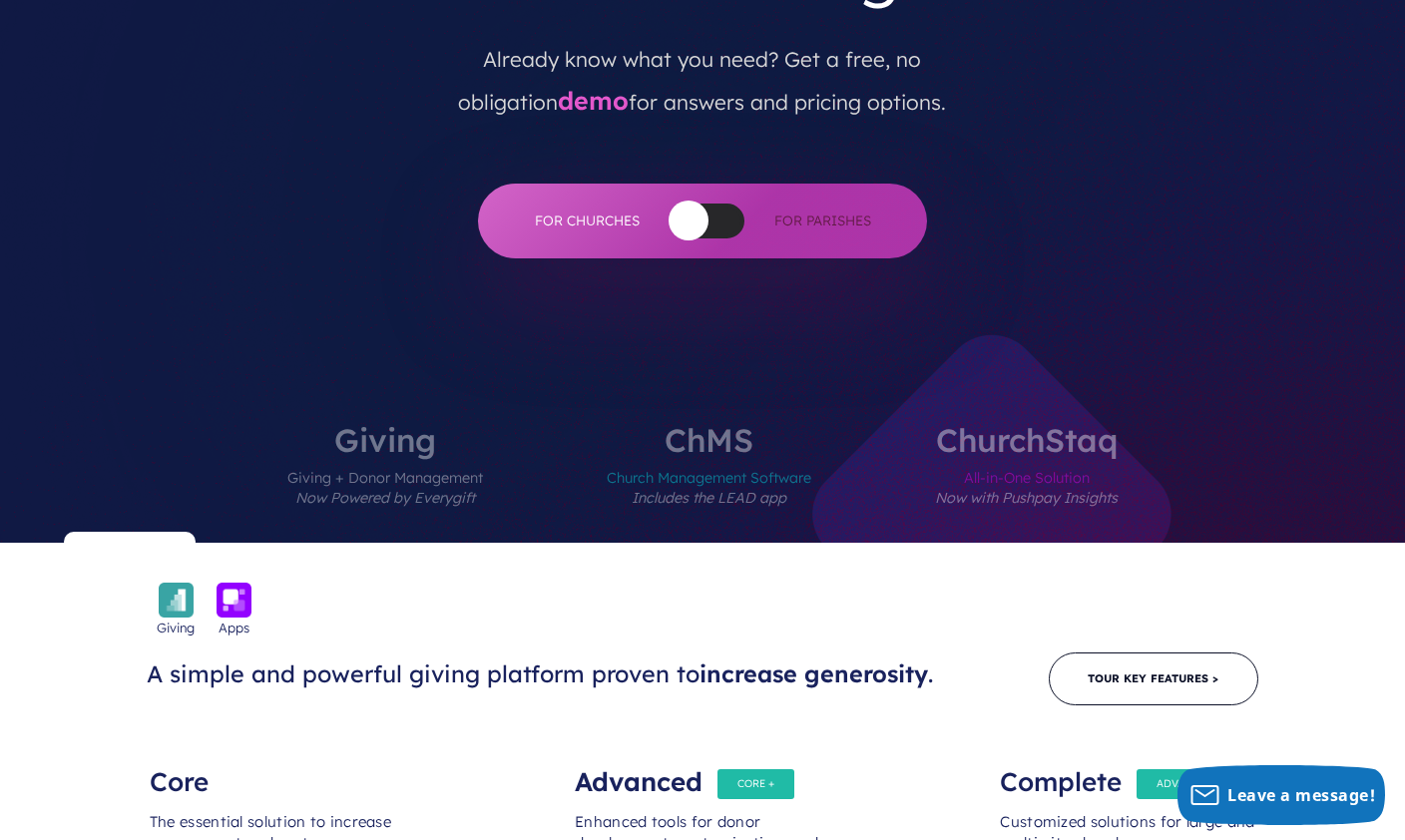 click on "Church Management Software Includes the LEAD app" at bounding box center [708, 499] 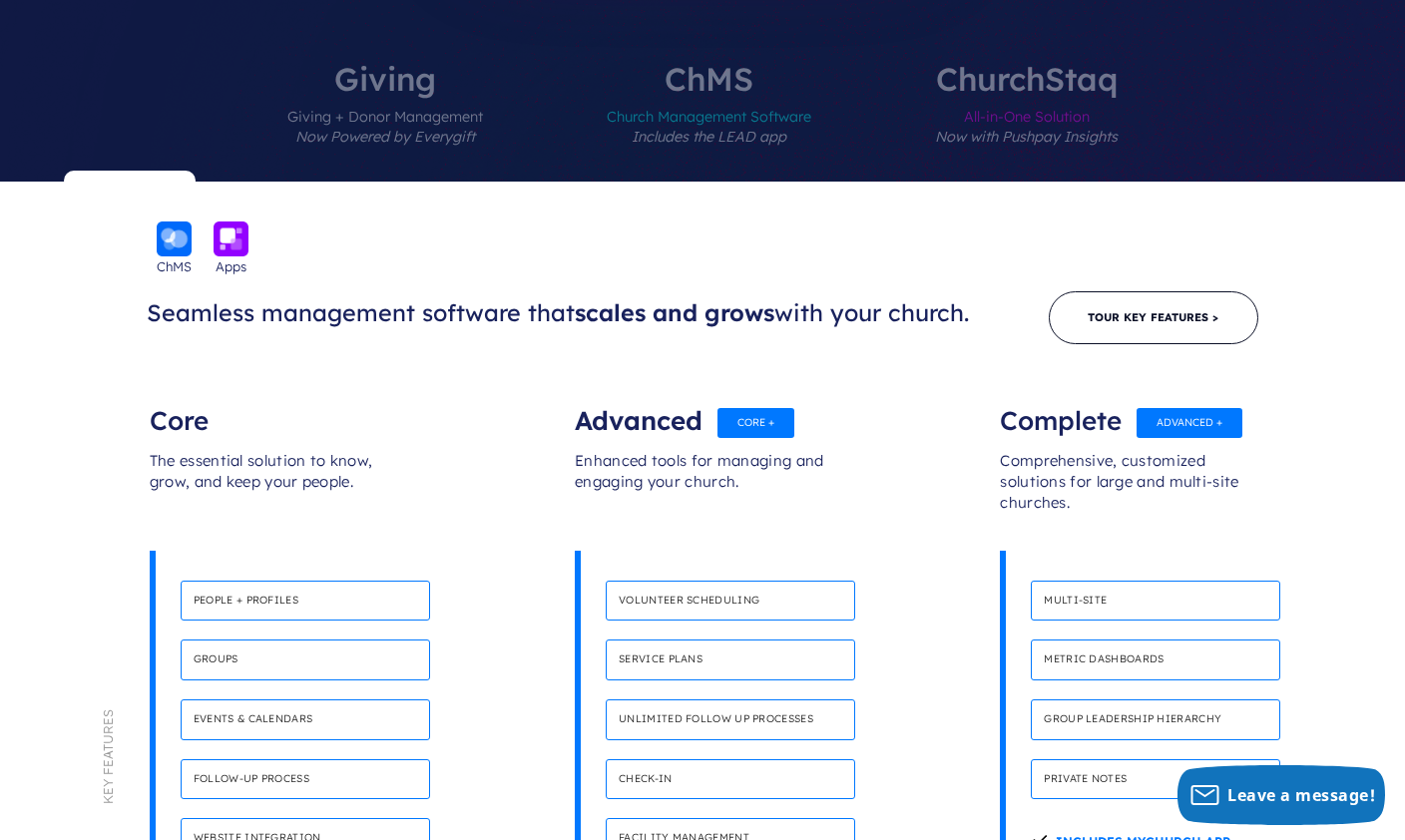 scroll, scrollTop: 724, scrollLeft: 0, axis: vertical 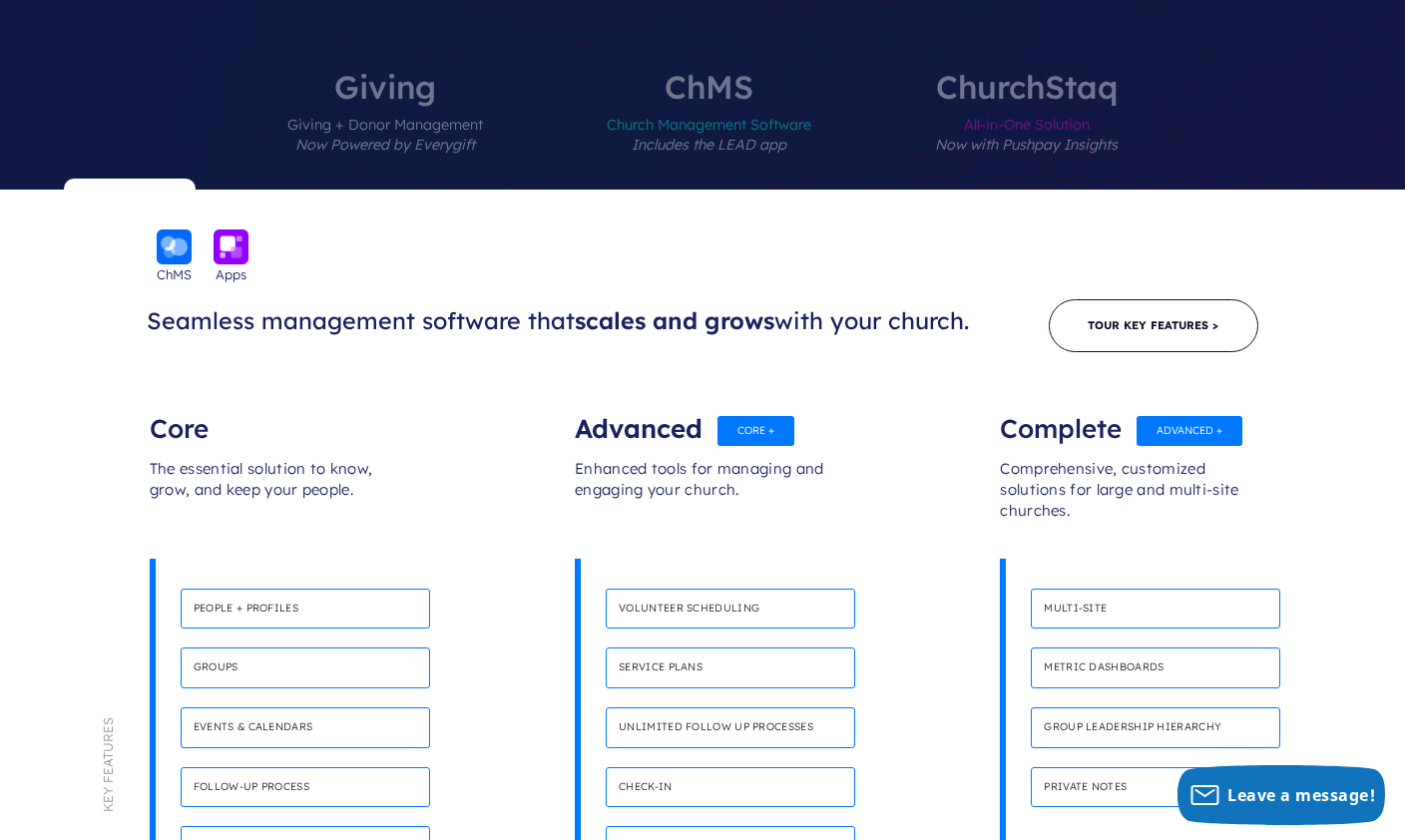 click on "All-in-One Solution Now with Pushpay Insights" at bounding box center (1026, 146) 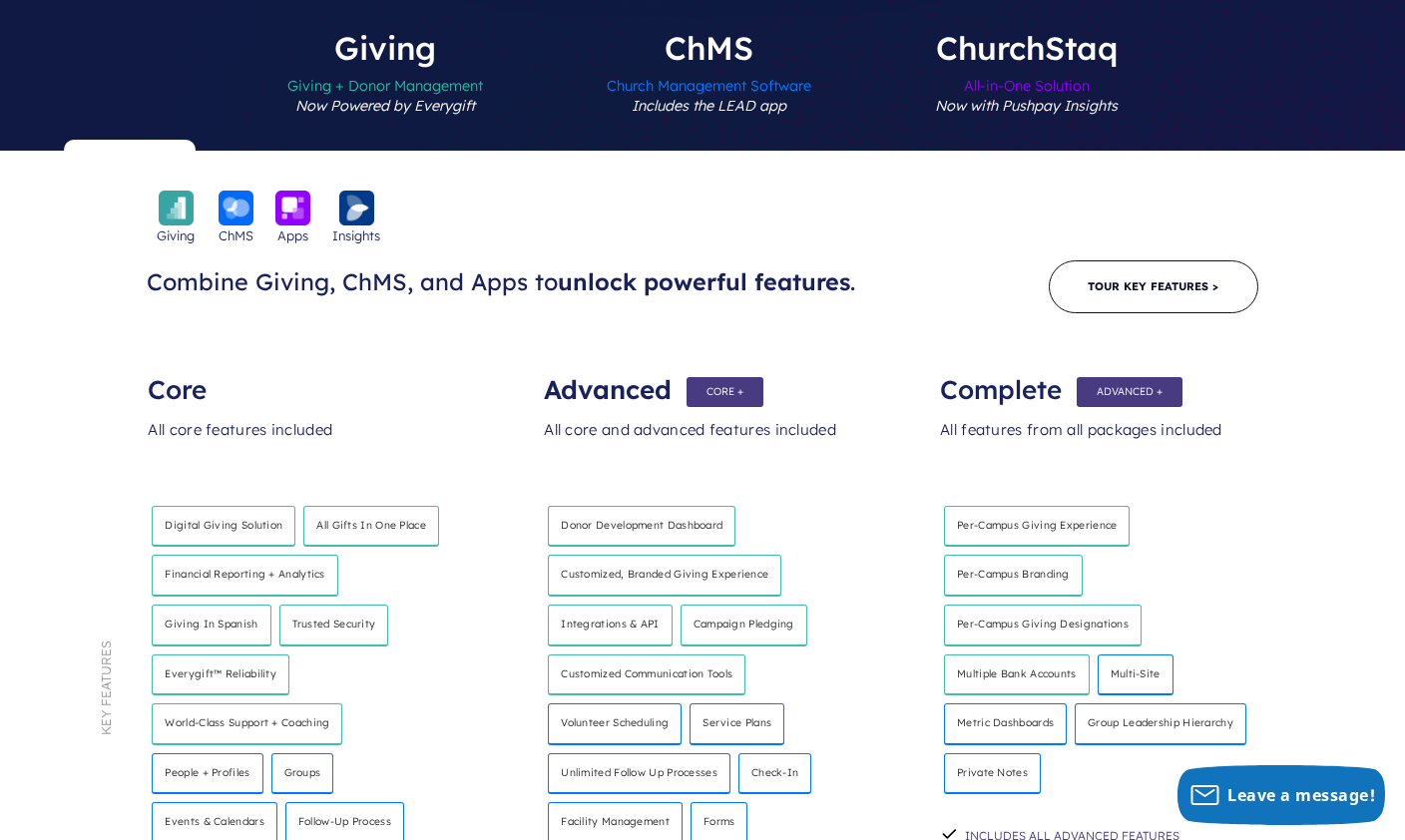 scroll, scrollTop: 762, scrollLeft: 0, axis: vertical 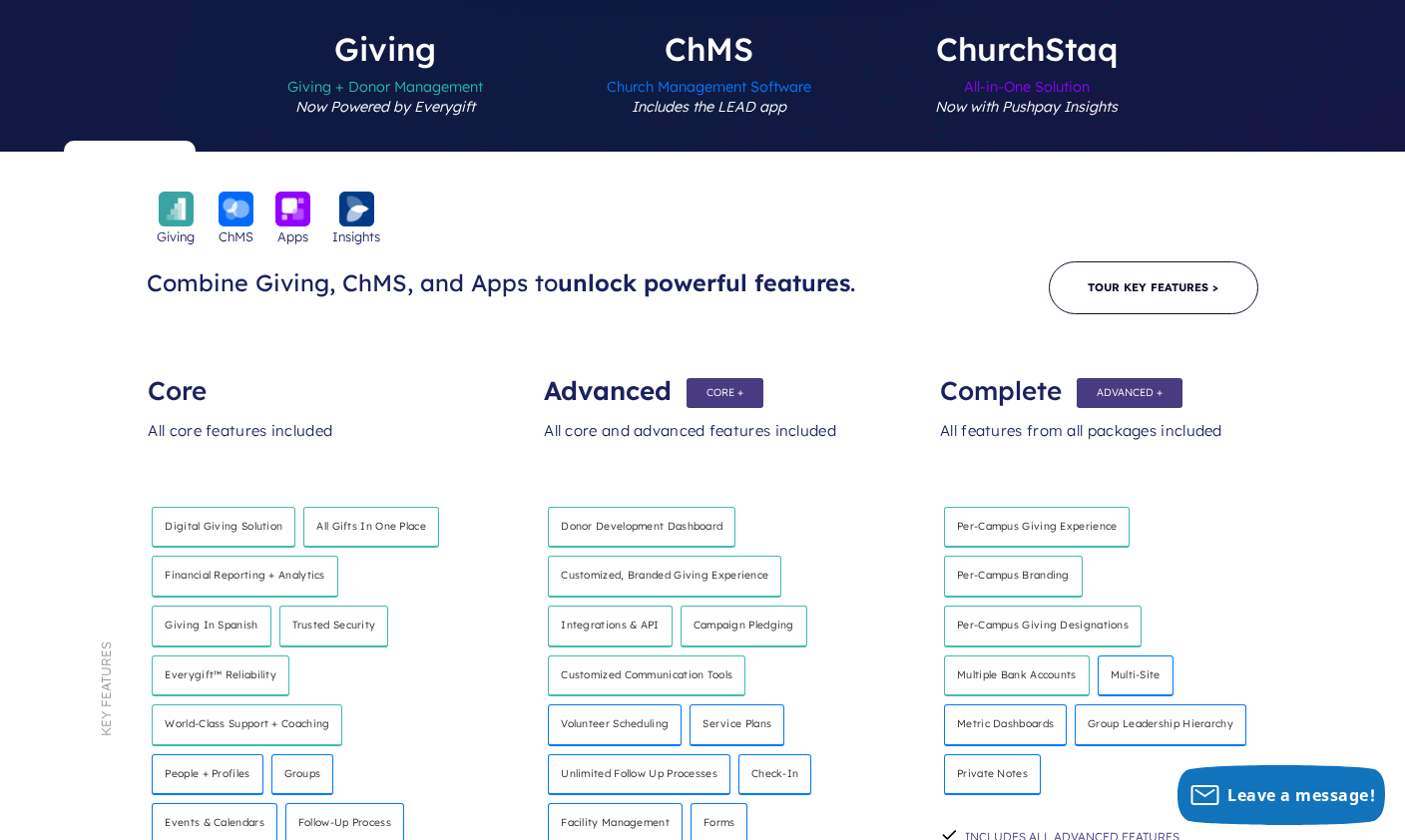 click on "Tour Key Features >" at bounding box center (1154, 287) 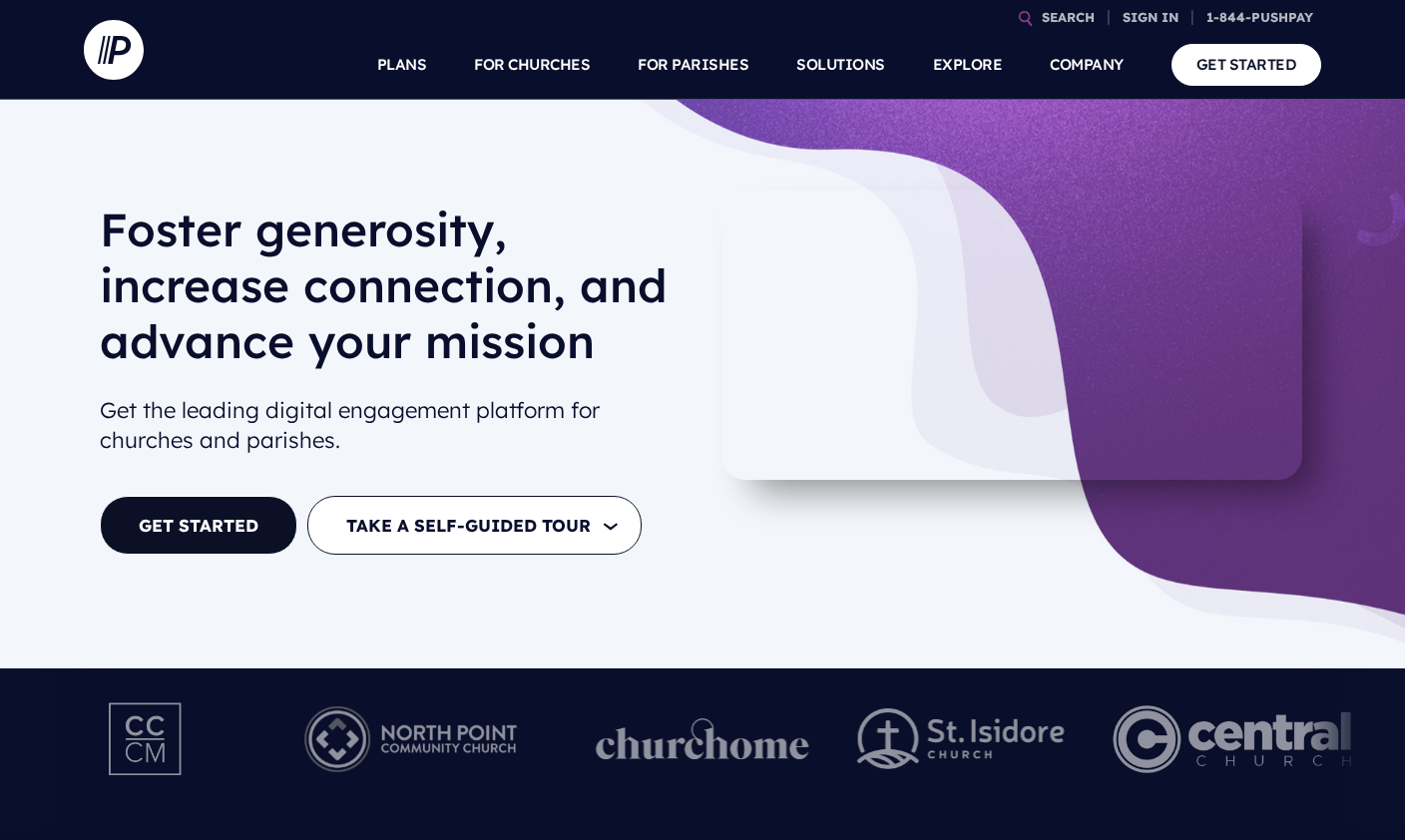 scroll, scrollTop: 0, scrollLeft: 0, axis: both 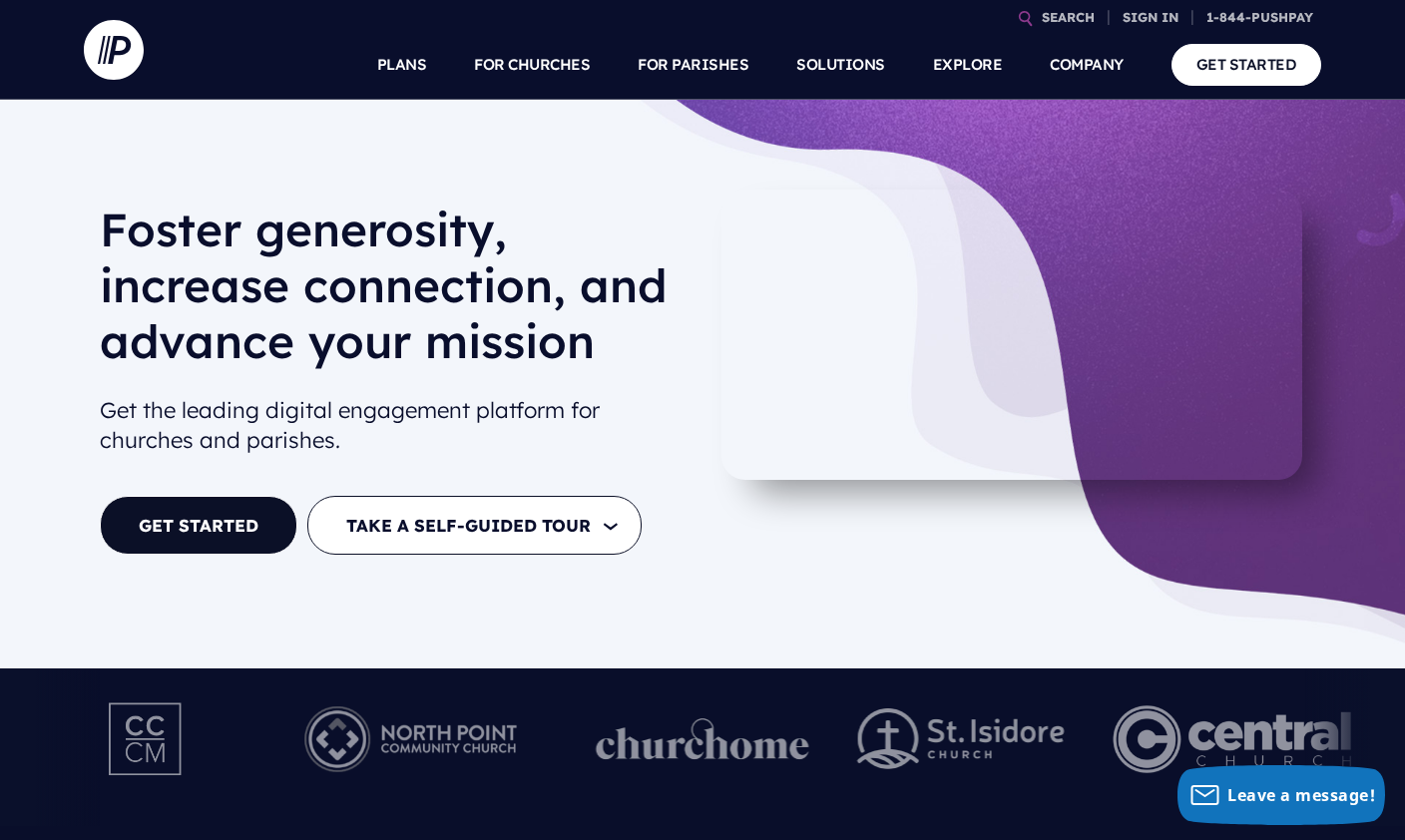 click on "FOR CHURCHES" at bounding box center [0, 0] 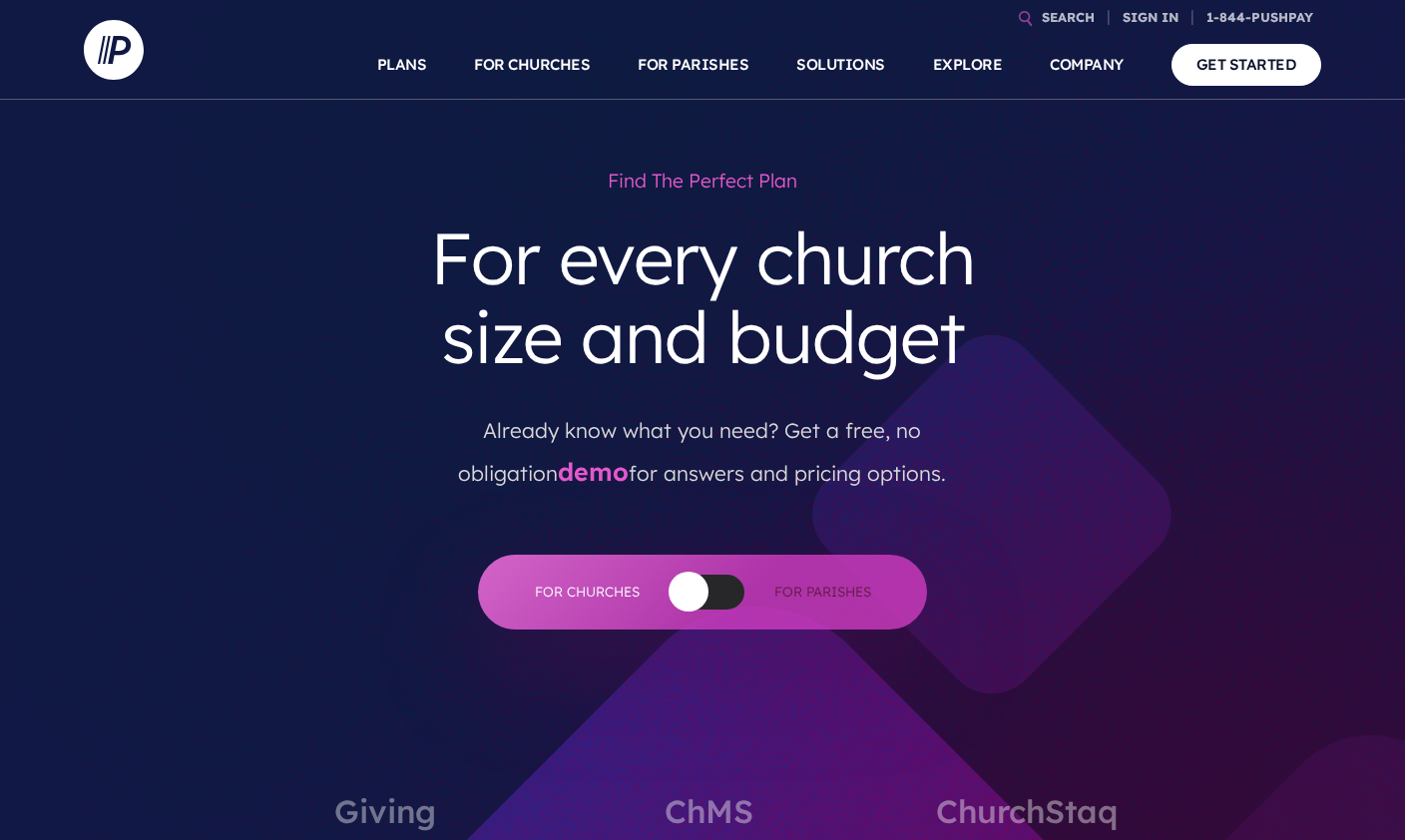 scroll, scrollTop: 0, scrollLeft: 0, axis: both 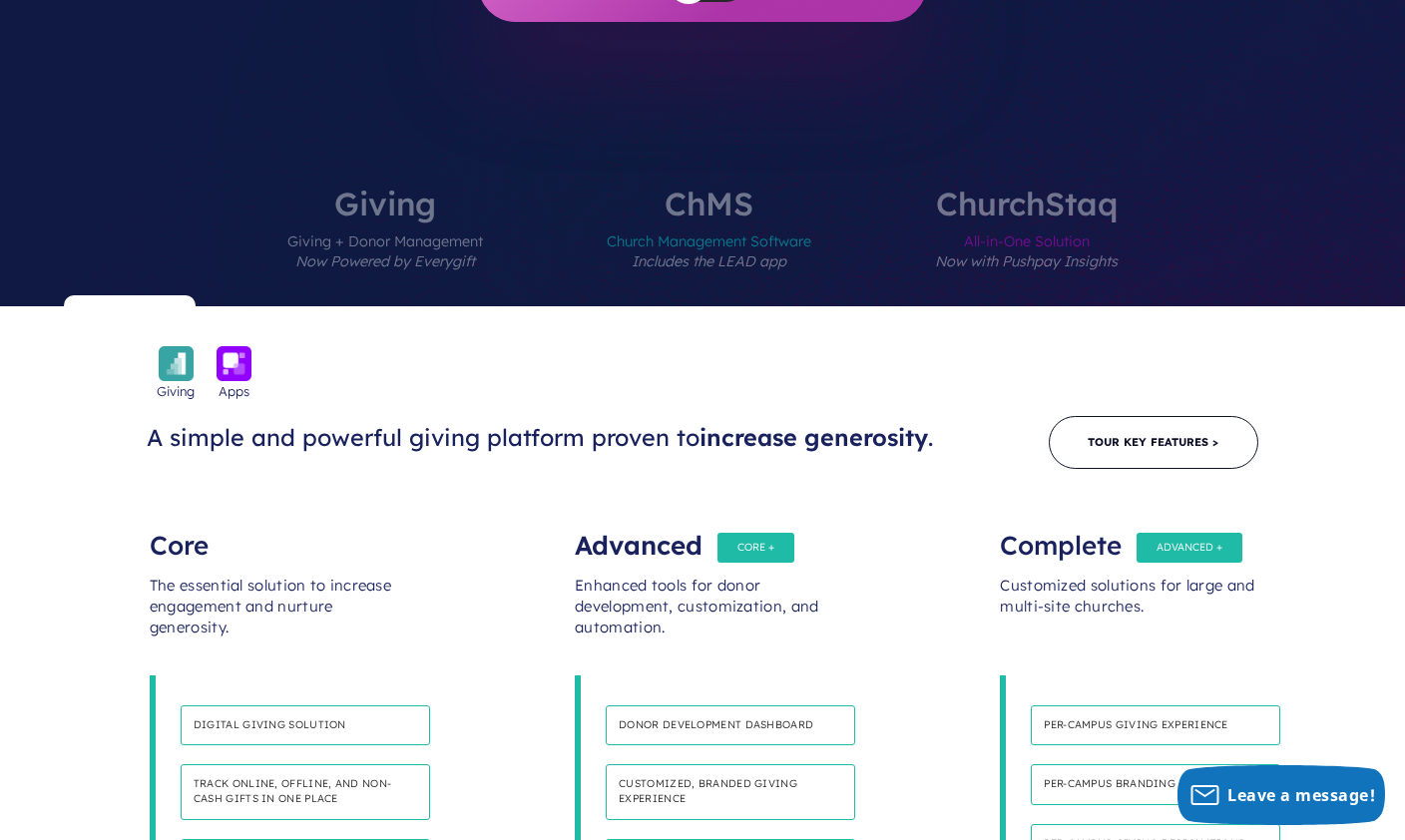 click on "All-in-One Solution Now with Pushpay Insights" at bounding box center (1026, 262) 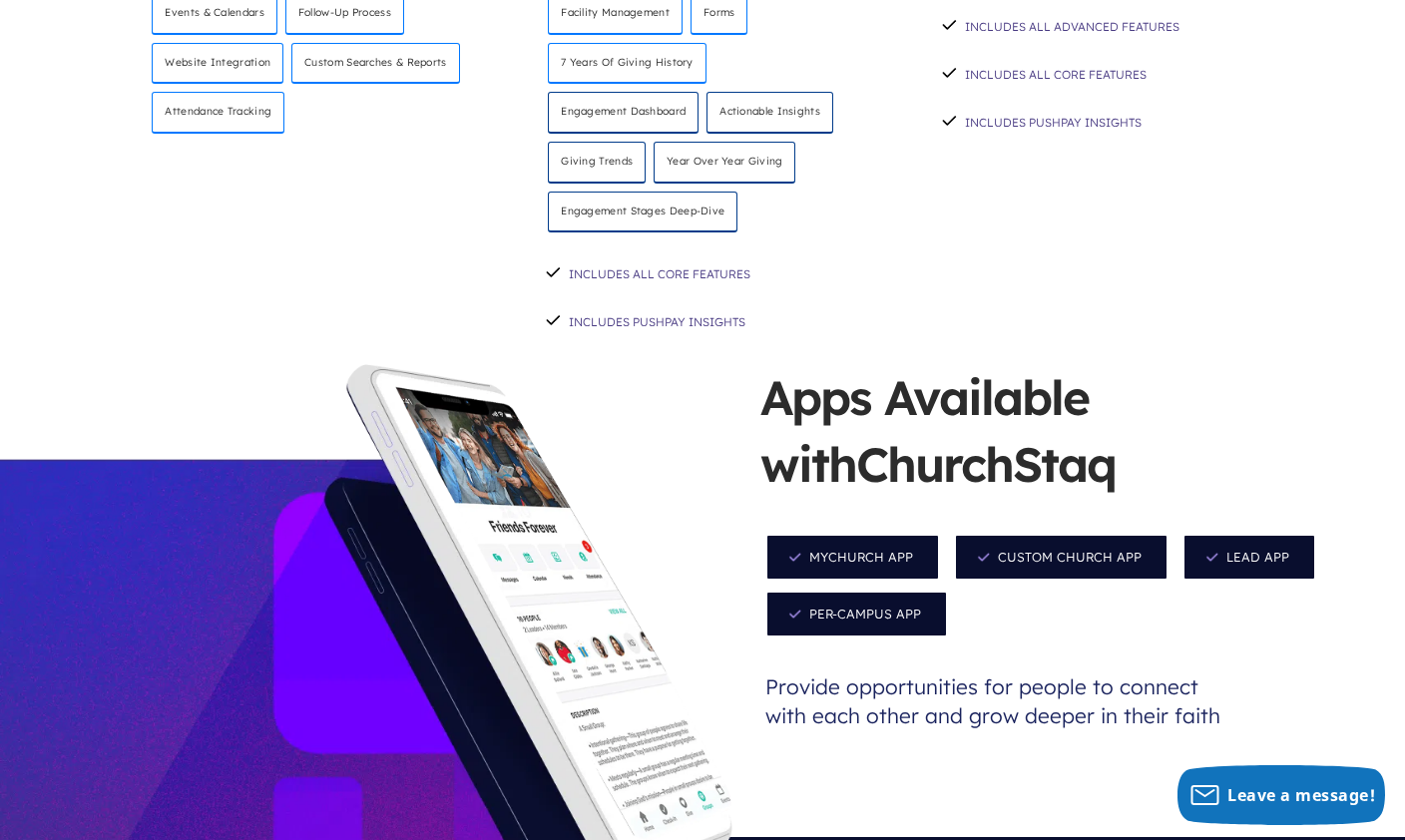 scroll, scrollTop: 1574, scrollLeft: 0, axis: vertical 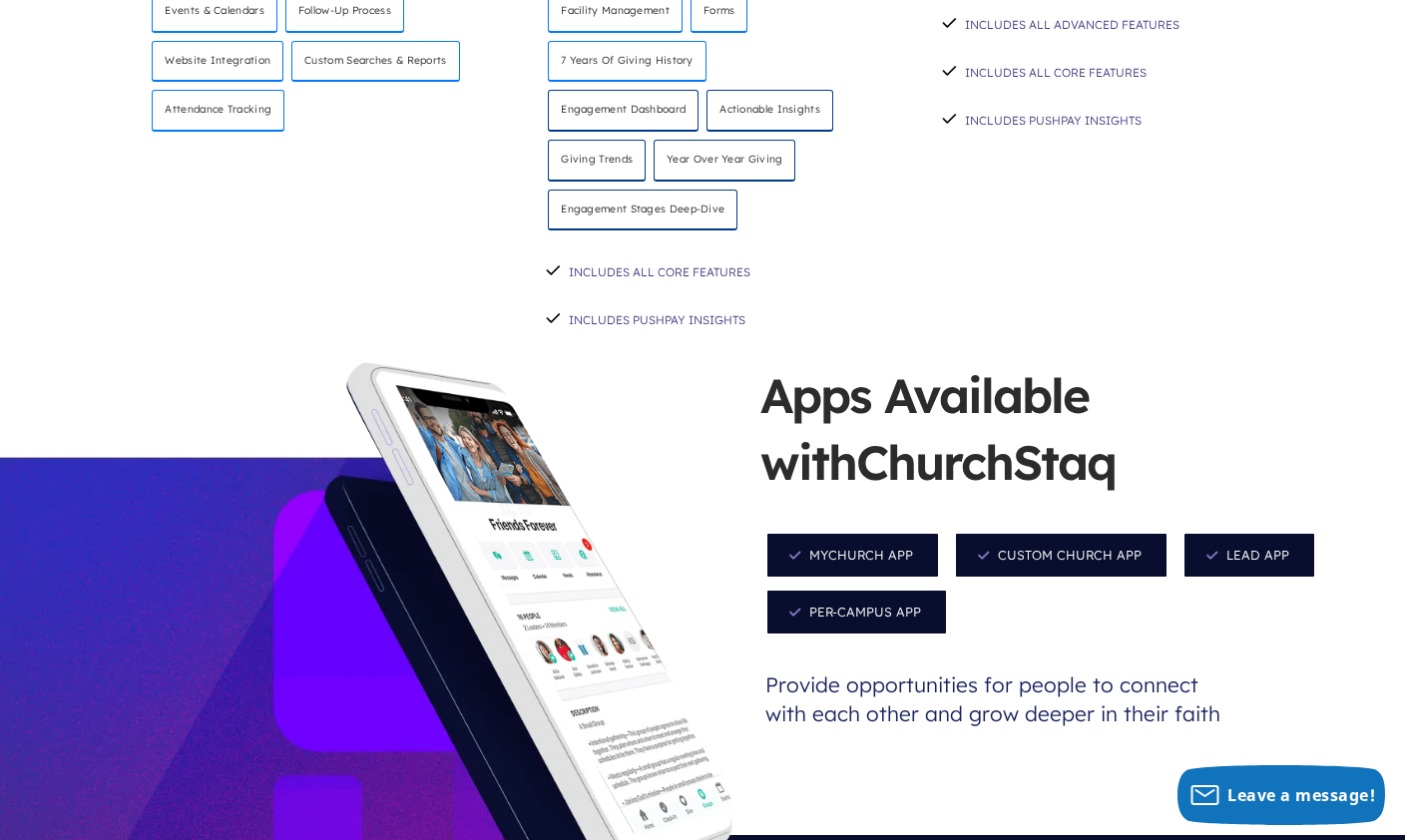click on "Custom Church App" at bounding box center (1061, 555) 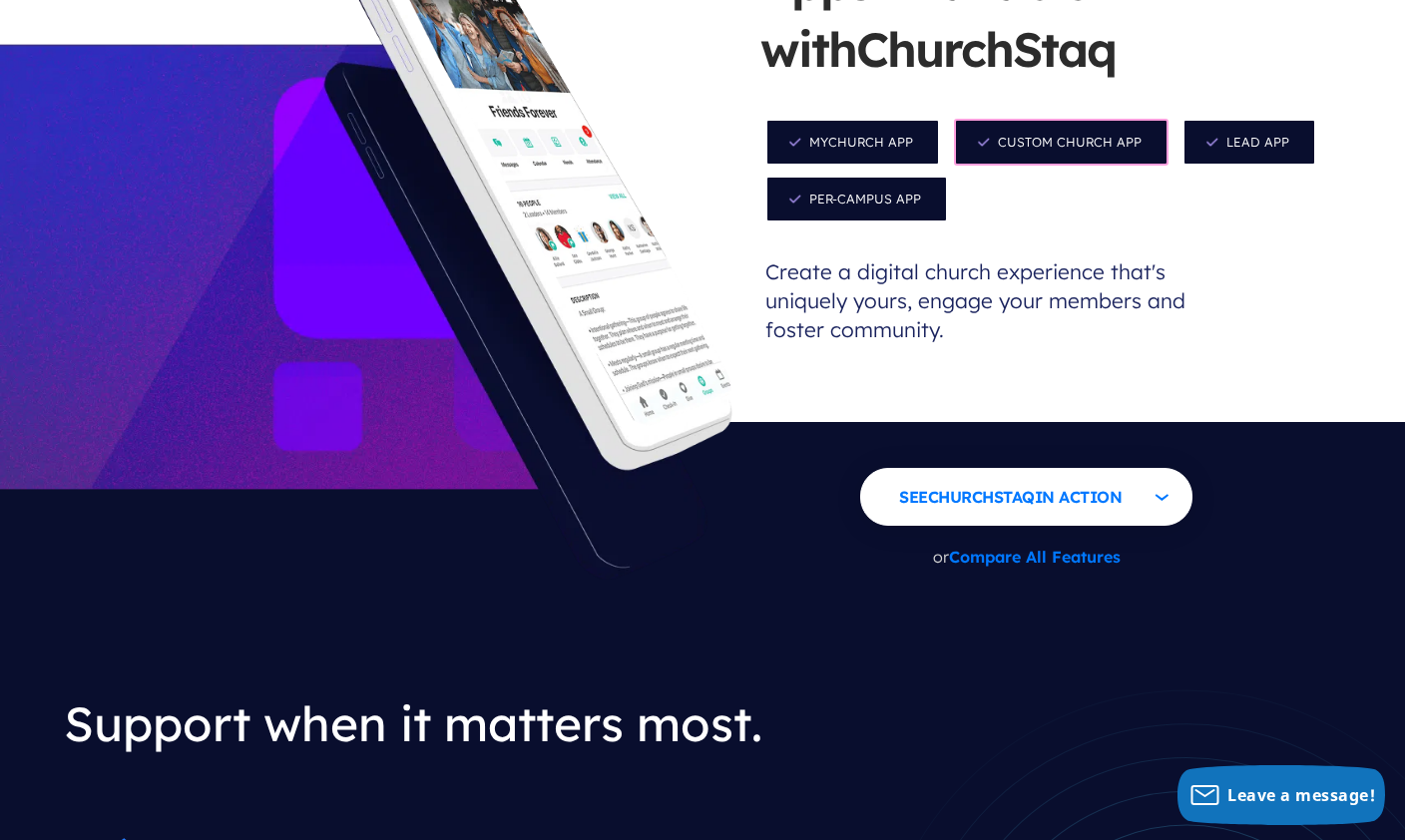scroll, scrollTop: 1989, scrollLeft: 0, axis: vertical 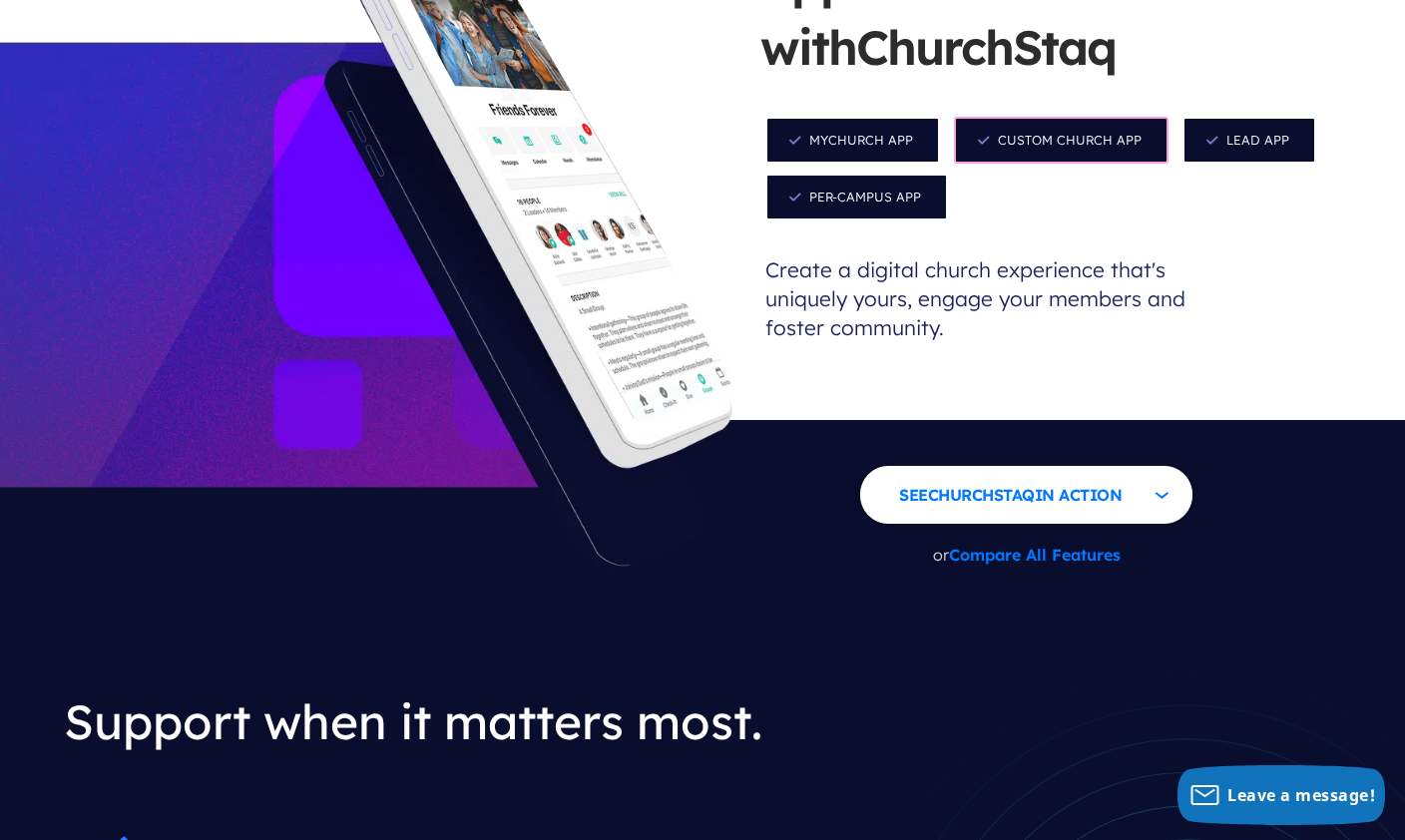 click on "Take a Tour" at bounding box center [0, 0] 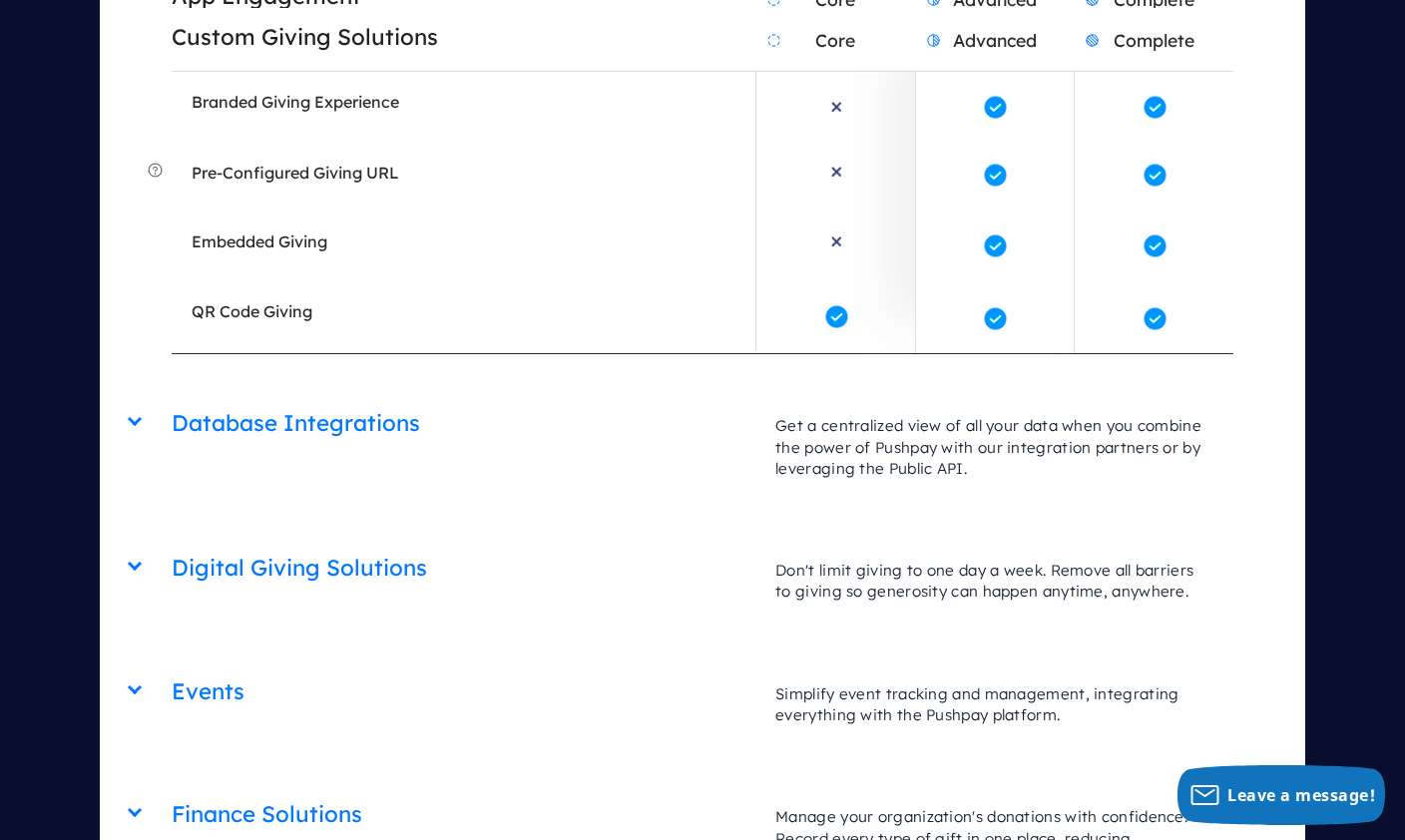 scroll, scrollTop: 4507, scrollLeft: 0, axis: vertical 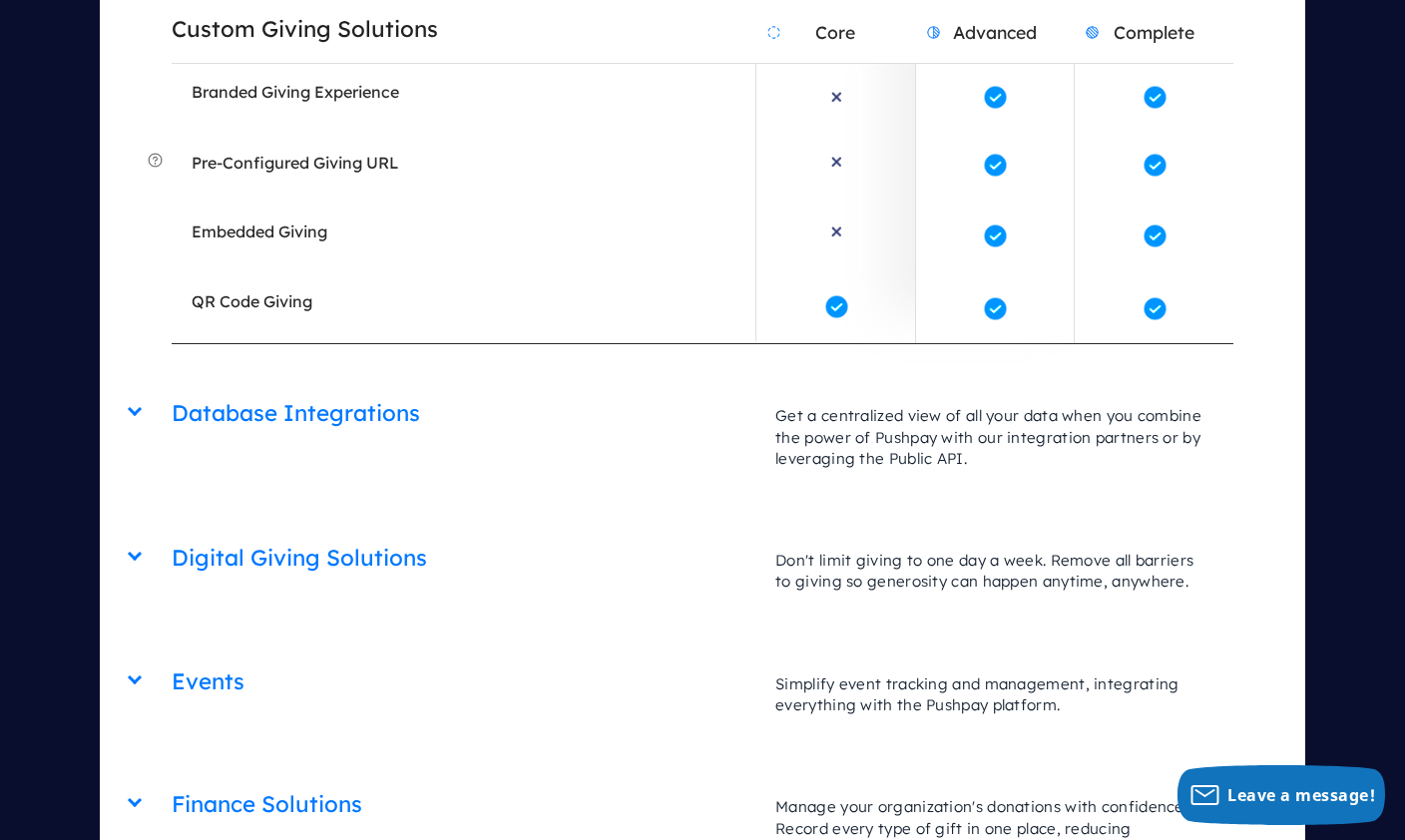 click on "Giving & Apps
App Engagement
Core
Advanced
Complete
Make your ministry accessible anytime and anywhere with church apps designed specifically for your congregation and leaders.
MyChurch App
Custom App
Connect Cards
Prayer Request Form
Quick Polls
Attitude Polls
Fill-in-the-Blank Sermon Notes
Bible Link
Open Response Questions
MyChurch App
Custom App
Connect Cards
Prayer Request Form
Quick Polls
Attitude Polls
Fill-in-the-Blank Sermon Notes
Bible Link" at bounding box center (702, 1360) 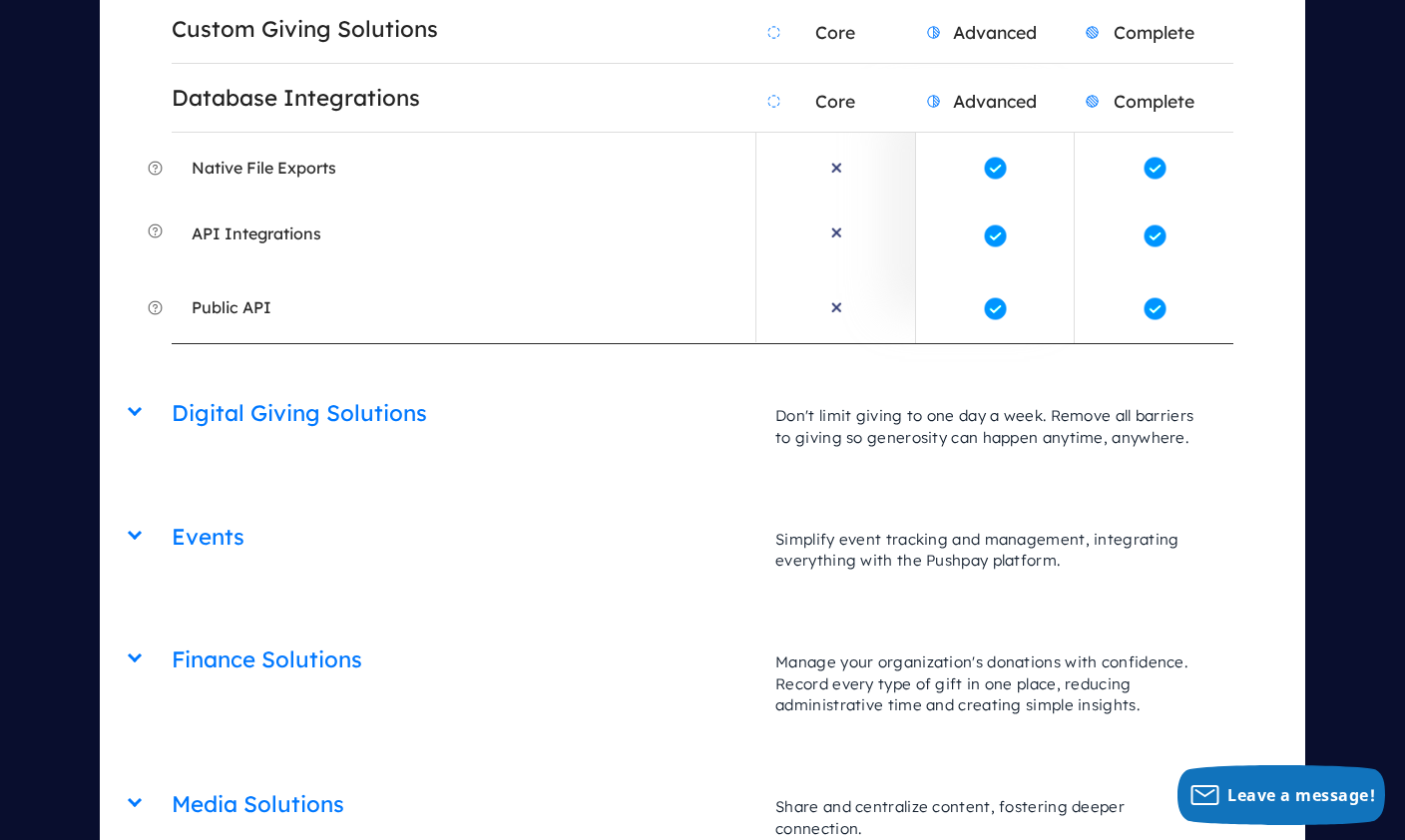 scroll, scrollTop: 4979, scrollLeft: 0, axis: vertical 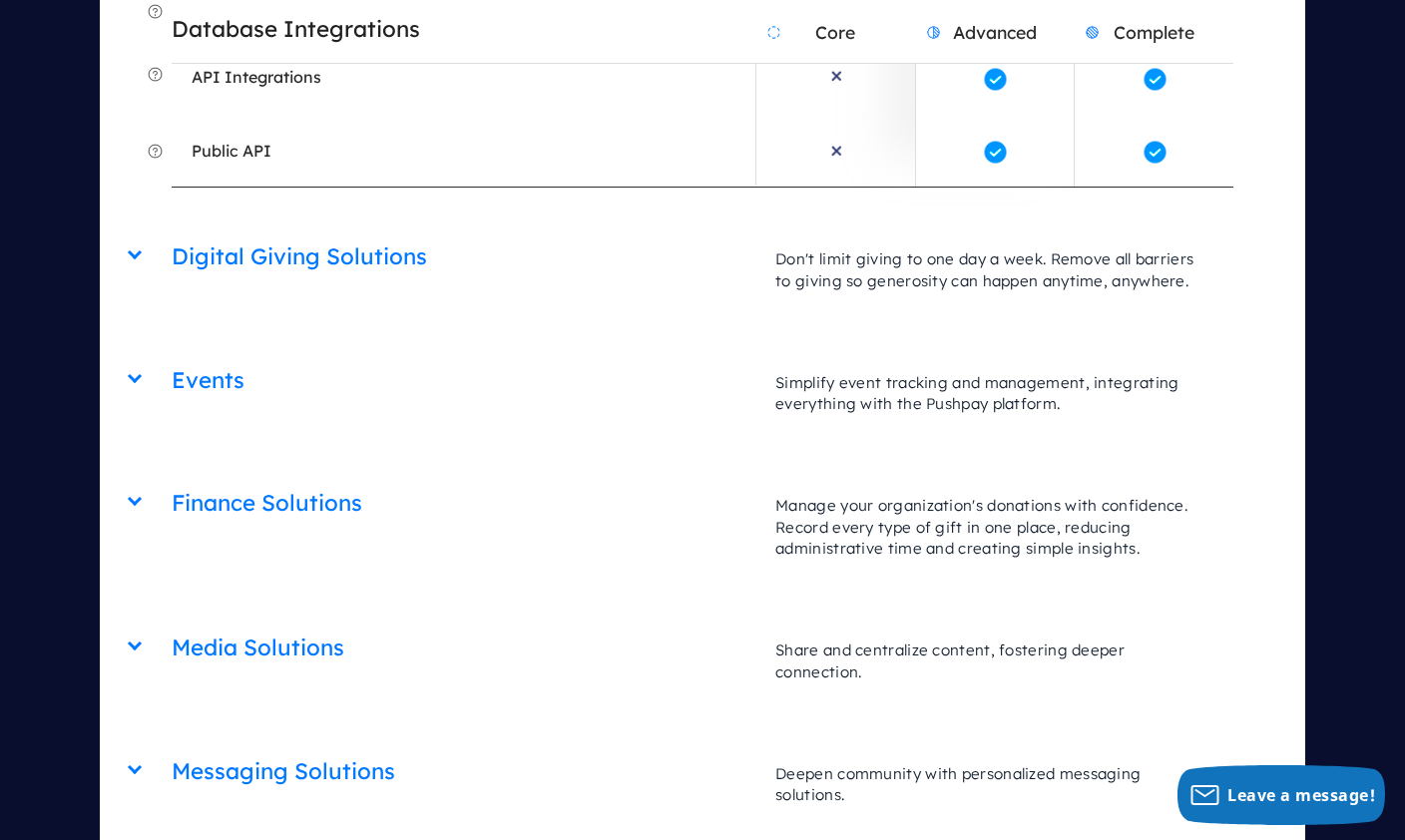click on "Digital Giving Solutions
Core
Advanced
Complete
Don't limit giving to one day a week. Remove all barriers to giving so generosity can happen anytime, anywhere." at bounding box center (702, 227) 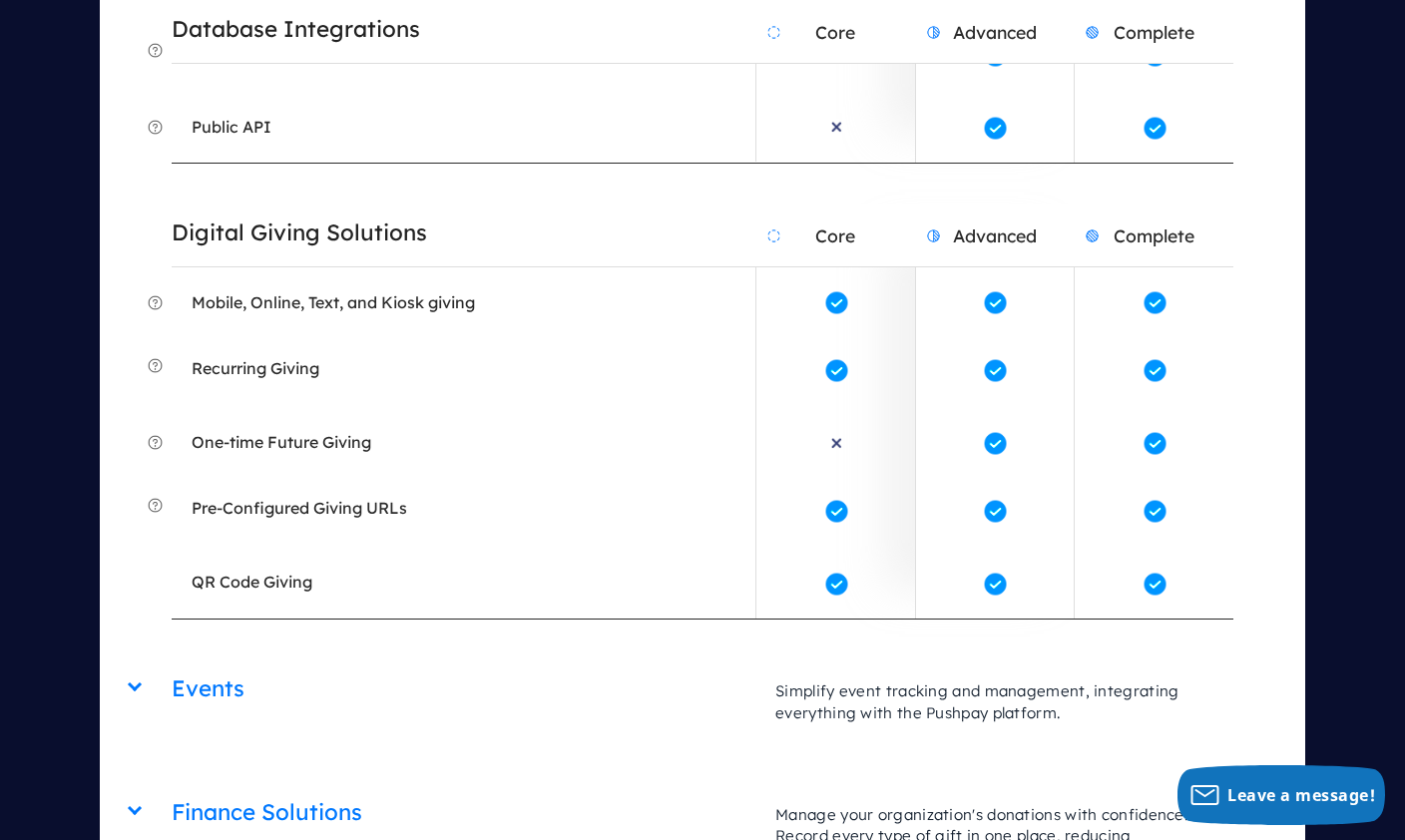 scroll, scrollTop: 5181, scrollLeft: 0, axis: vertical 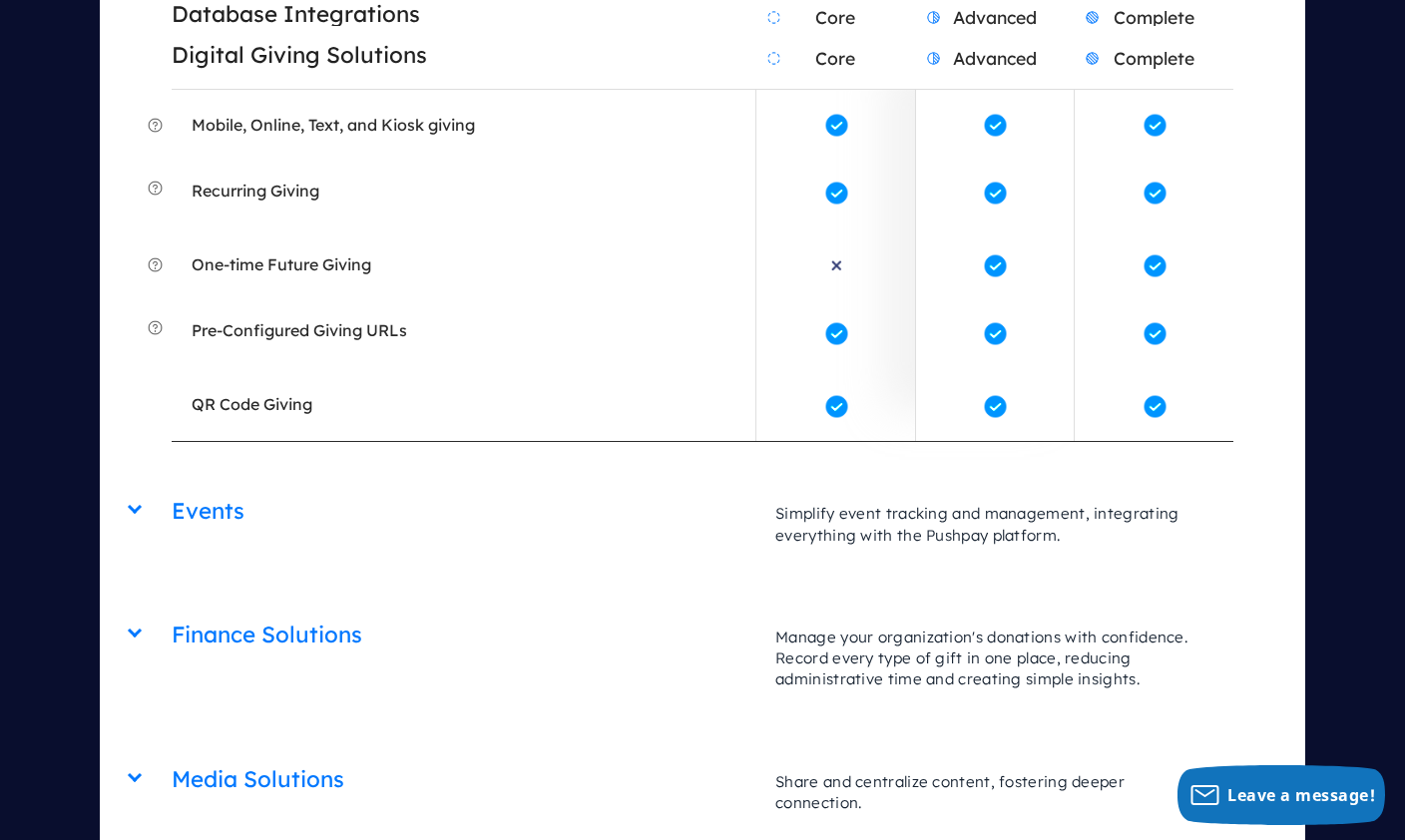 click on "Giving & Apps
App Engagement
Core
Advanced
Complete
Make your ministry accessible anytime and anywhere with church apps designed specifically for your congregation and leaders.
MyChurch App
Custom App
Connect Cards
Prayer Request Form
Quick Polls
Attitude Polls
Fill-in-the-Blank Sermon Notes
Bible Link
Open Response Questions
MyChurch App
Custom App
Connect Cards
Prayer Request Form
Quick Polls
Attitude Polls
Fill-in-the-Blank Sermon Notes
Bible Link" at bounding box center [702, 938] 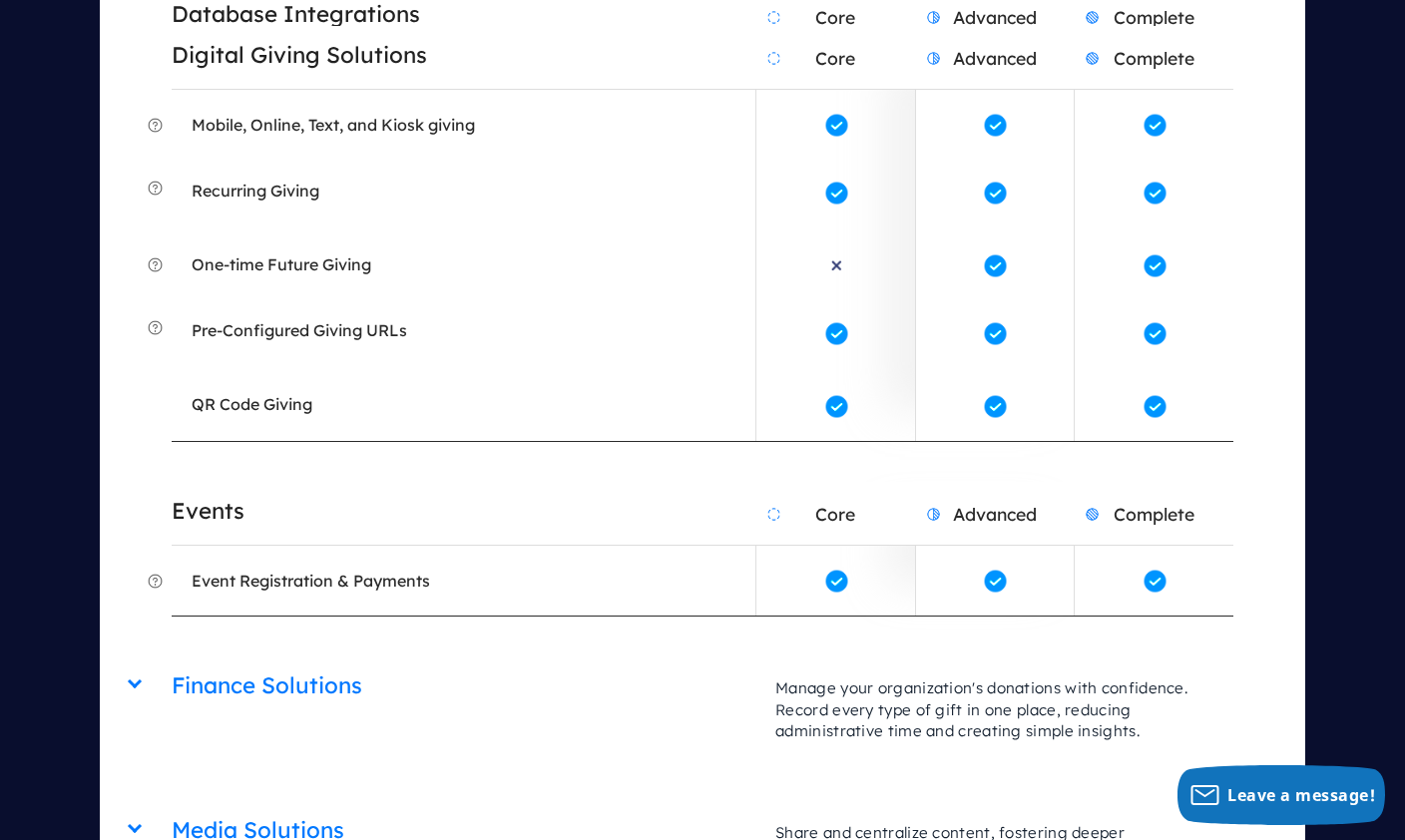 click on "Giving & Apps
App Engagement
Core
Advanced
Complete
Make your ministry accessible anytime and anywhere with church apps designed specifically for your congregation and leaders.
MyChurch App
Custom App
Connect Cards
Prayer Request Form
Quick Polls
Attitude Polls
Fill-in-the-Blank Sermon Notes
Bible Link
Open Response Questions
MyChurch App
Custom App
Connect Cards
Prayer Request Form
Quick Polls
Attitude Polls
Fill-in-the-Blank Sermon Notes
Bible Link" at bounding box center [702, 964] 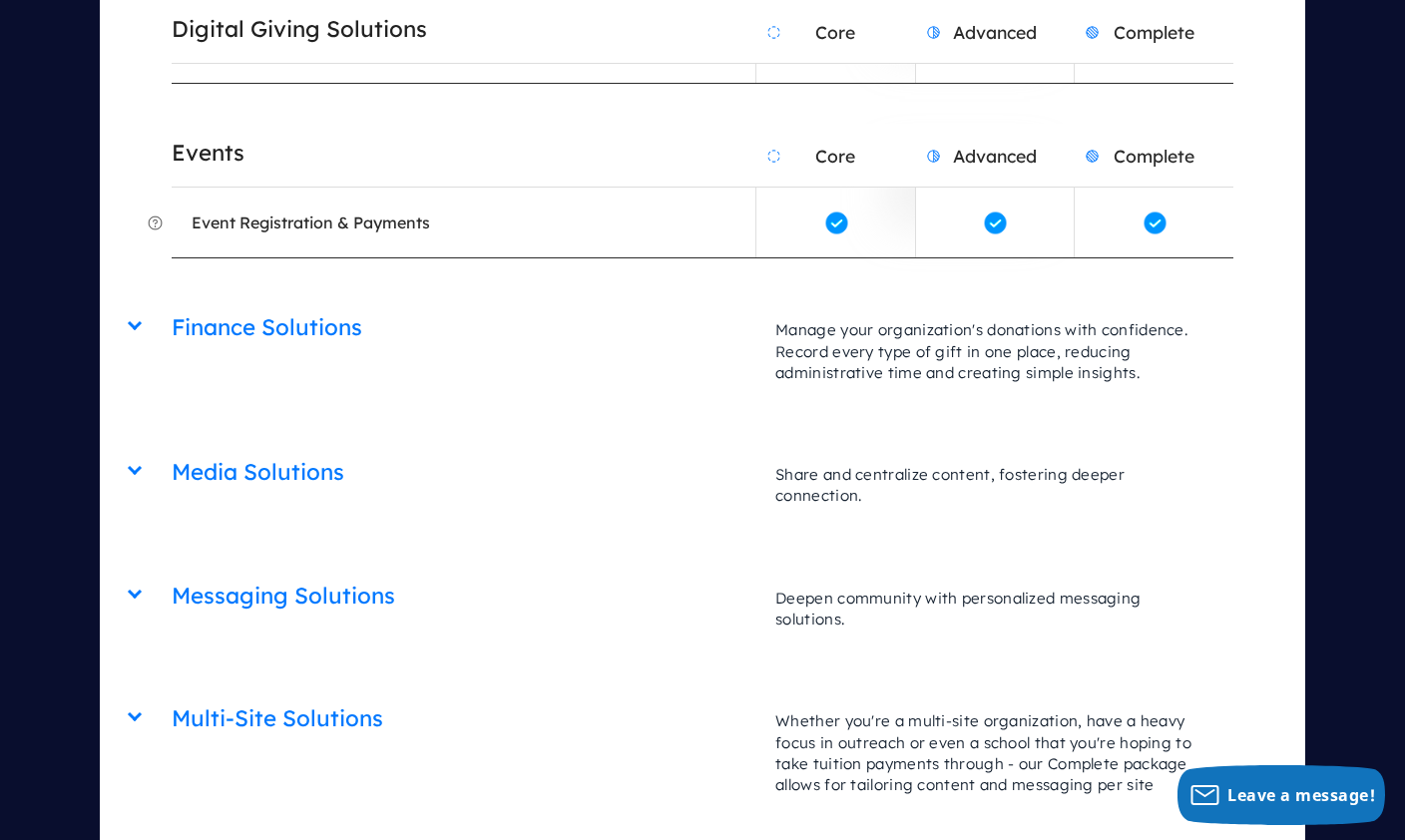 scroll, scrollTop: 5538, scrollLeft: 0, axis: vertical 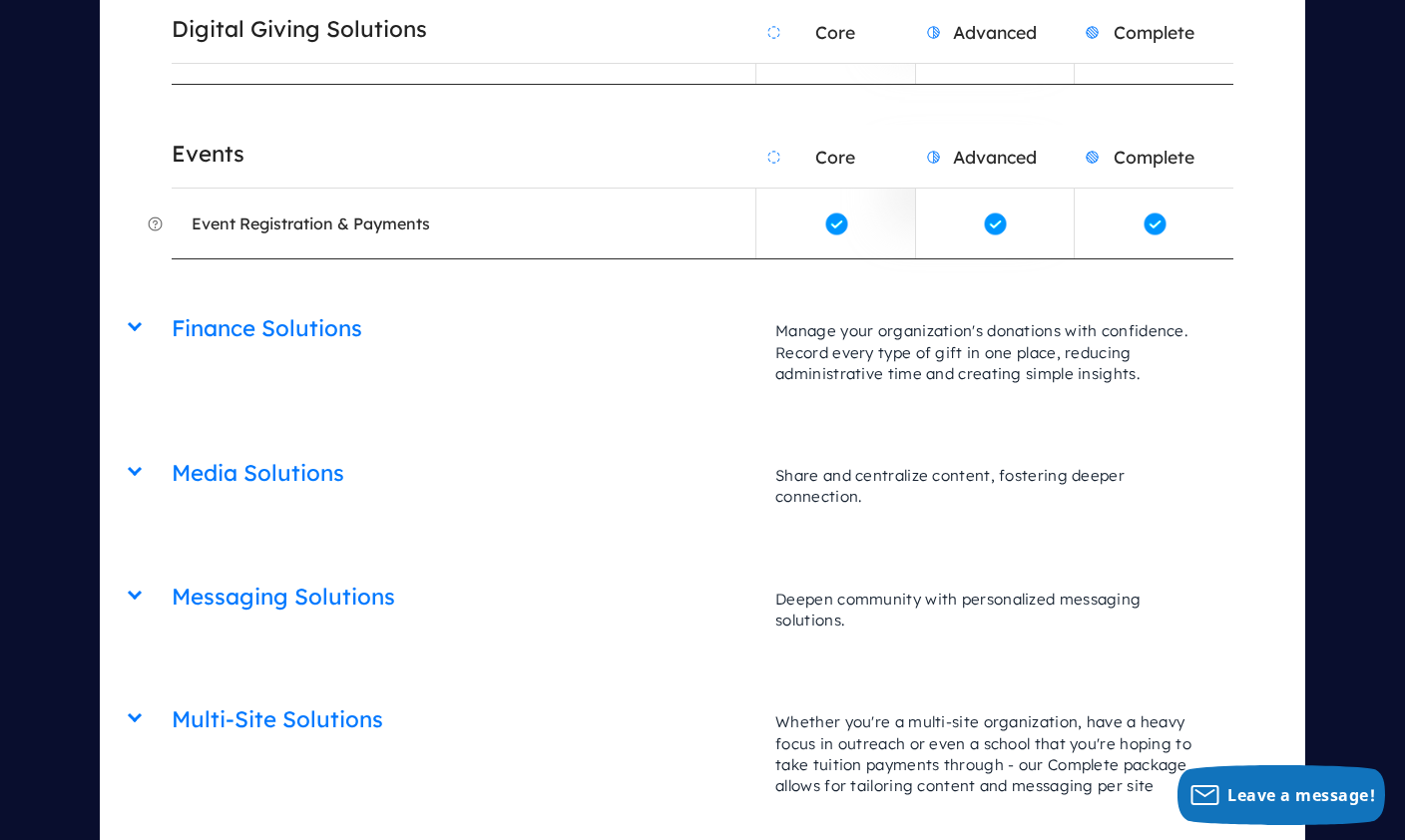 click on "Giving & Apps
App Engagement
Core
Advanced
Complete
Make your ministry accessible anytime and anywhere with church apps designed specifically for your congregation and leaders.
MyChurch App
Custom App
Connect Cards
Prayer Request Form
Quick Polls
Attitude Polls
Fill-in-the-Blank Sermon Notes
Bible Link
Open Response Questions
MyChurch App
Custom App
Connect Cards
Prayer Request Form
Quick Polls
Attitude Polls
Fill-in-the-Blank Sermon Notes
Bible Link" at bounding box center [702, 607] 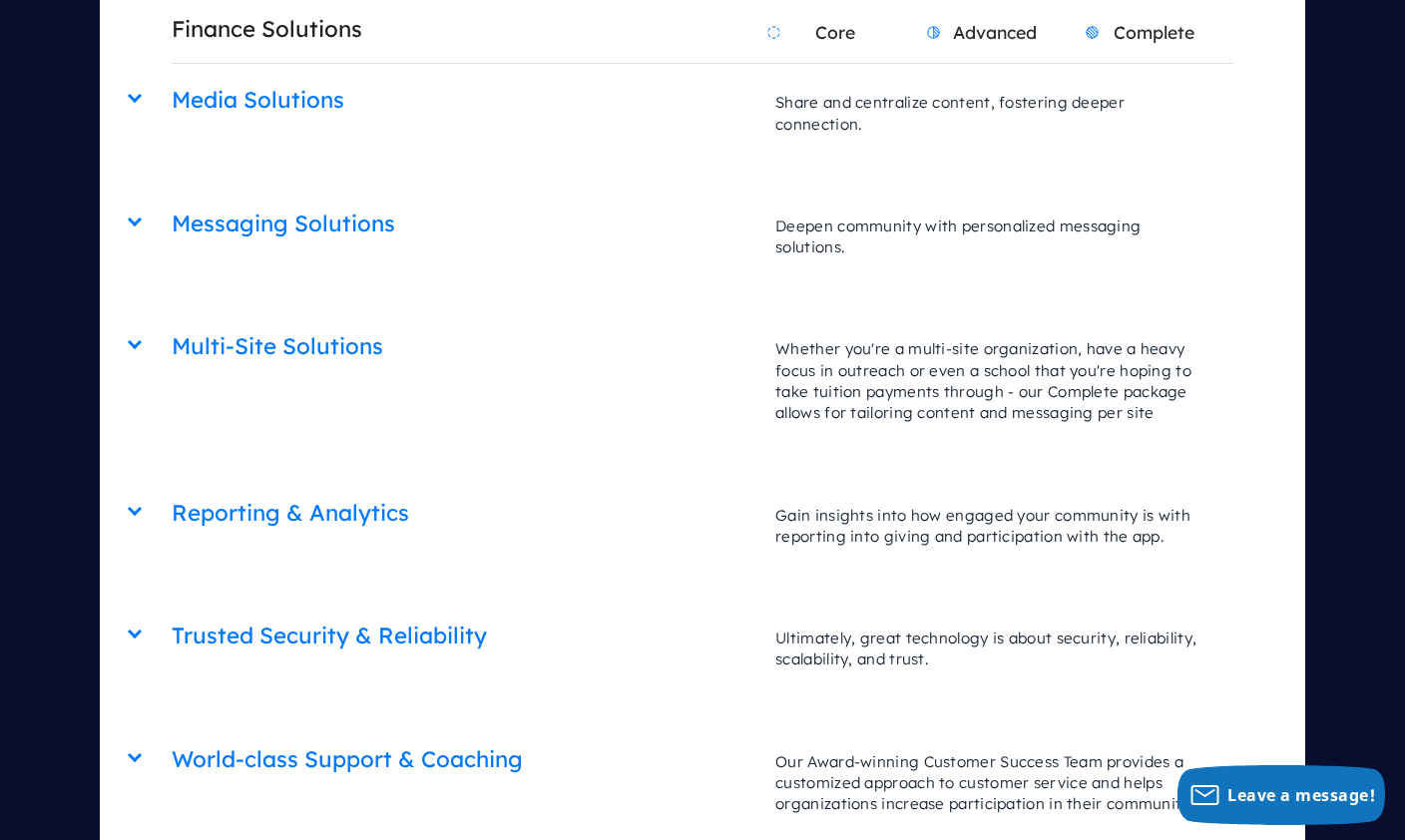 scroll, scrollTop: 6570, scrollLeft: 0, axis: vertical 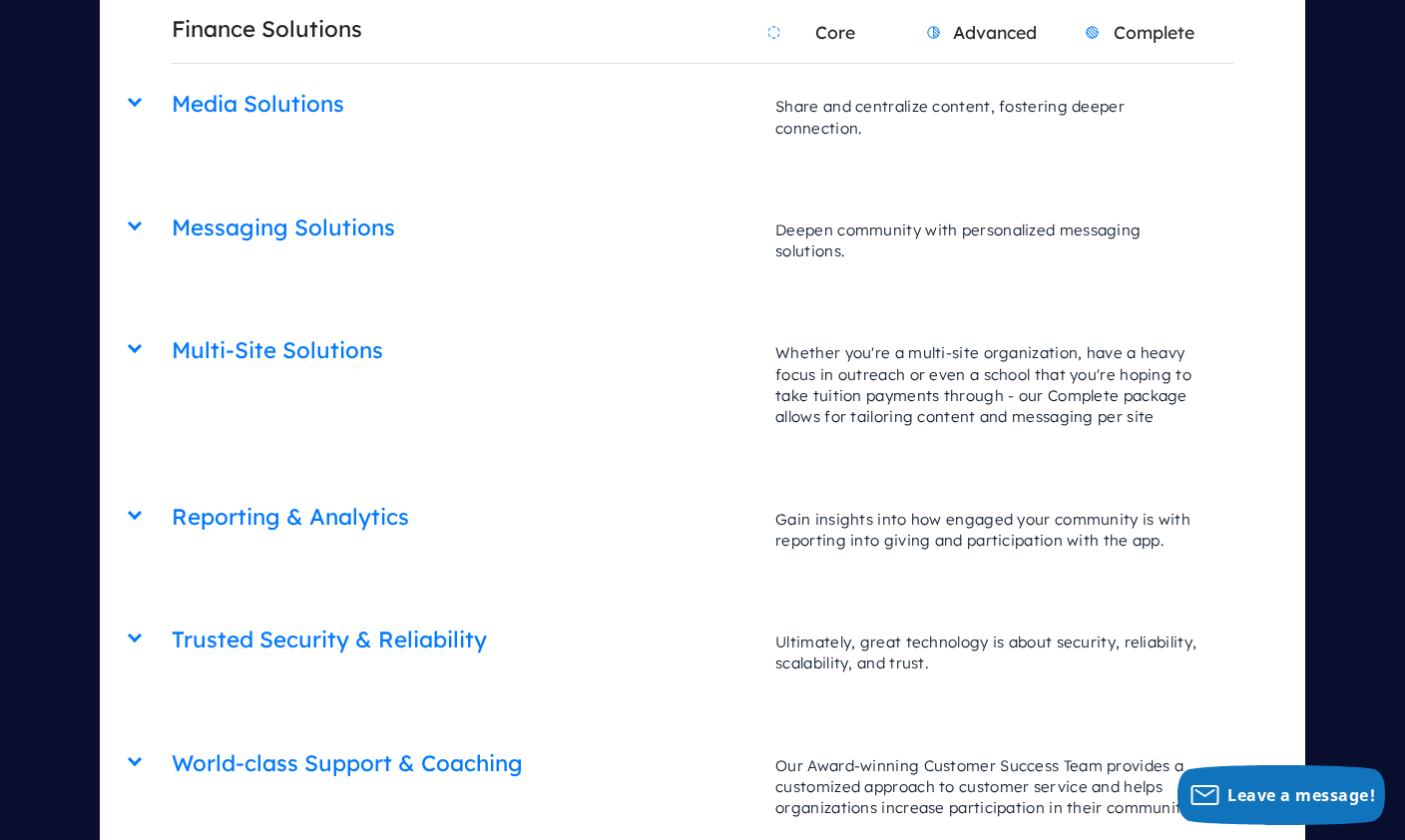 click on "Giving & Apps
App Engagement
Core
Advanced
Complete
Make your ministry accessible anytime and anywhere with church apps designed specifically for your congregation and leaders.
MyChurch App
Custom App
Connect Cards
Prayer Request Form
Quick Polls
Attitude Polls
Fill-in-the-Blank Sermon Notes
Bible Link
Open Response Questions
MyChurch App
Custom App
Connect Cards
Prayer Request Form
Quick Polls
Attitude Polls
Fill-in-the-Blank Sermon Notes
Bible Link" at bounding box center (702, -95) 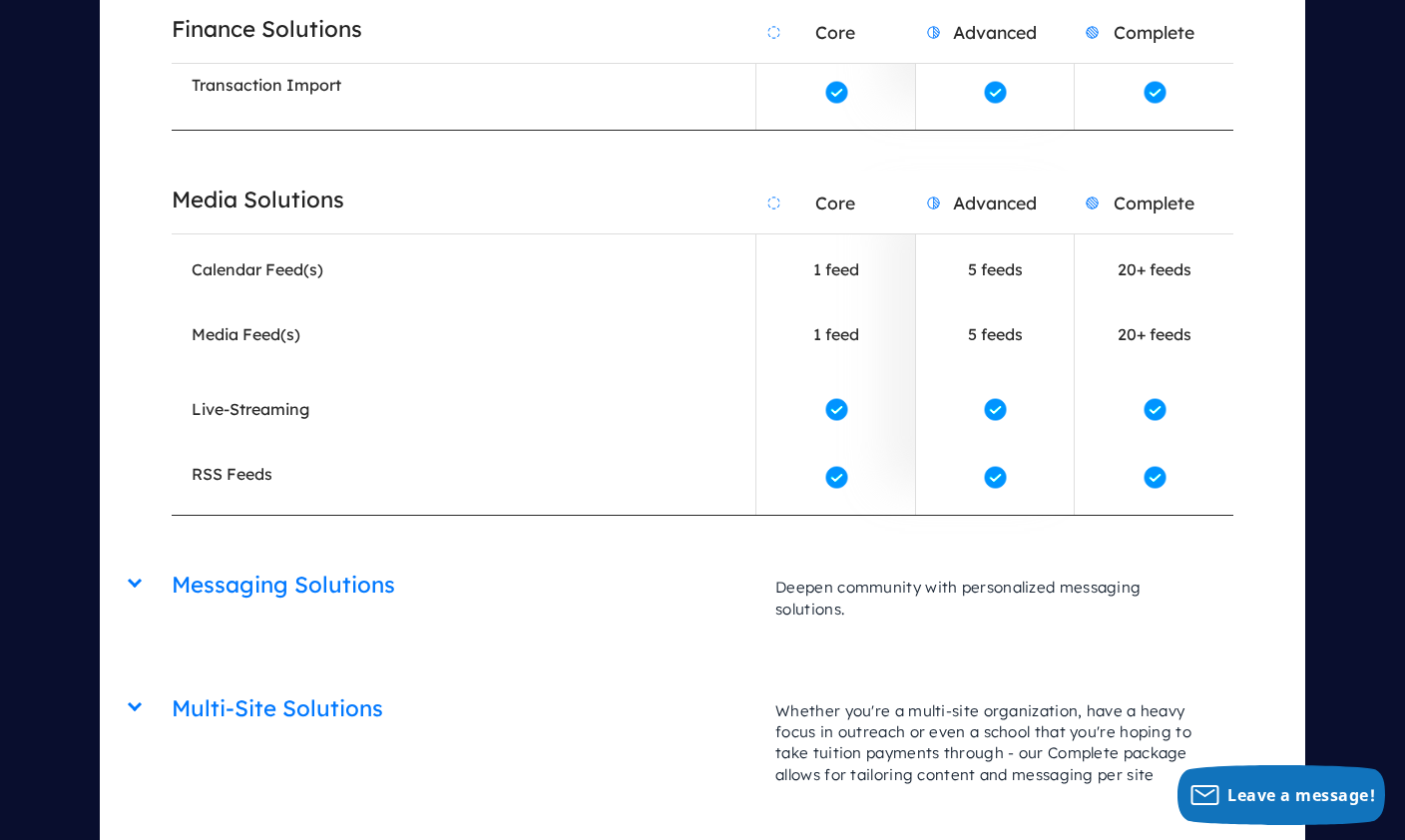scroll, scrollTop: 6474, scrollLeft: 0, axis: vertical 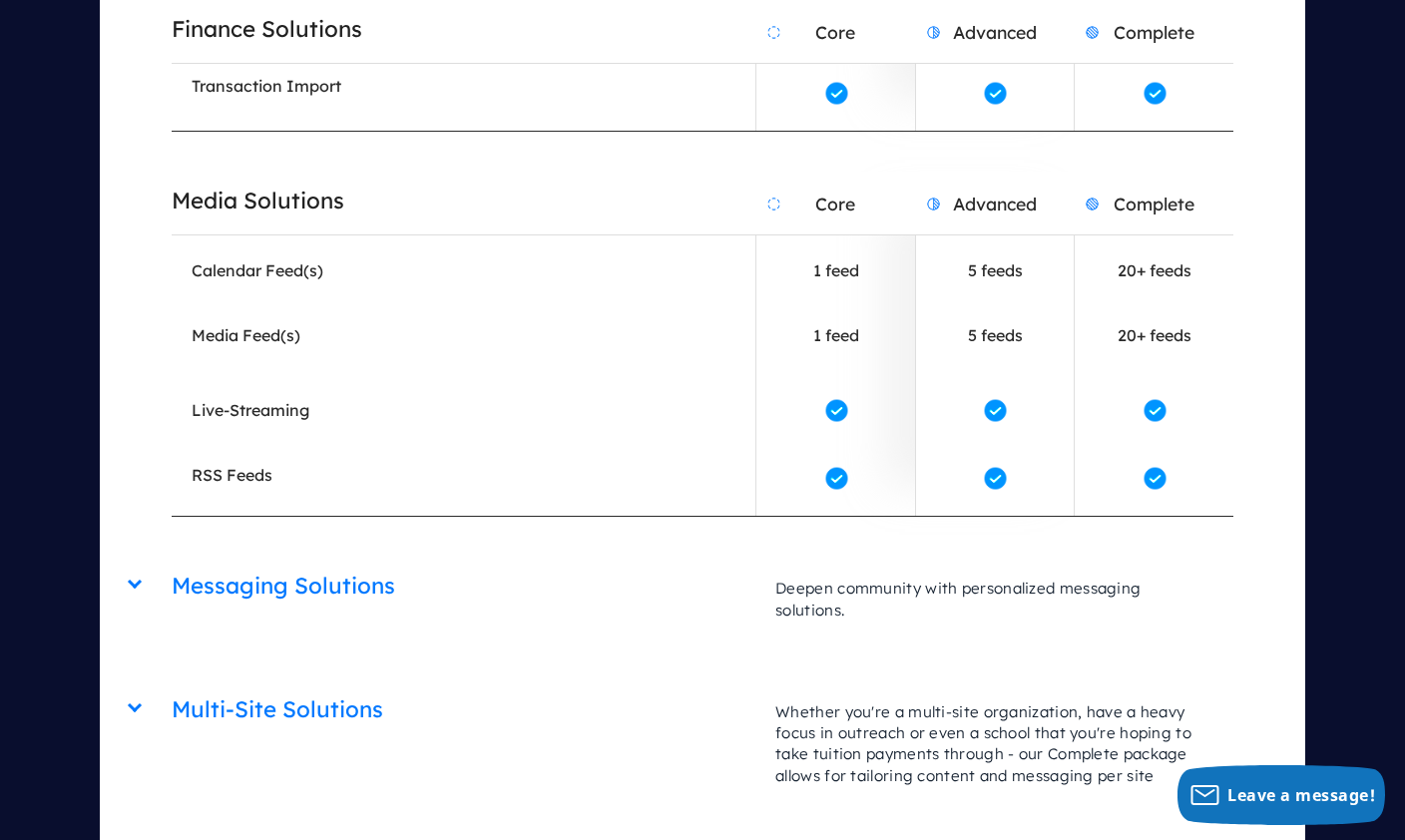 click on "Media Feed(s)" at bounding box center (245, 335) 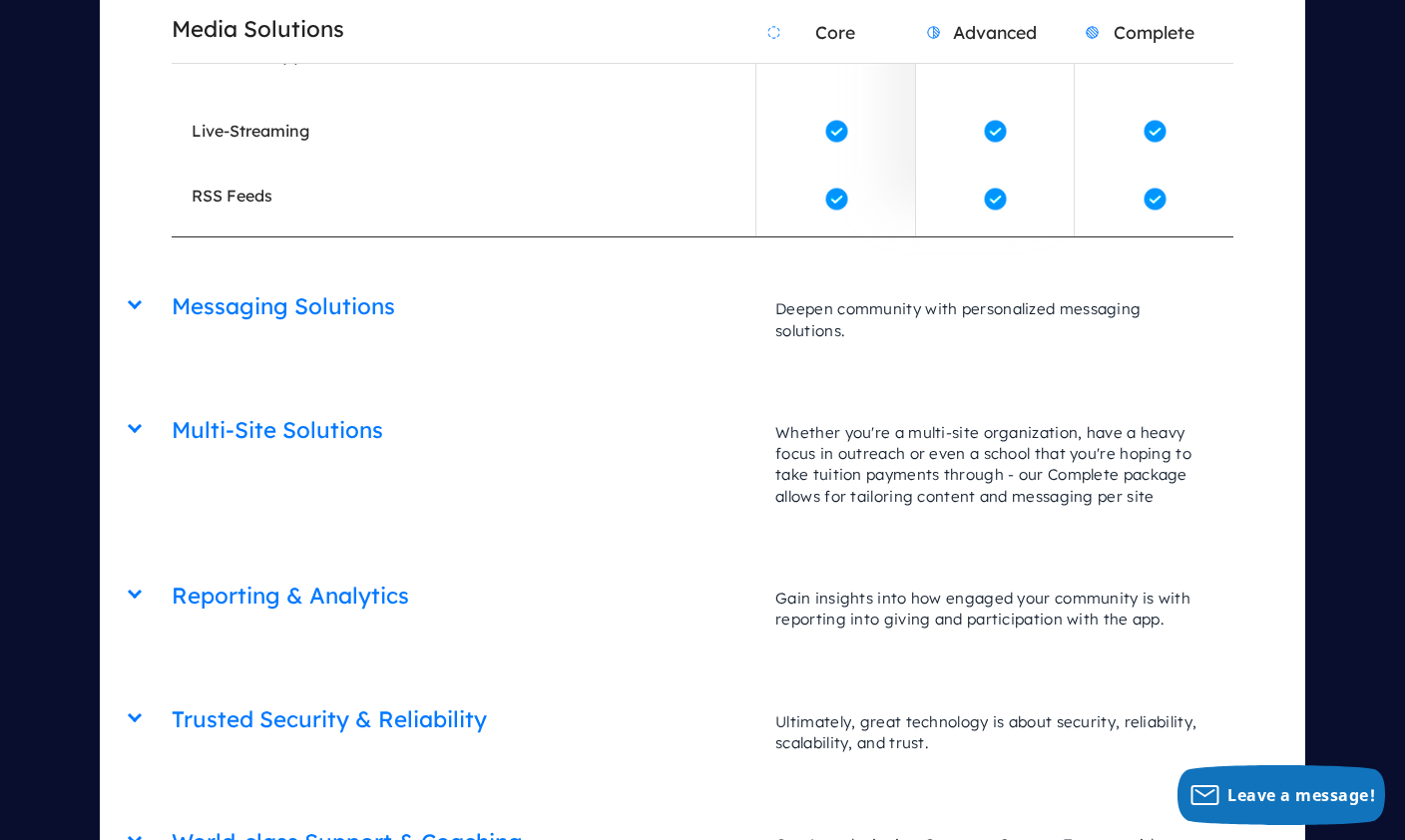 scroll, scrollTop: 6754, scrollLeft: 0, axis: vertical 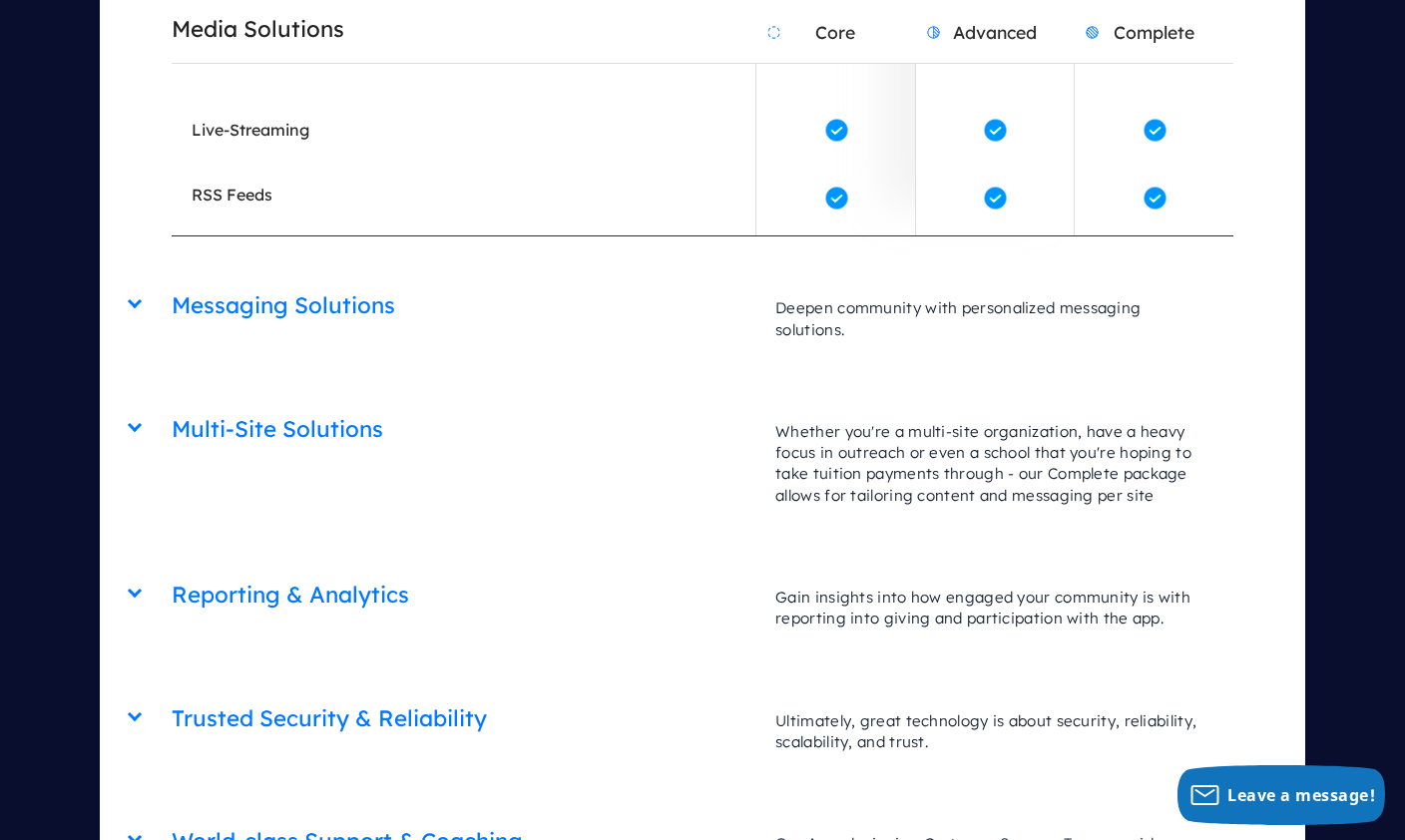 click on "Giving & Apps
App Engagement
Core
Advanced
Complete
Make your ministry accessible anytime and anywhere with church apps designed specifically for your congregation and leaders.
MyChurch App
Custom App
Connect Cards
Prayer Request Form
Quick Polls
Attitude Polls
Fill-in-the-Blank Sermon Notes
Bible Link
Open Response Questions
MyChurch App
Custom App
Connect Cards
Prayer Request Form
Quick Polls
Attitude Polls
Fill-in-the-Blank Sermon Notes
Bible Link" at bounding box center [702, -148] 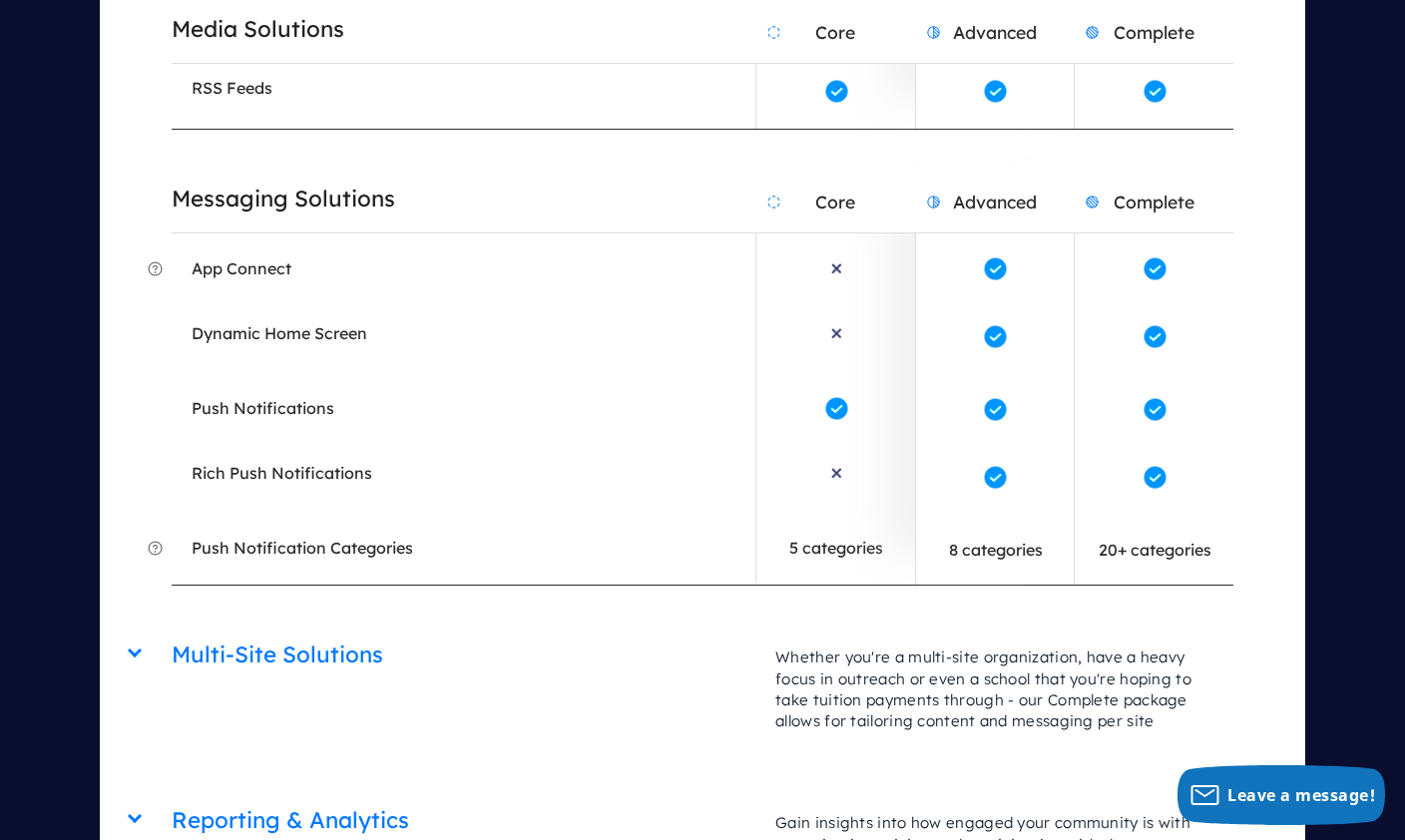scroll, scrollTop: 6879, scrollLeft: 0, axis: vertical 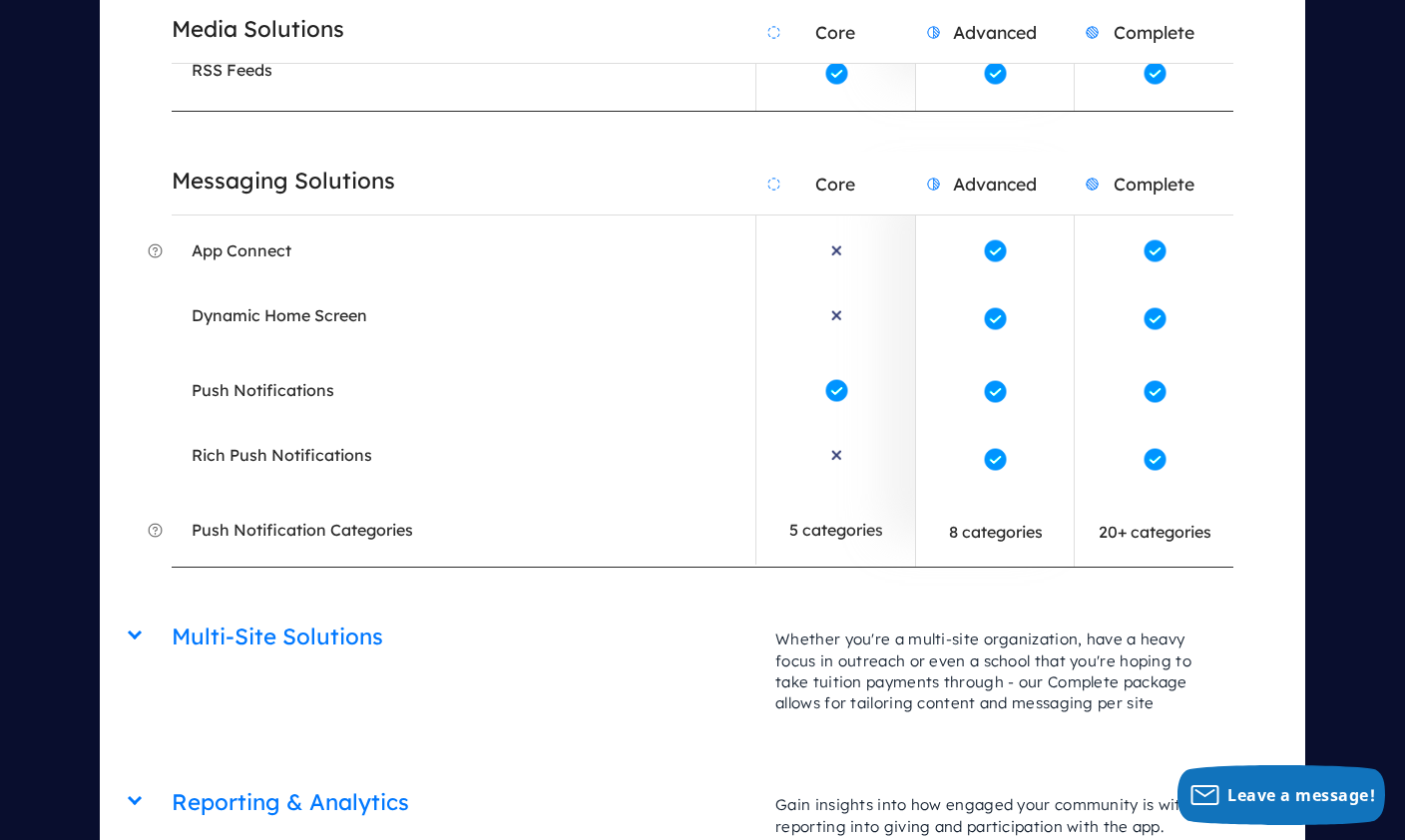 click on "Giving & Apps
App Engagement
Core
Advanced
Complete
Make your ministry accessible anytime and anywhere with church apps designed specifically for your congregation and leaders.
MyChurch App
Custom App
Connect Cards
Prayer Request Form
Quick Polls
Attitude Polls
Fill-in-the-Blank Sermon Notes
Bible Link
Open Response Questions
MyChurch App
Custom App
Connect Cards
Prayer Request Form
Quick Polls
Attitude Polls
Fill-in-the-Blank Sermon Notes
Bible Link" at bounding box center [702, -106] 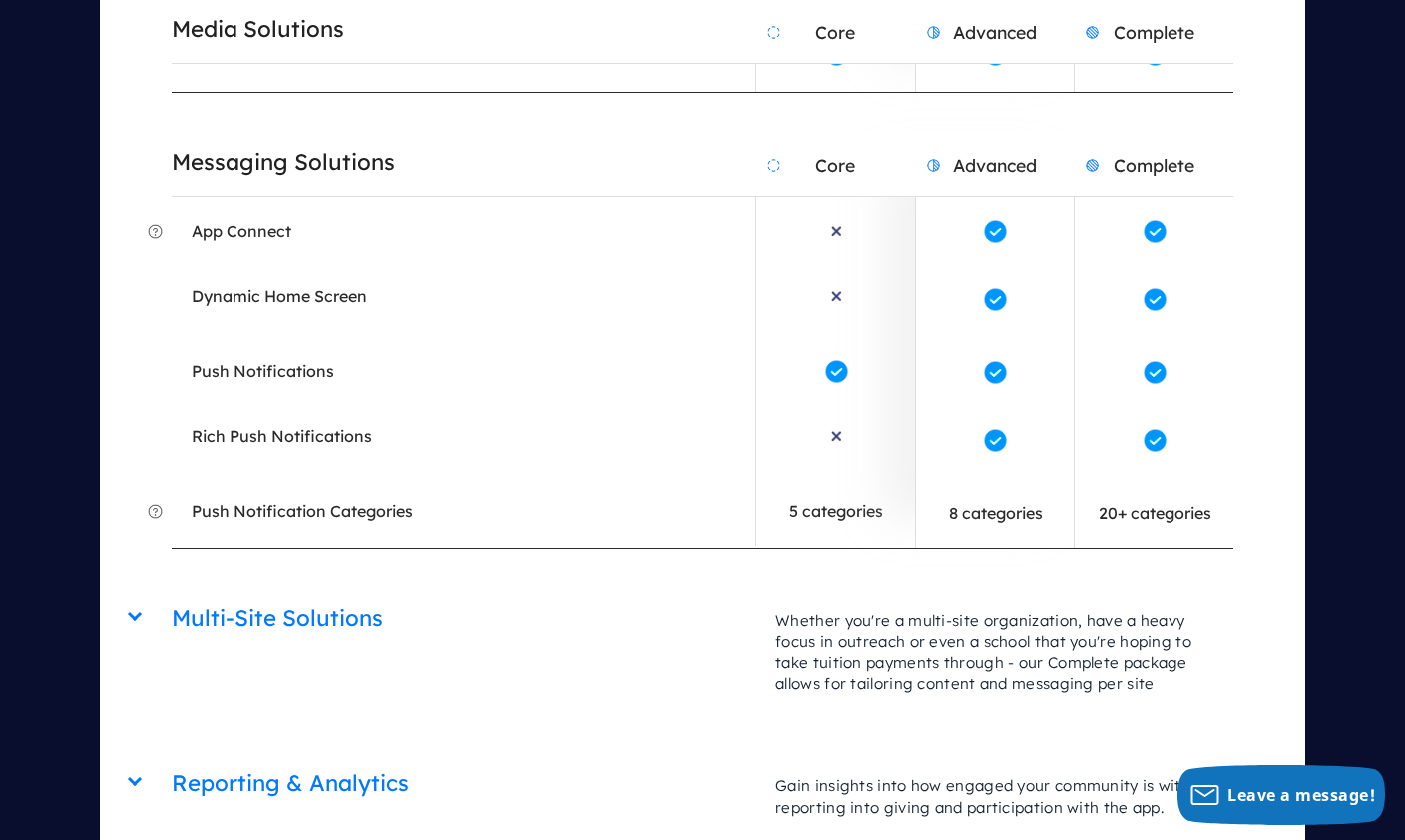 scroll, scrollTop: 6899, scrollLeft: 0, axis: vertical 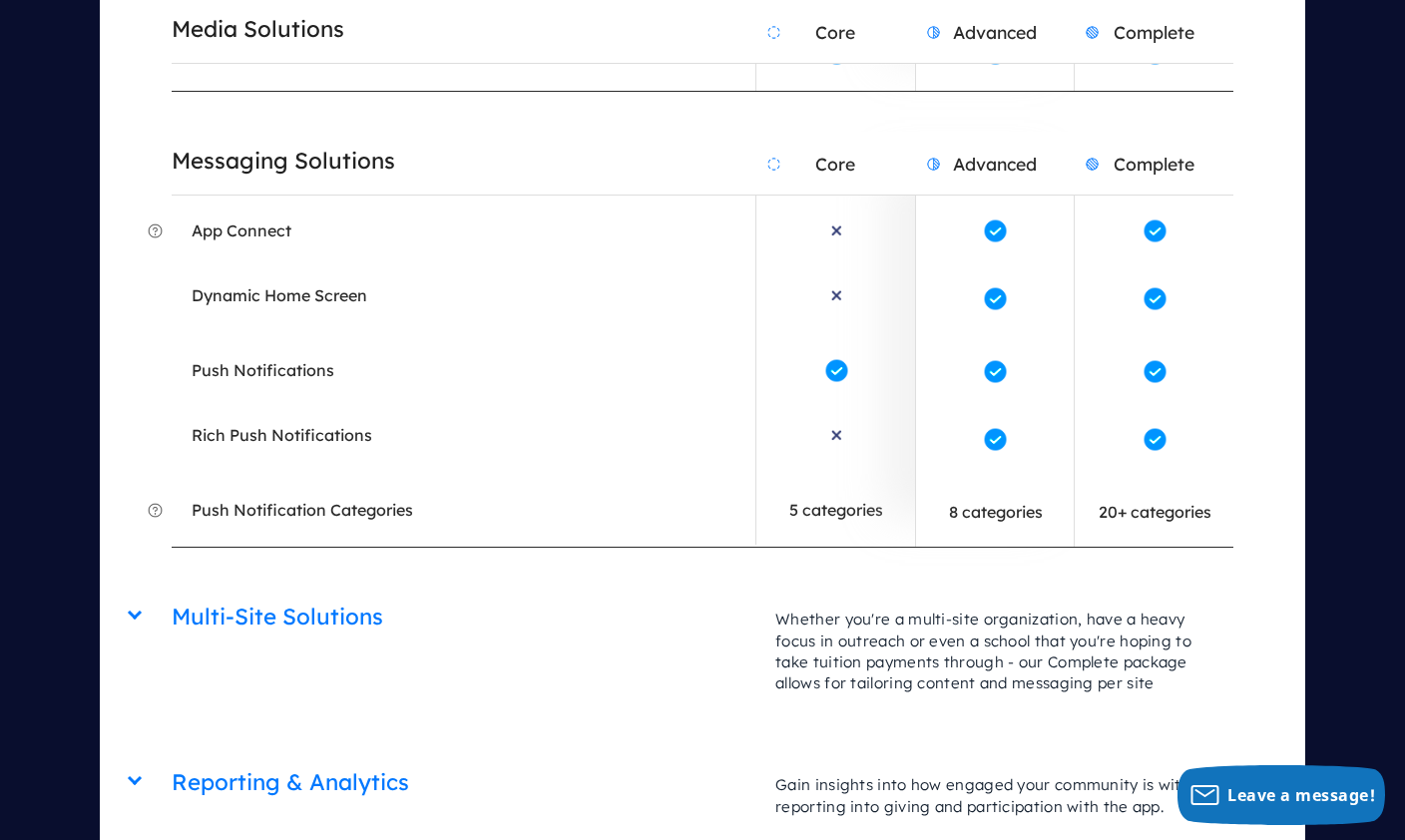 click at bounding box center [155, 230] 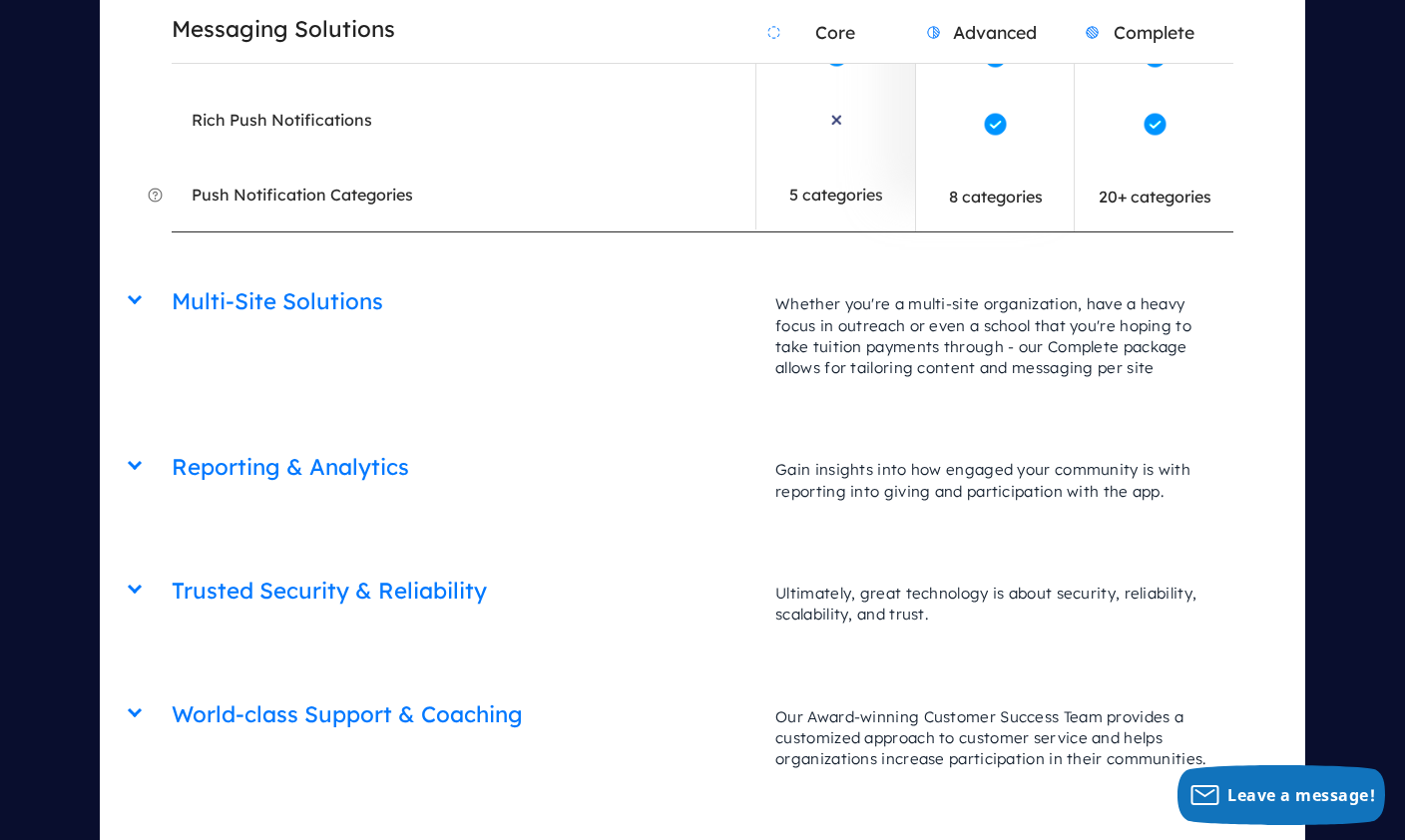 scroll, scrollTop: 7262, scrollLeft: 0, axis: vertical 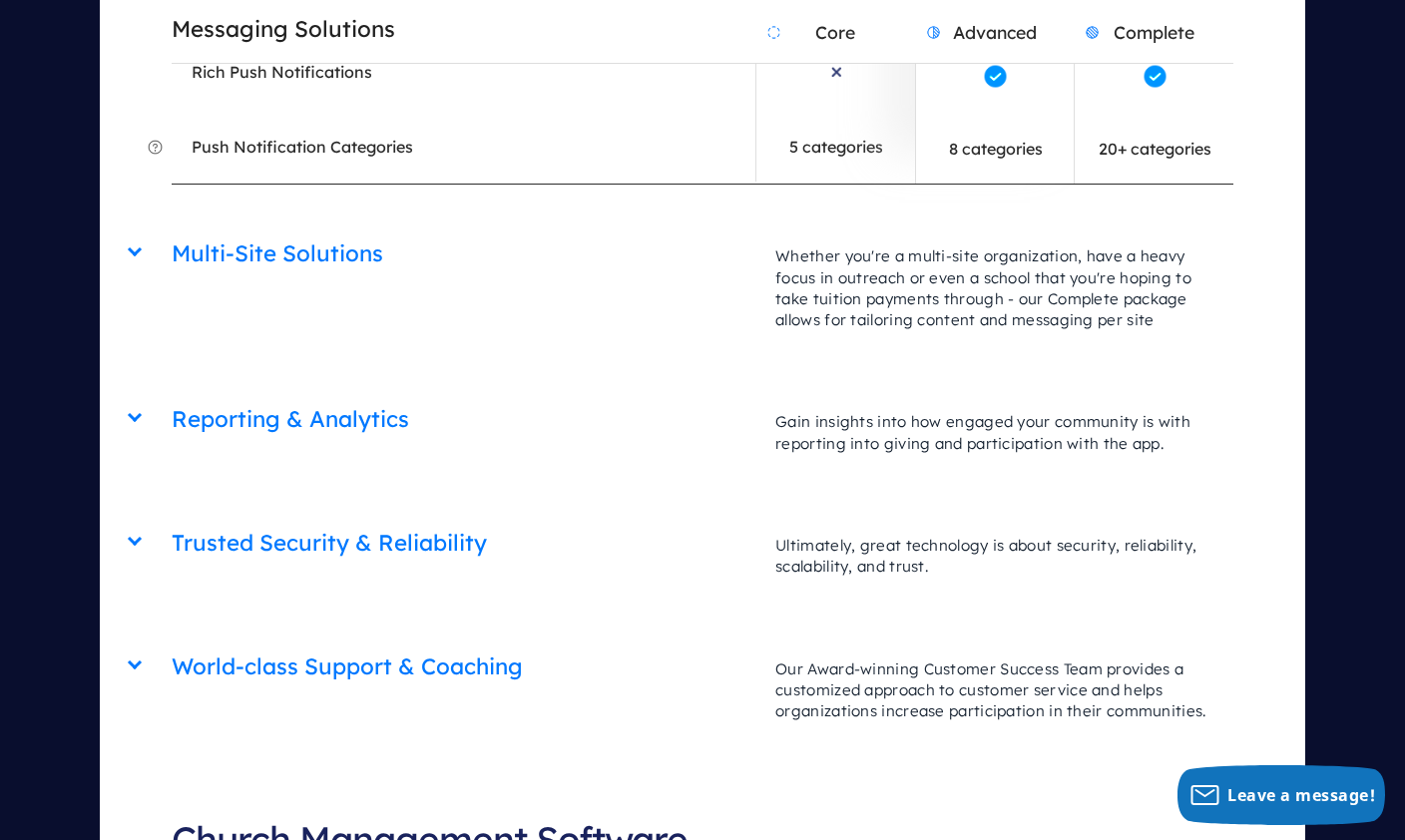 click on "Multi-Site Solutions
Core
Advanced
Complete
Whether you're a multi-site organization, have a heavy focus in outreach or even a school that you're hoping to take tuition payments through - our Complete package allows for tailoring content and messaging per site" at bounding box center (702, 224) 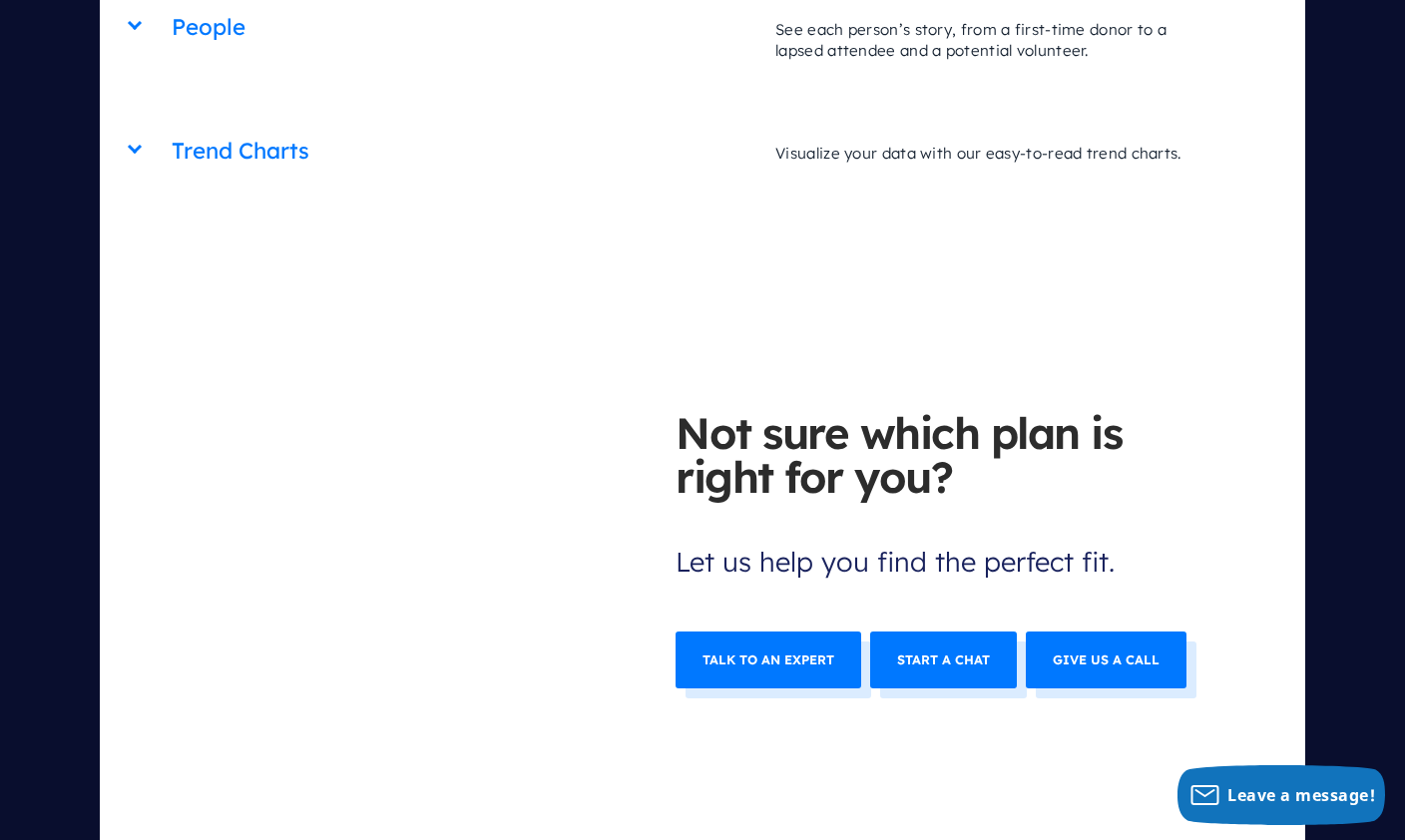 scroll, scrollTop: 9525, scrollLeft: 0, axis: vertical 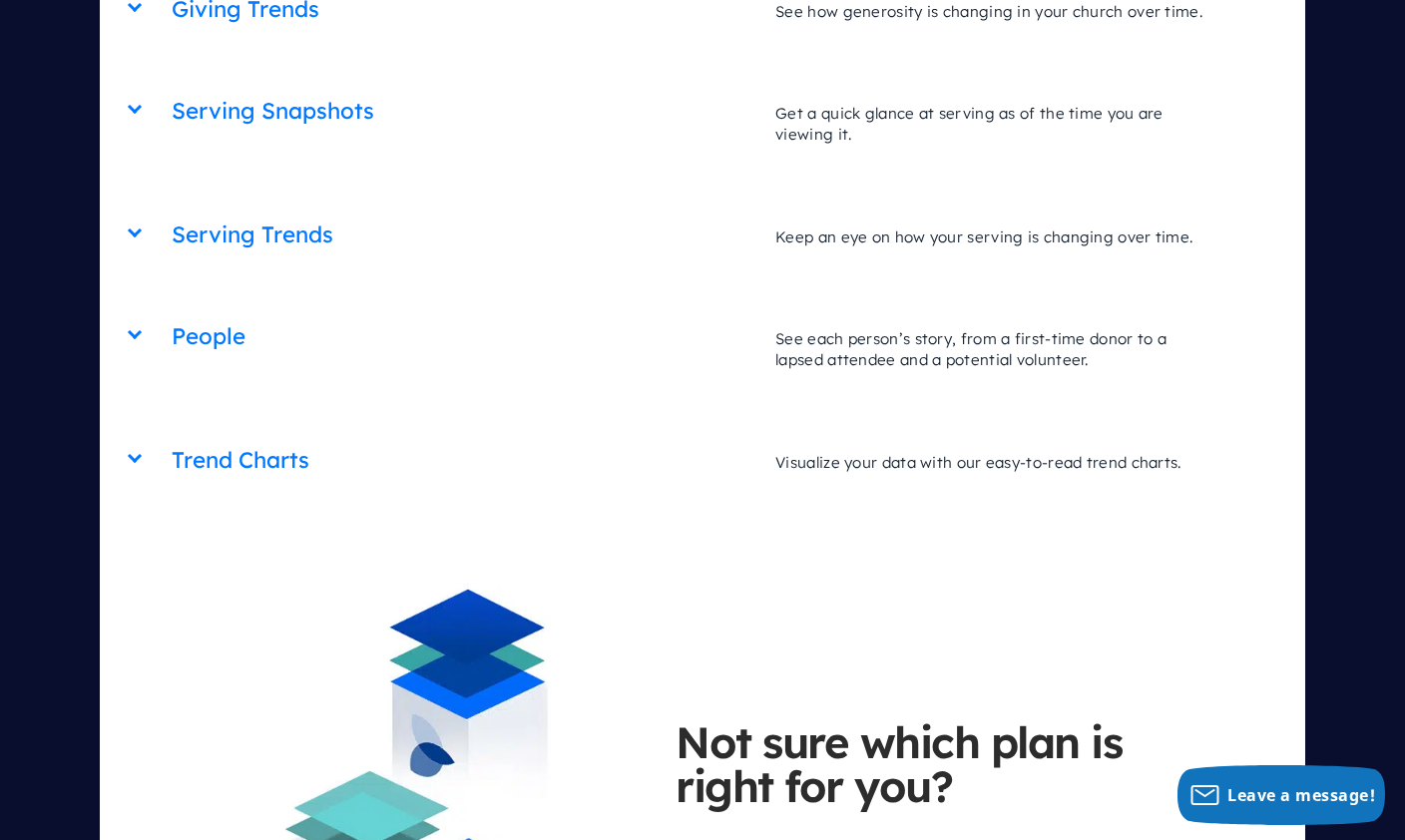 click on "Giving & Apps
App Engagement
Core
Advanced
Complete
Make your ministry accessible anytime and anywhere with church apps designed specifically for your congregation and leaders.
MyChurch App
Custom App
Connect Cards
Prayer Request Form
Quick Polls
Attitude Polls
Fill-in-the-Blank Sermon Notes
Bible Link
Open Response Questions
MyChurch App
Custom App
Connect Cards
Prayer Request Form
Quick Polls
Attitude Polls
Fill-in-the-Blank Sermon Notes
Bible Link" at bounding box center [702, -2384] 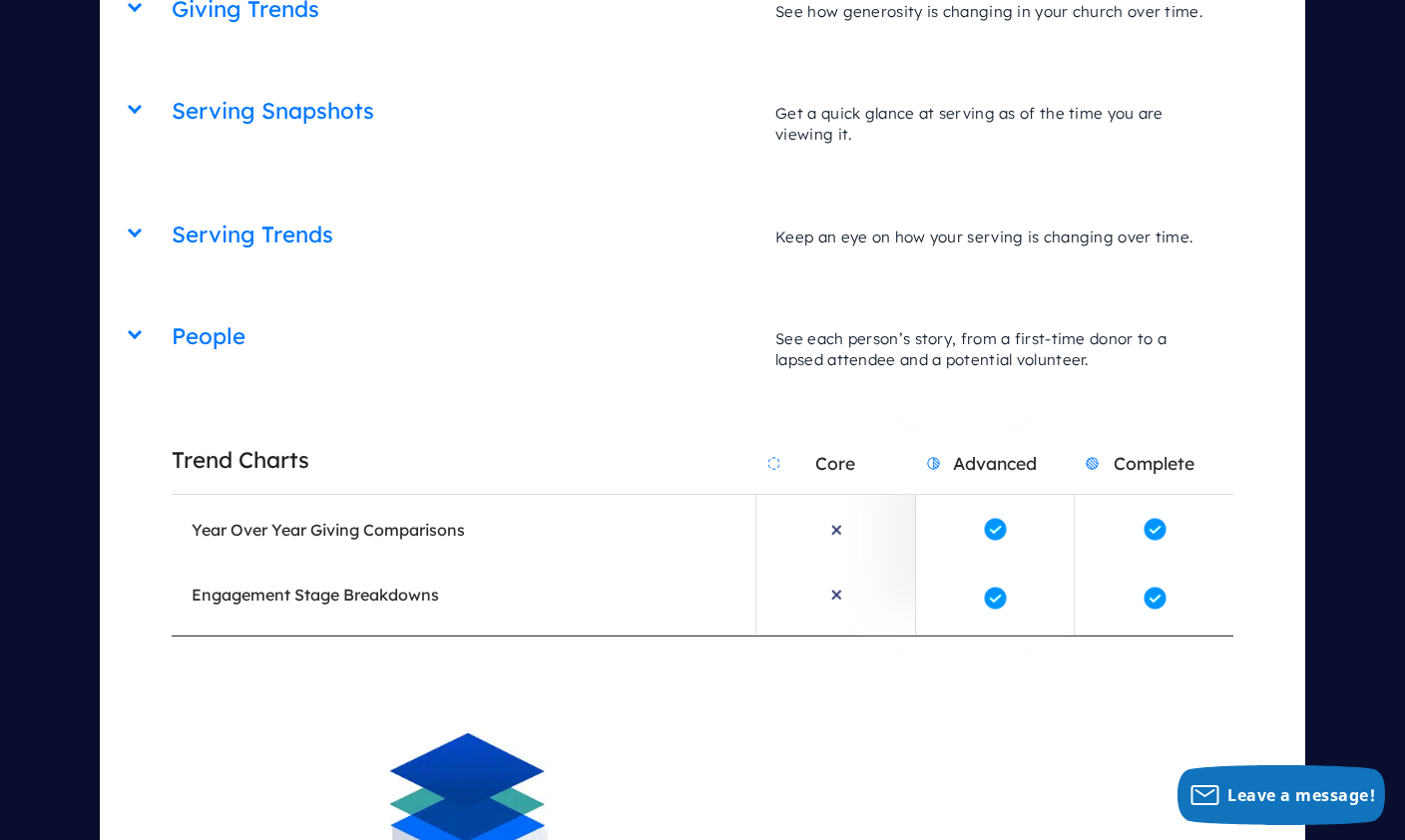 click on "People" at bounding box center [463, 336] 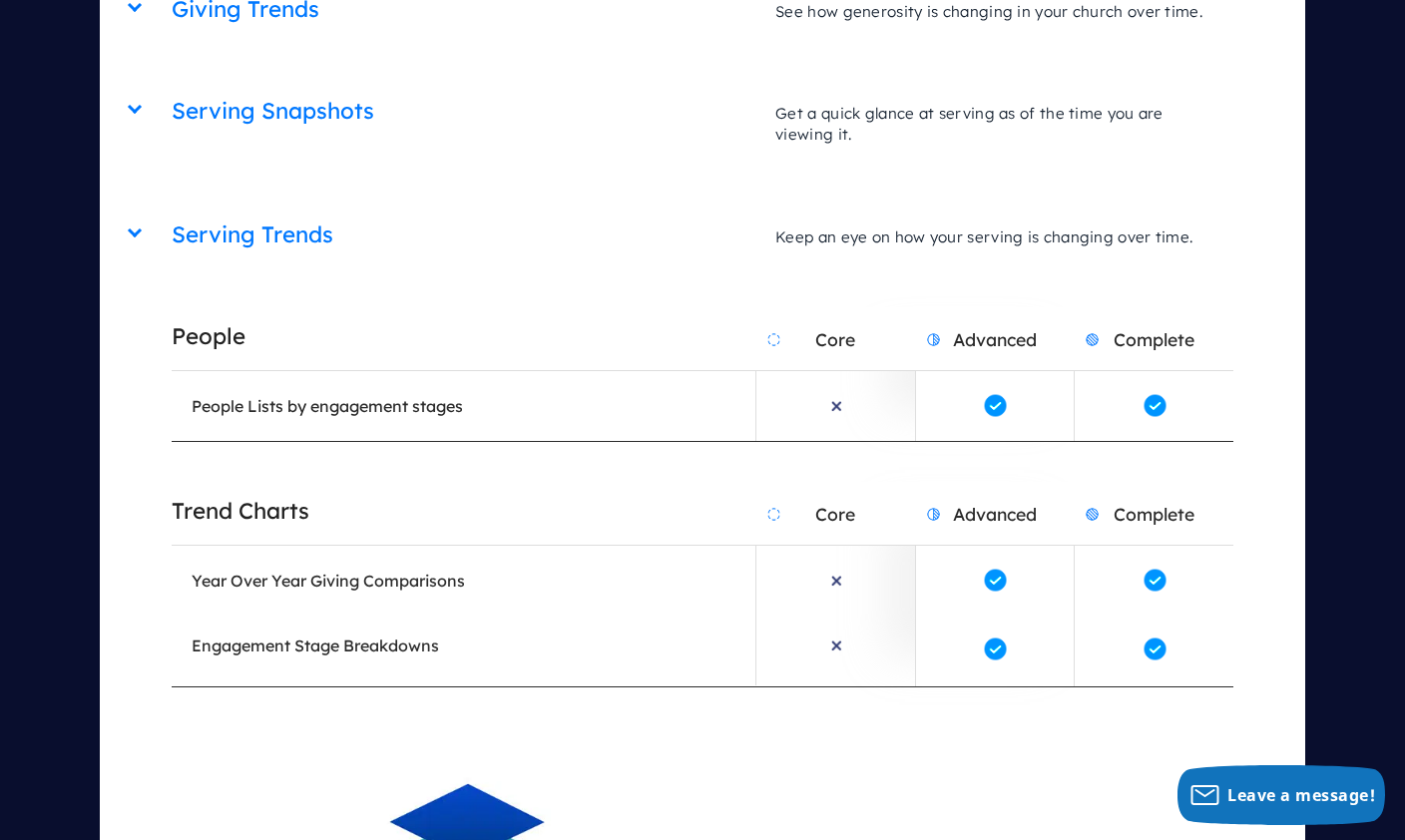 click on "Serving Trends" at bounding box center [463, 234] 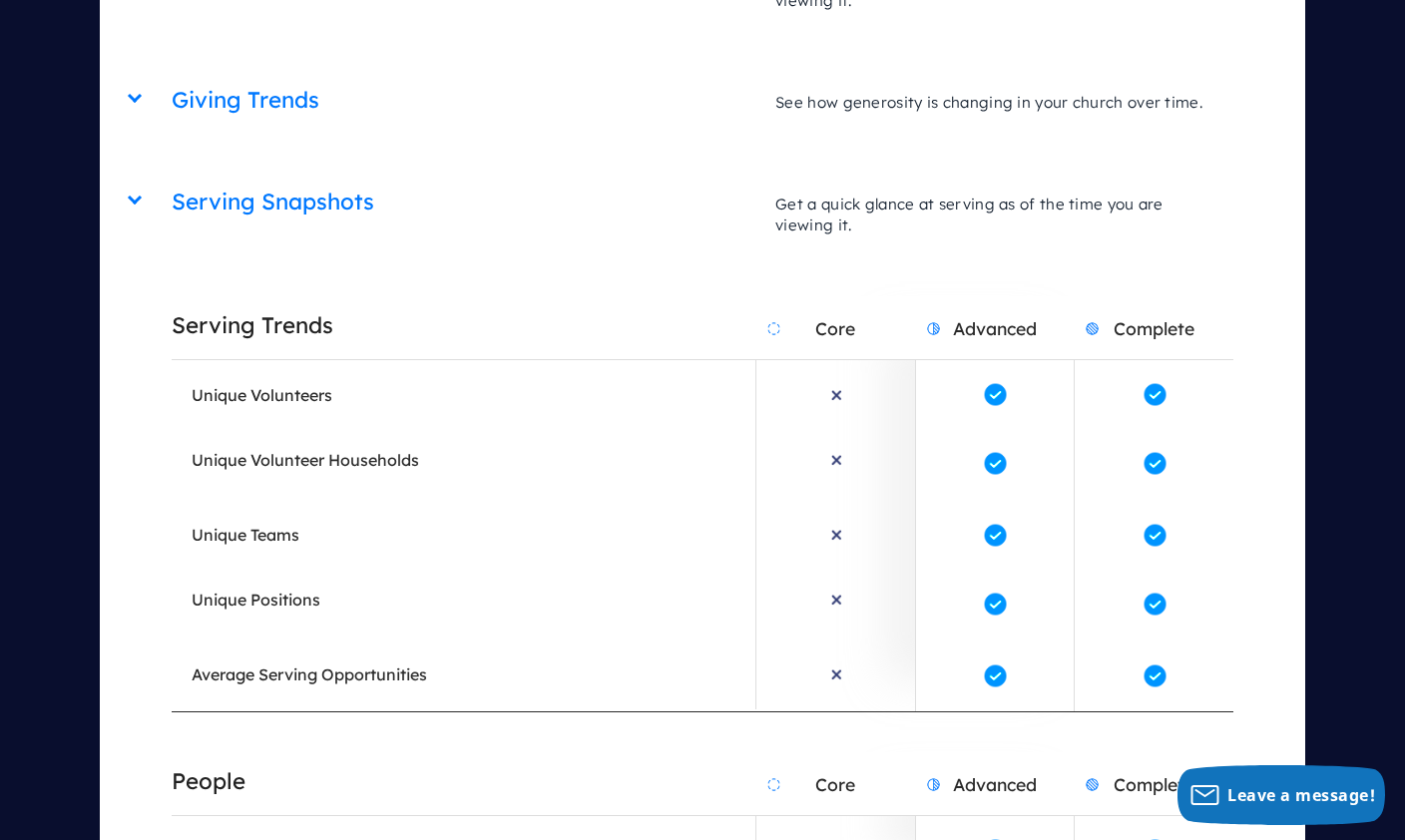 scroll, scrollTop: 9433, scrollLeft: 0, axis: vertical 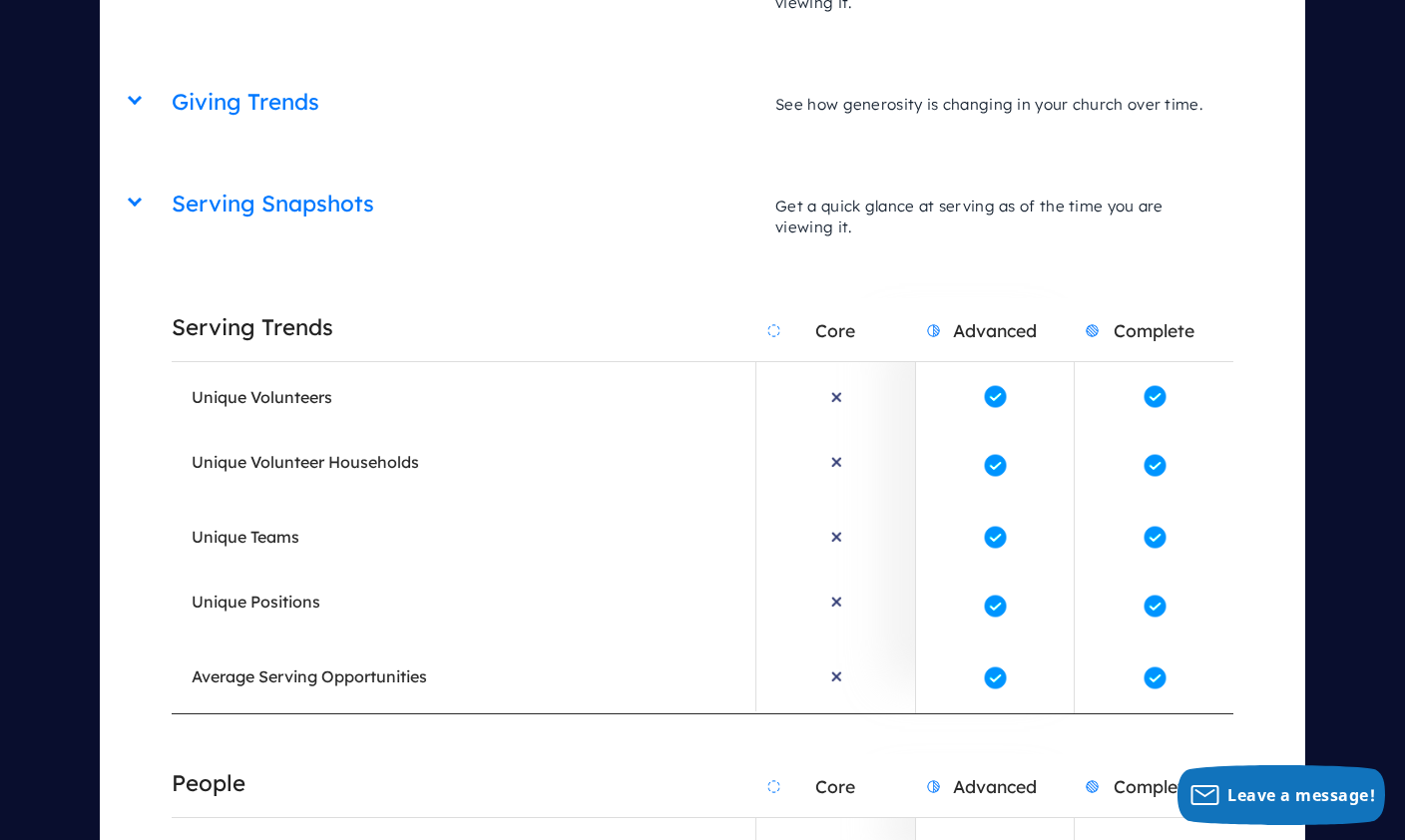 click on "Serving Snapshots" at bounding box center [463, 204] 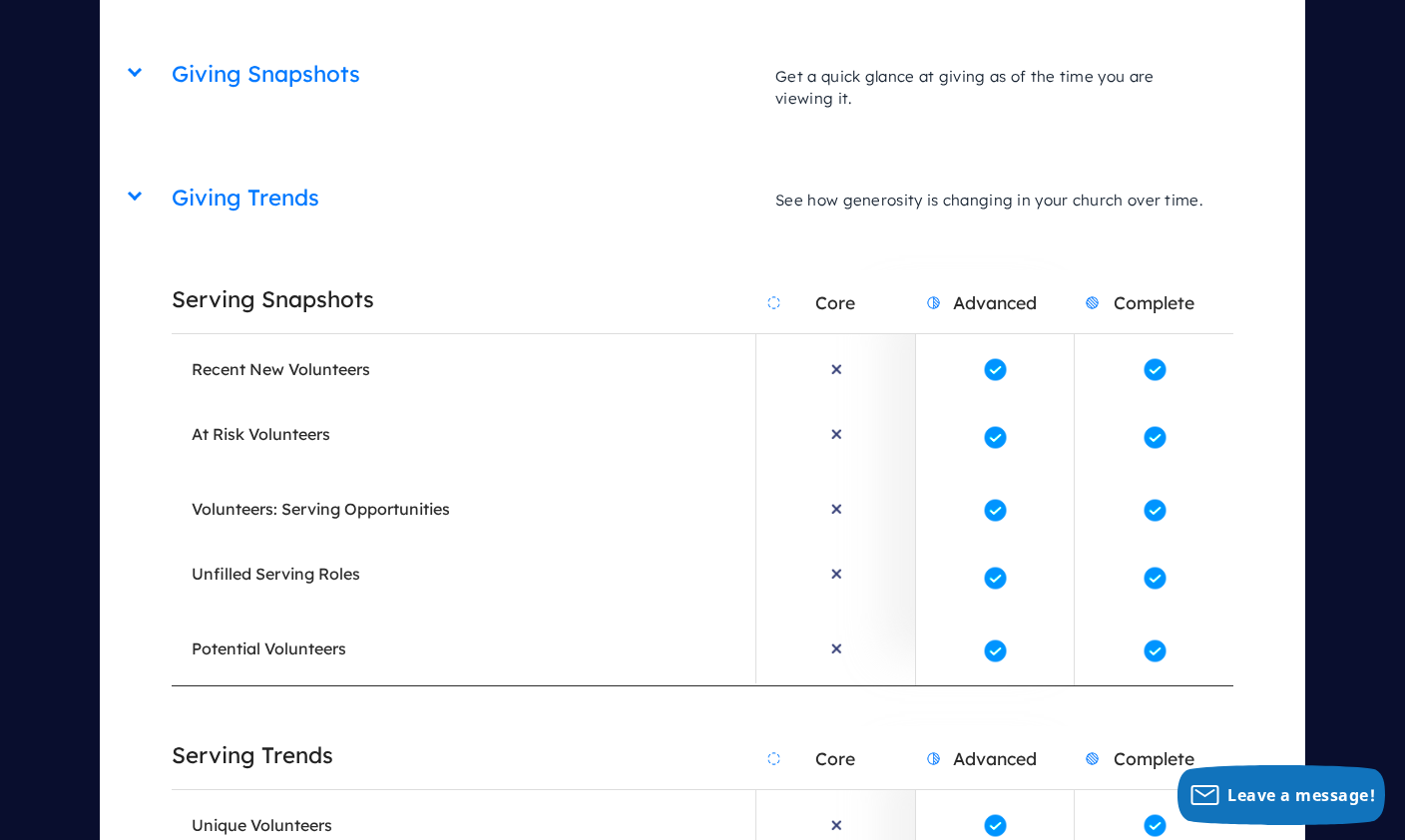 scroll, scrollTop: 9205, scrollLeft: 0, axis: vertical 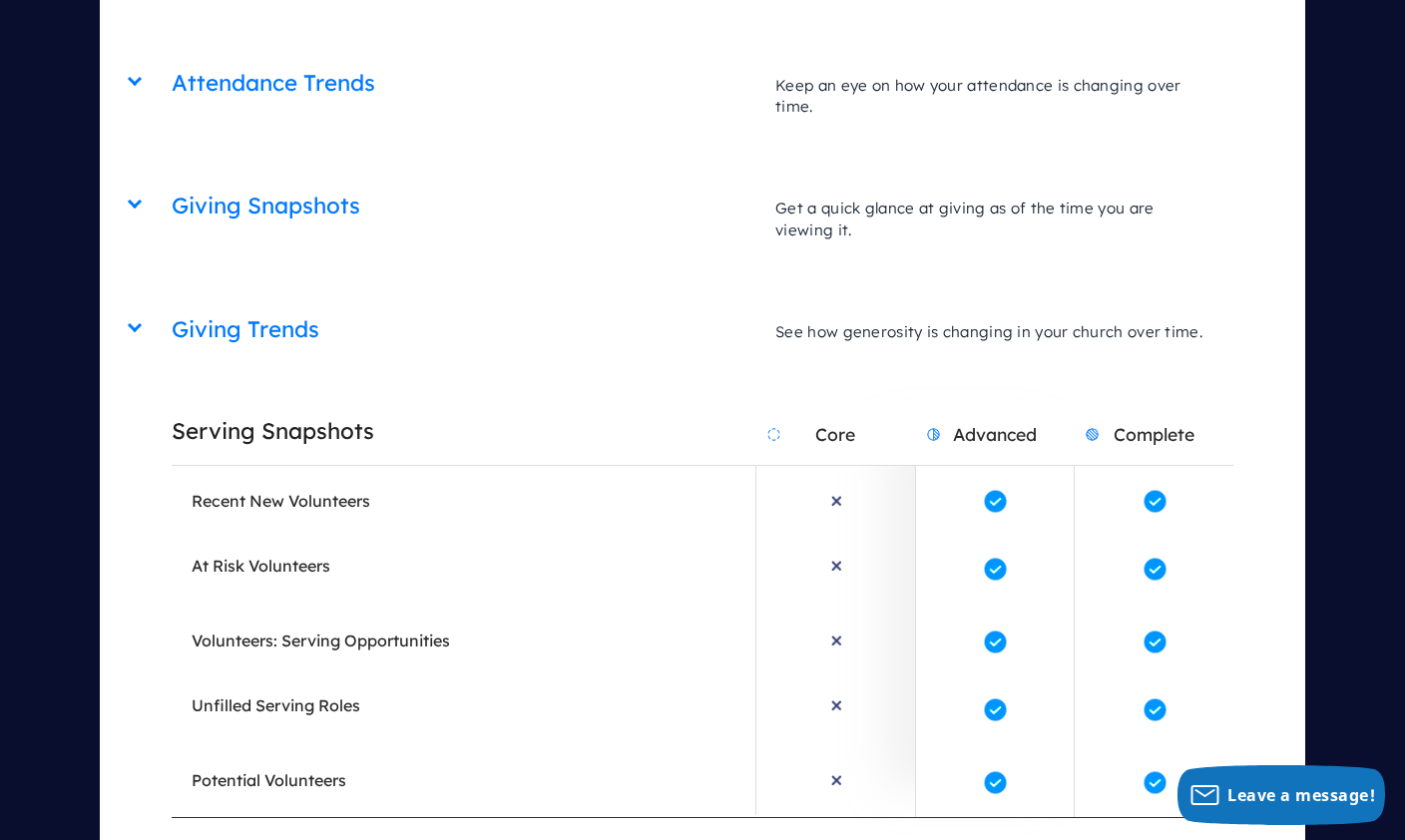 click on "Giving Snapshots" at bounding box center (463, 206) 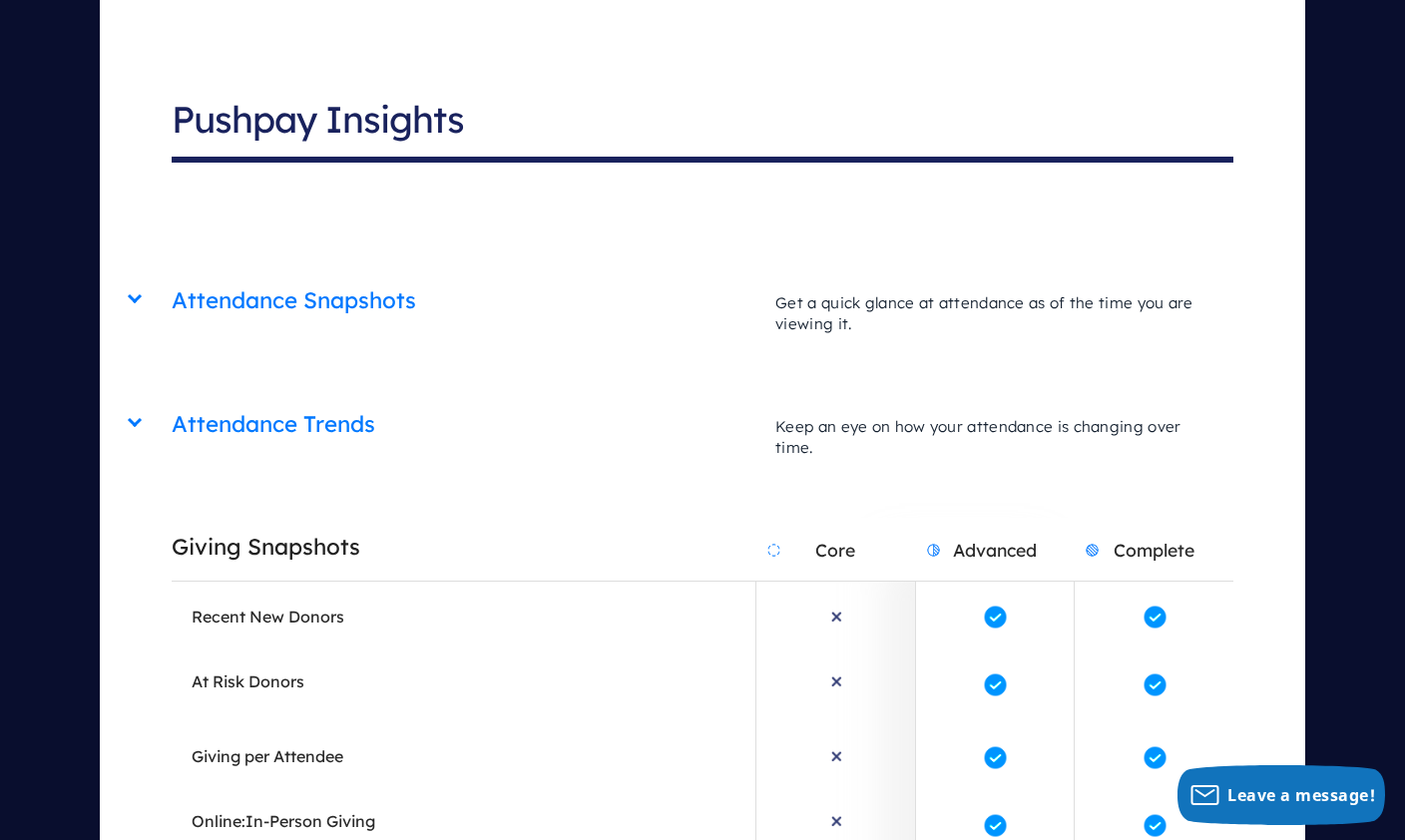 scroll, scrollTop: 8811, scrollLeft: 0, axis: vertical 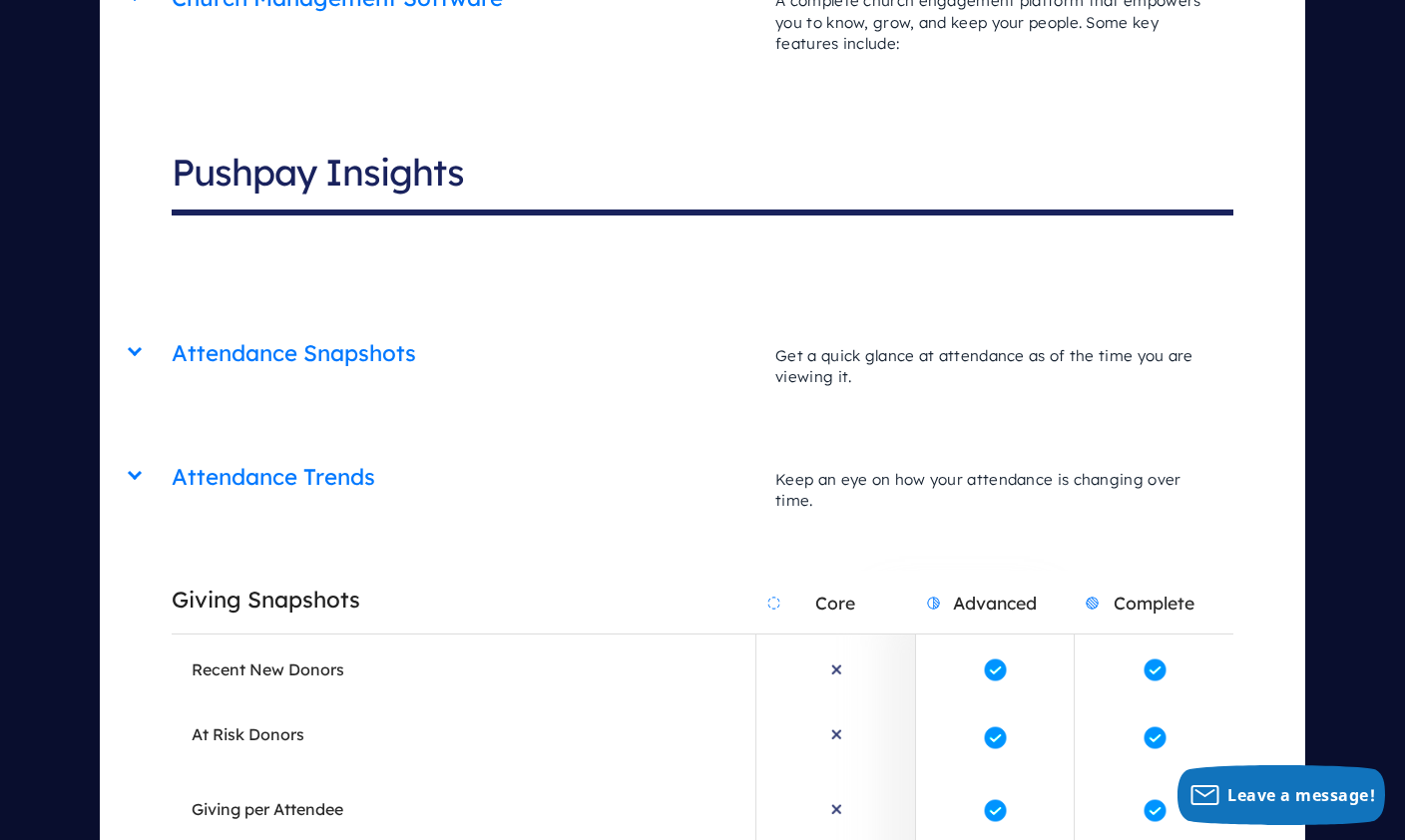 click on "Attendance Snapshots" at bounding box center [463, 353] 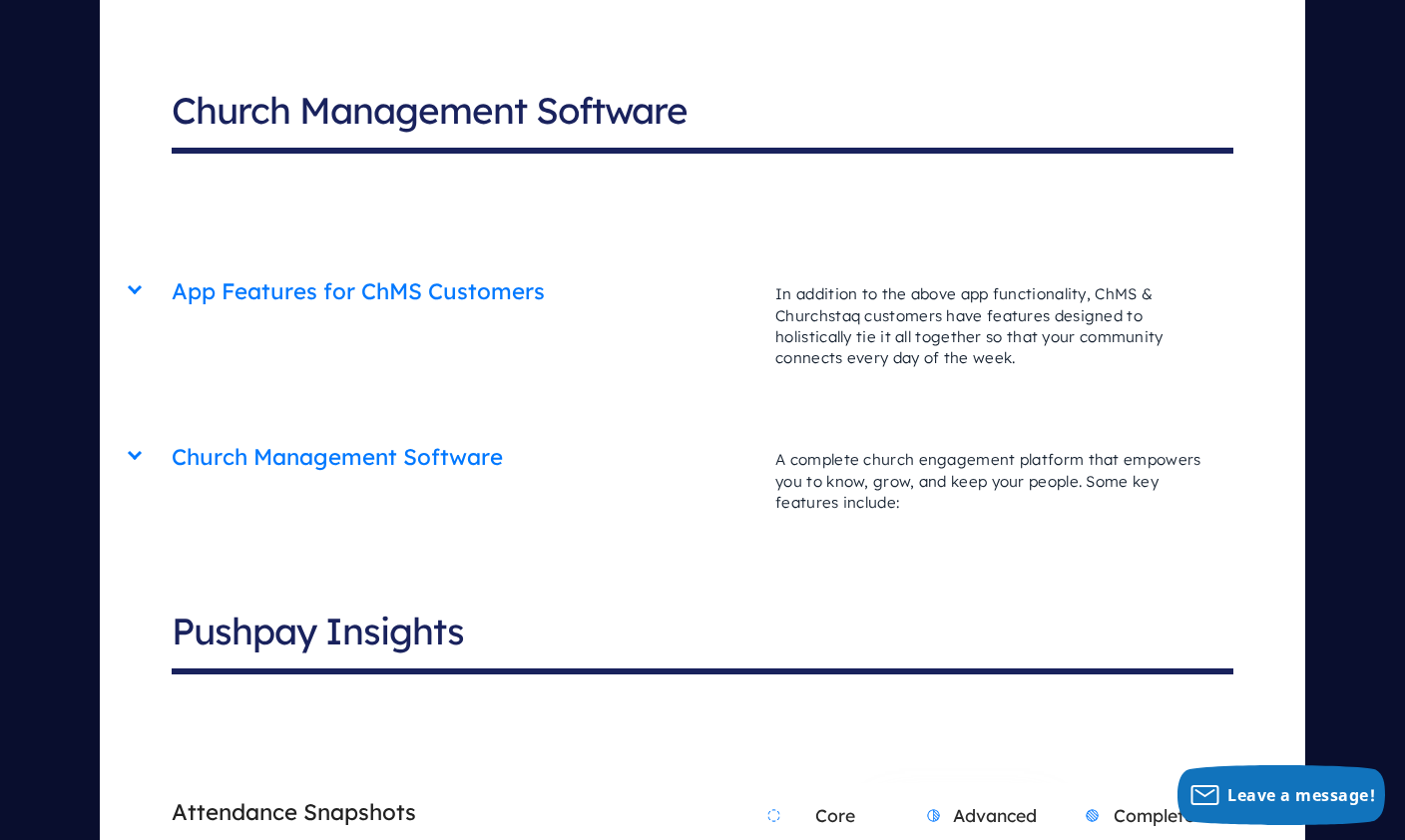 scroll, scrollTop: 8397, scrollLeft: 0, axis: vertical 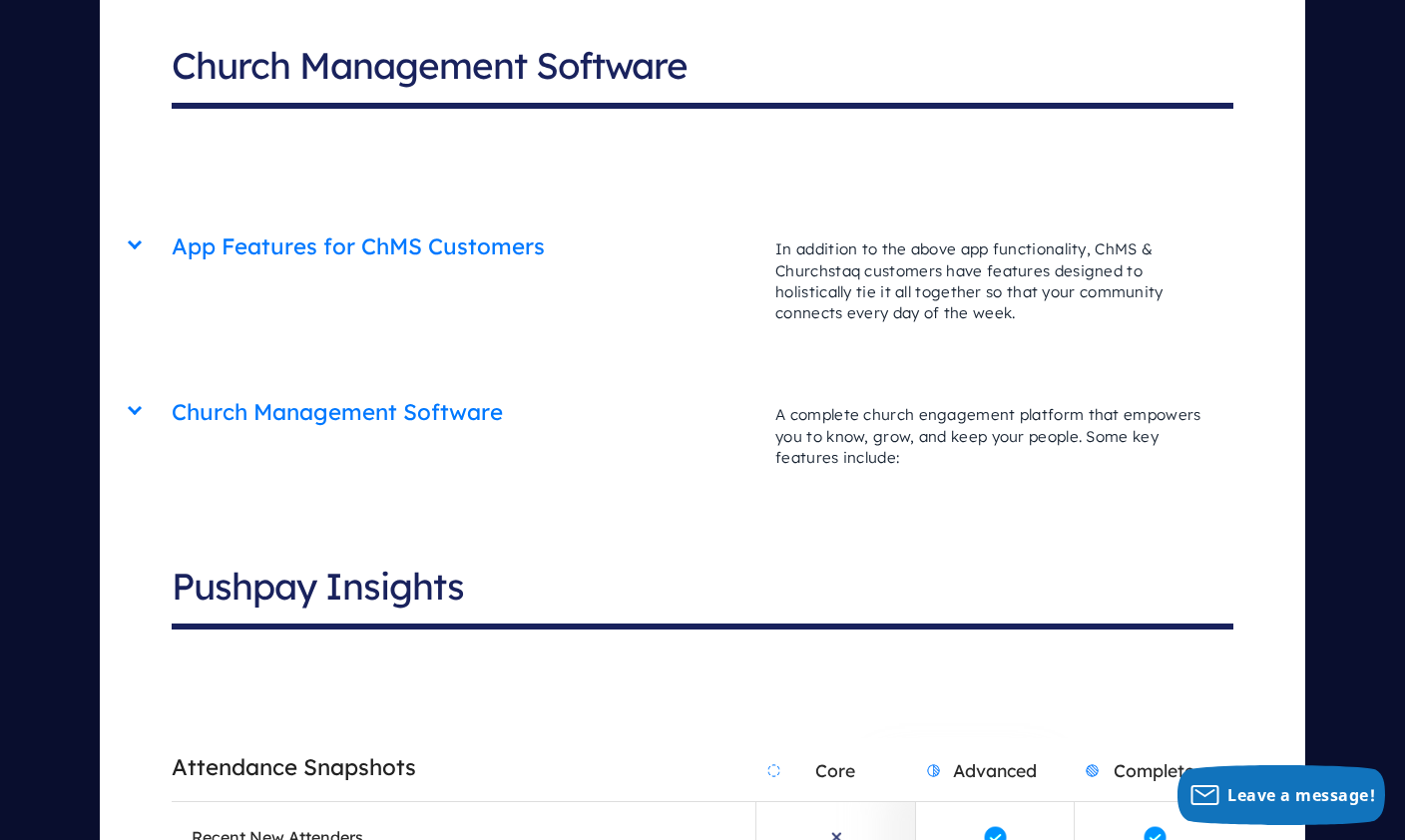 click on "Giving & Apps
App Engagement
Core
Advanced
Complete
Make your ministry accessible anytime and anywhere with church apps designed specifically for your congregation and leaders.
MyChurch App
Custom App
Connect Cards
Prayer Request Form
Quick Polls
Attitude Polls
Fill-in-the-Blank Sermon Notes
Bible Link
Open Response Questions
MyChurch App
Custom App
Connect Cards
Prayer Request Form
Quick Polls
Attitude Polls
Fill-in-the-Blank Sermon Notes
Bible Link" at bounding box center [702, -483] 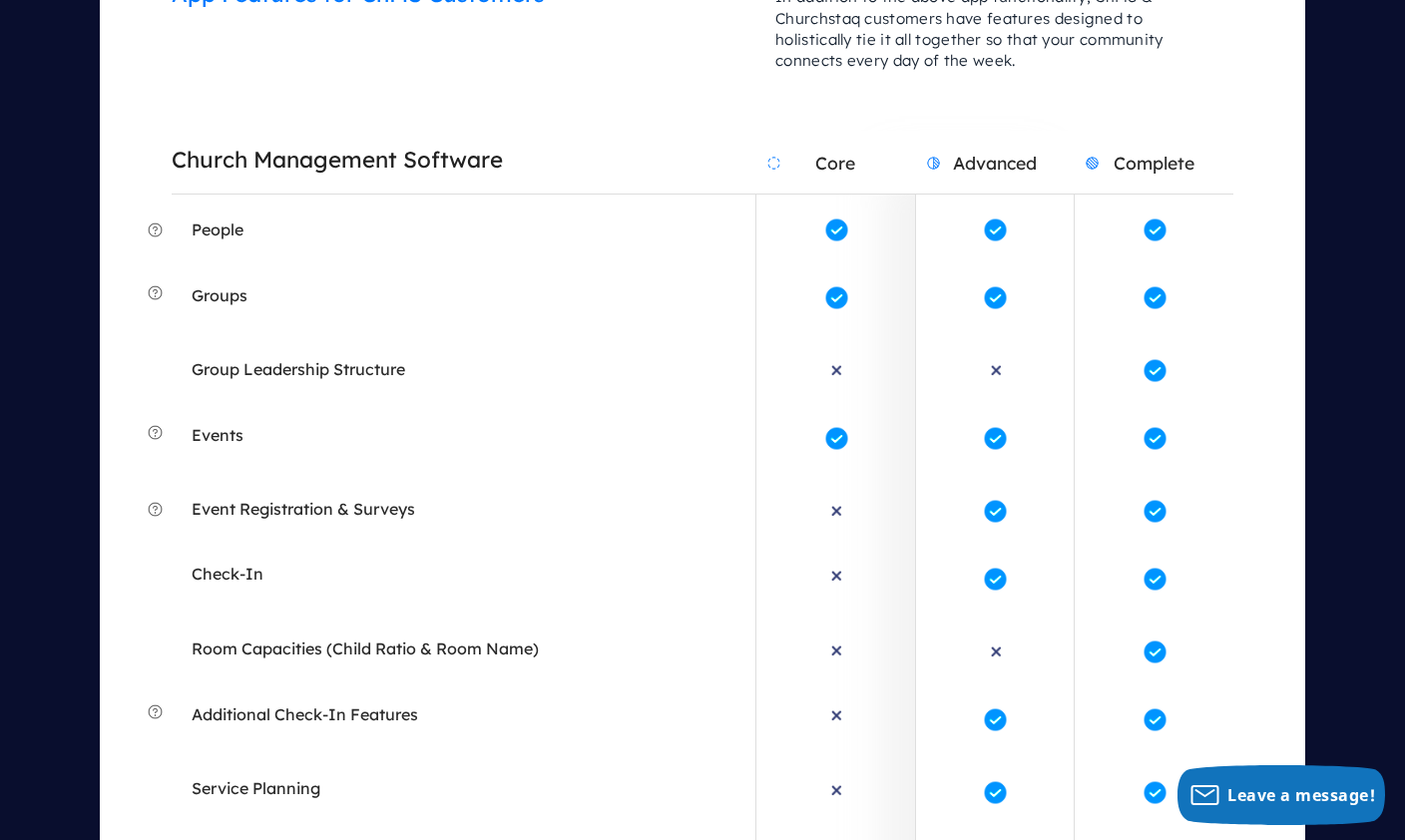 scroll, scrollTop: 8650, scrollLeft: 0, axis: vertical 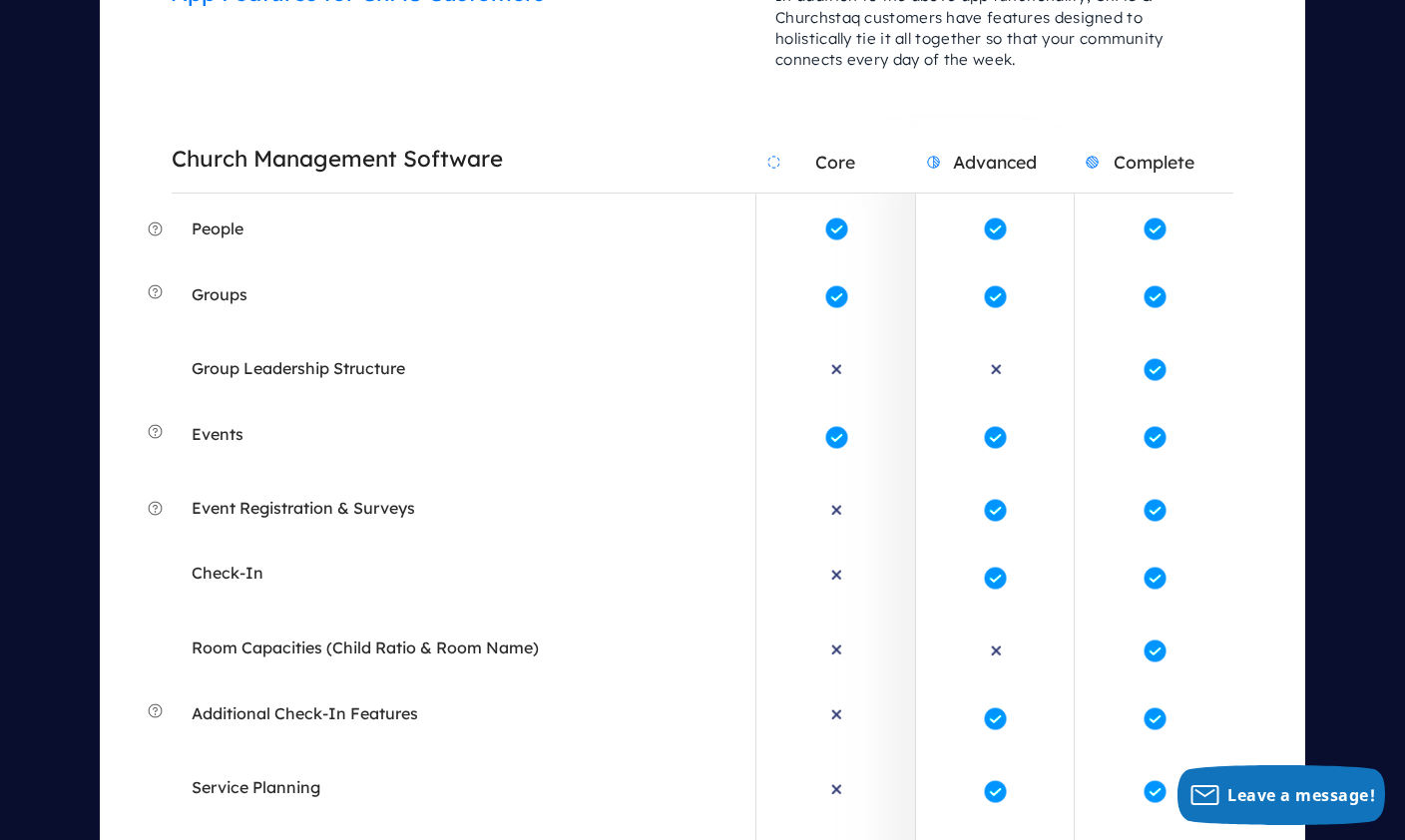 click on "Group Leadership Structure" at bounding box center (298, 368) 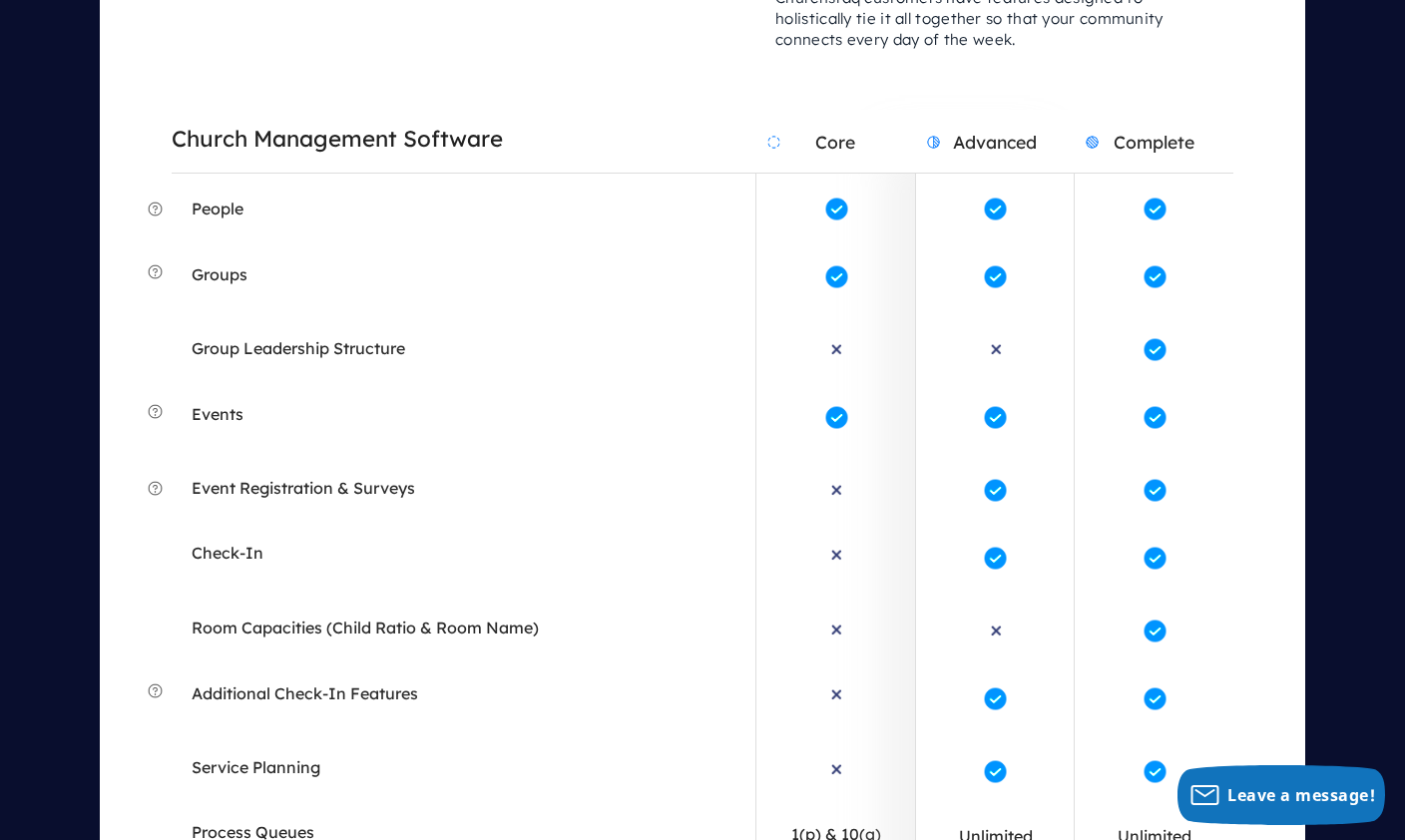 scroll, scrollTop: 8671, scrollLeft: 0, axis: vertical 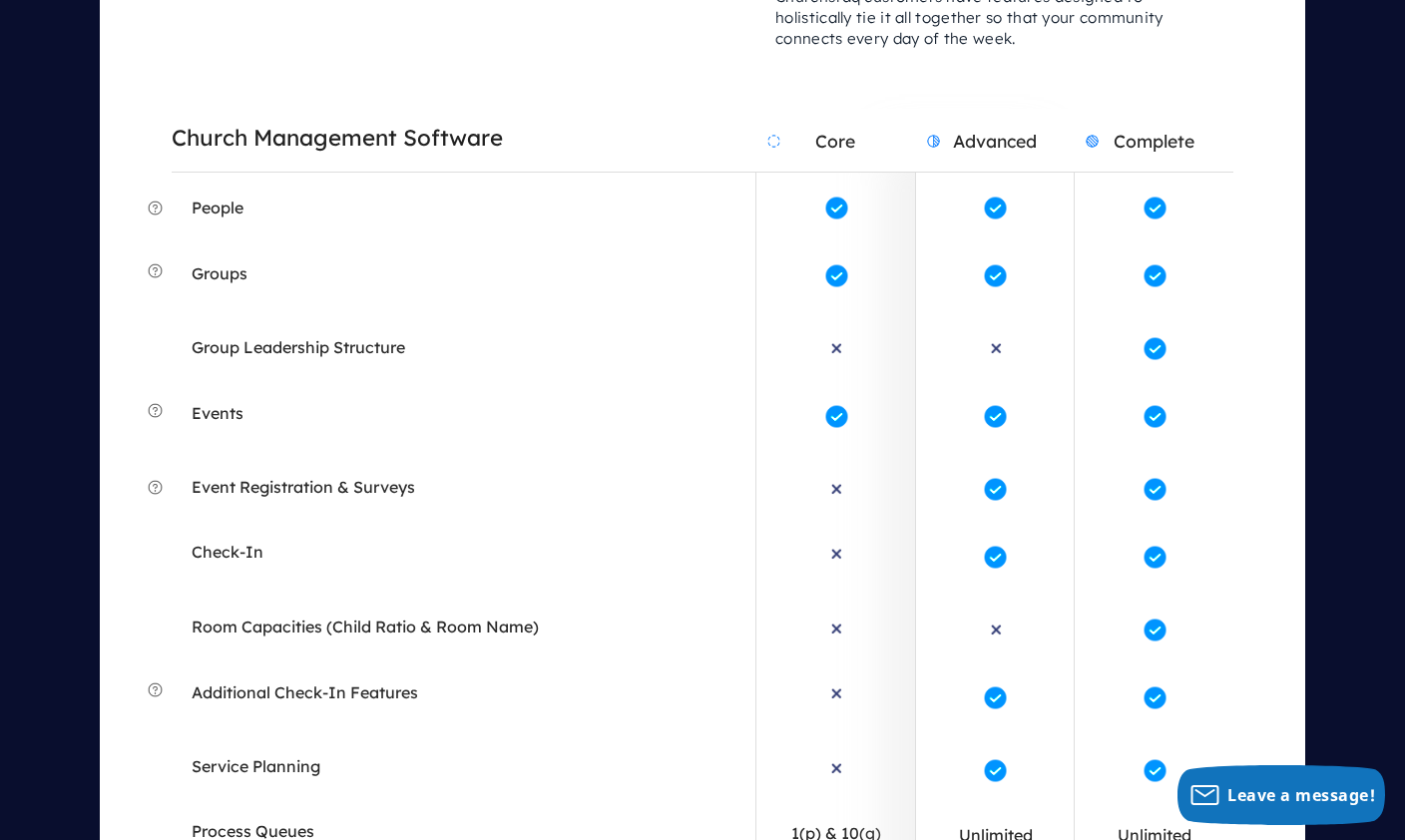 click on "Giving & Apps
App Engagement
Core
Advanced
Complete
Make your ministry accessible anytime and anywhere with church apps designed specifically for your congregation and leaders.
MyChurch App
Custom App
Connect Cards
Prayer Request Form
Quick Polls
Attitude Polls
Fill-in-the-Blank Sermon Notes
Bible Link
Open Response Questions
MyChurch App
Custom App
Connect Cards
Prayer Request Form
Quick Polls
Attitude Polls
Fill-in-the-Blank Sermon Notes
Bible Link" at bounding box center [702, -39] 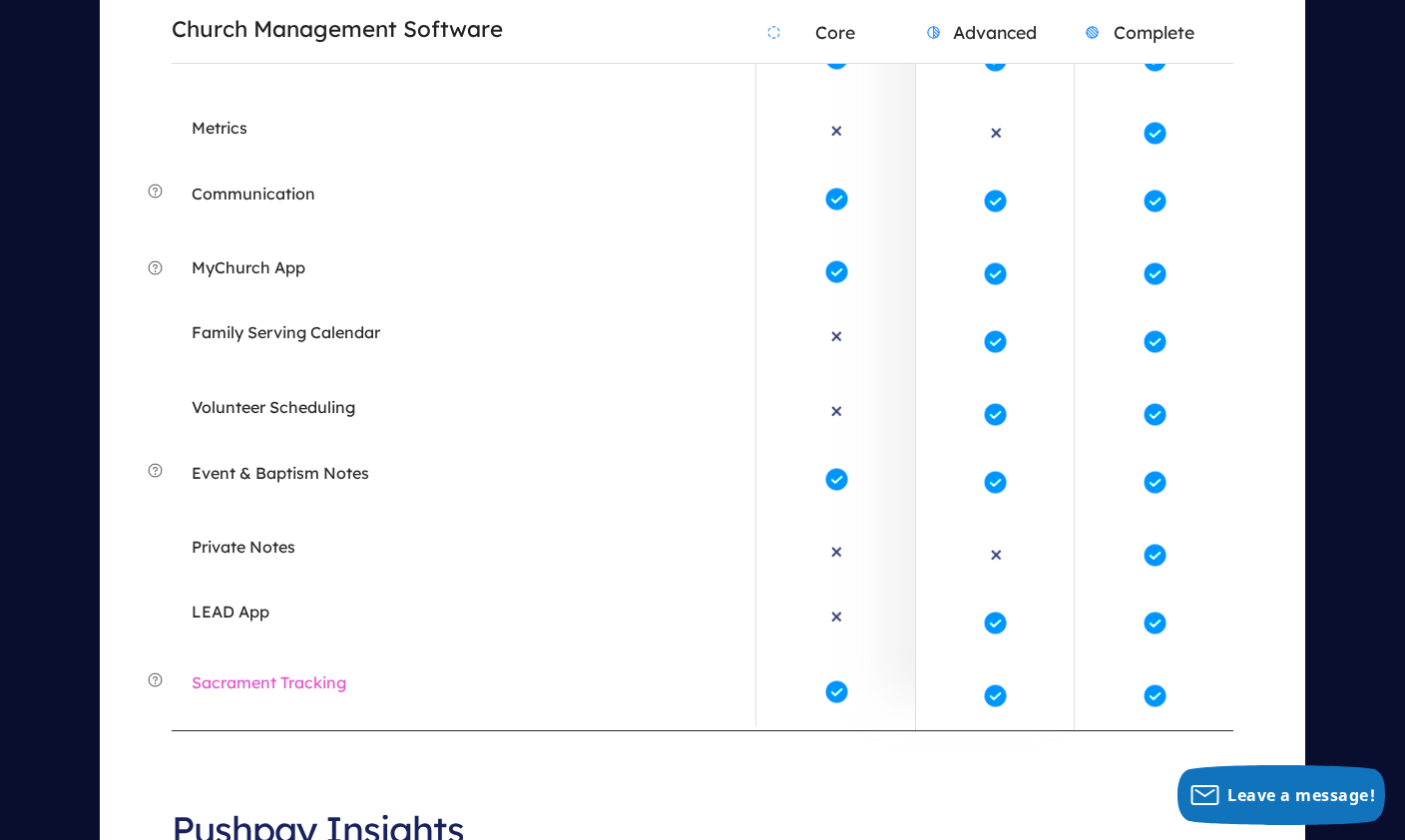 scroll, scrollTop: 9593, scrollLeft: 0, axis: vertical 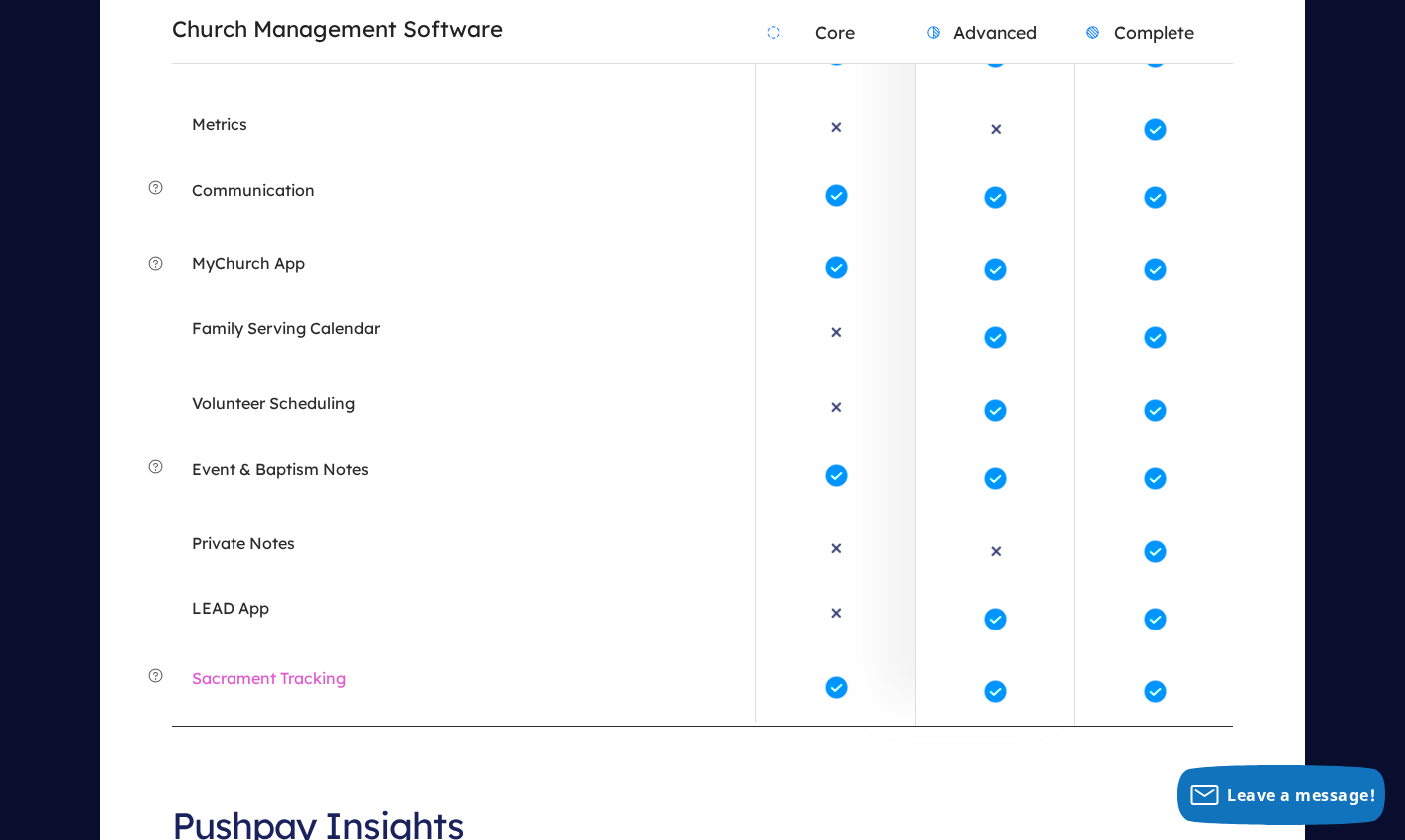 click at bounding box center (155, 263) 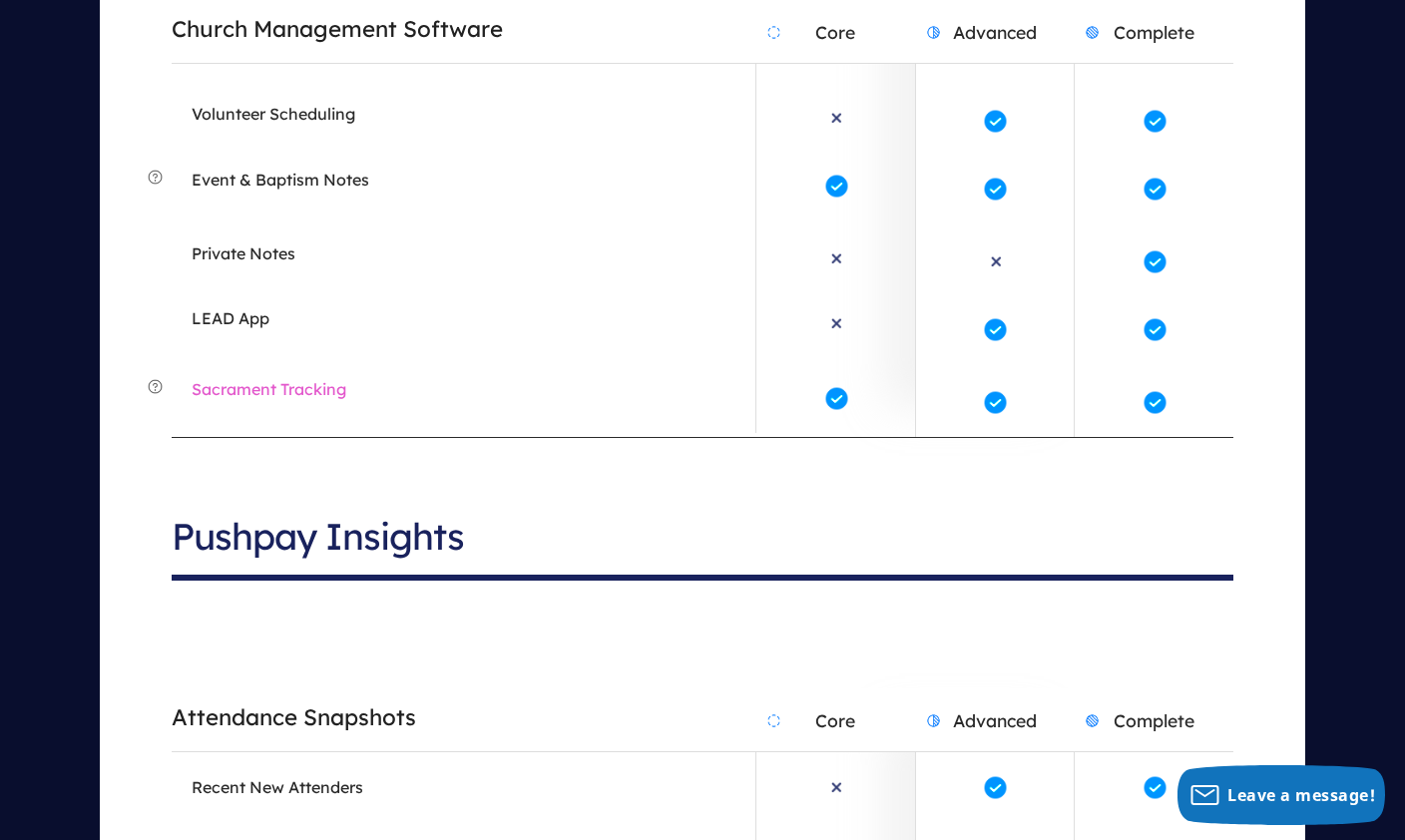 scroll, scrollTop: 9883, scrollLeft: 0, axis: vertical 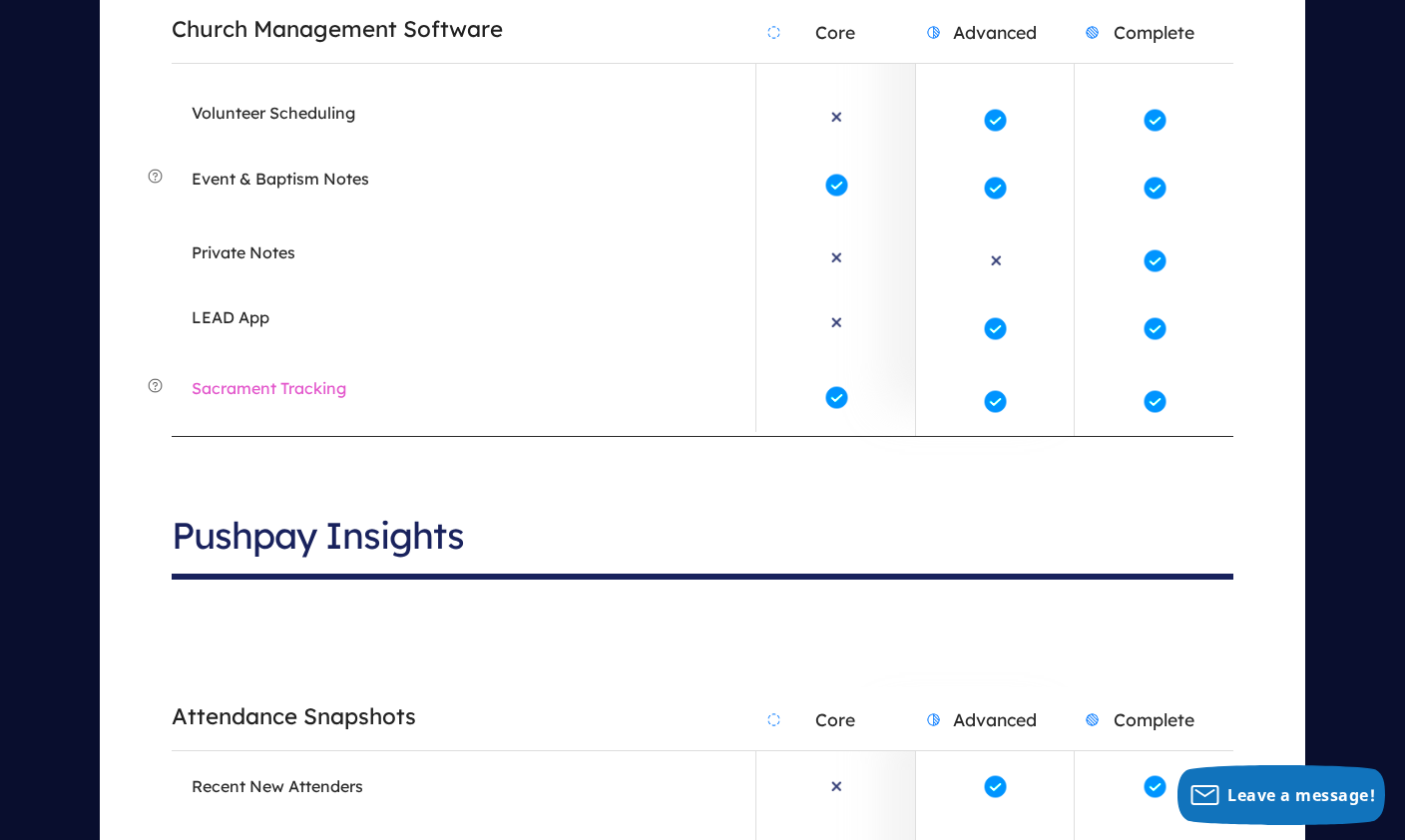 click at bounding box center (155, 385) 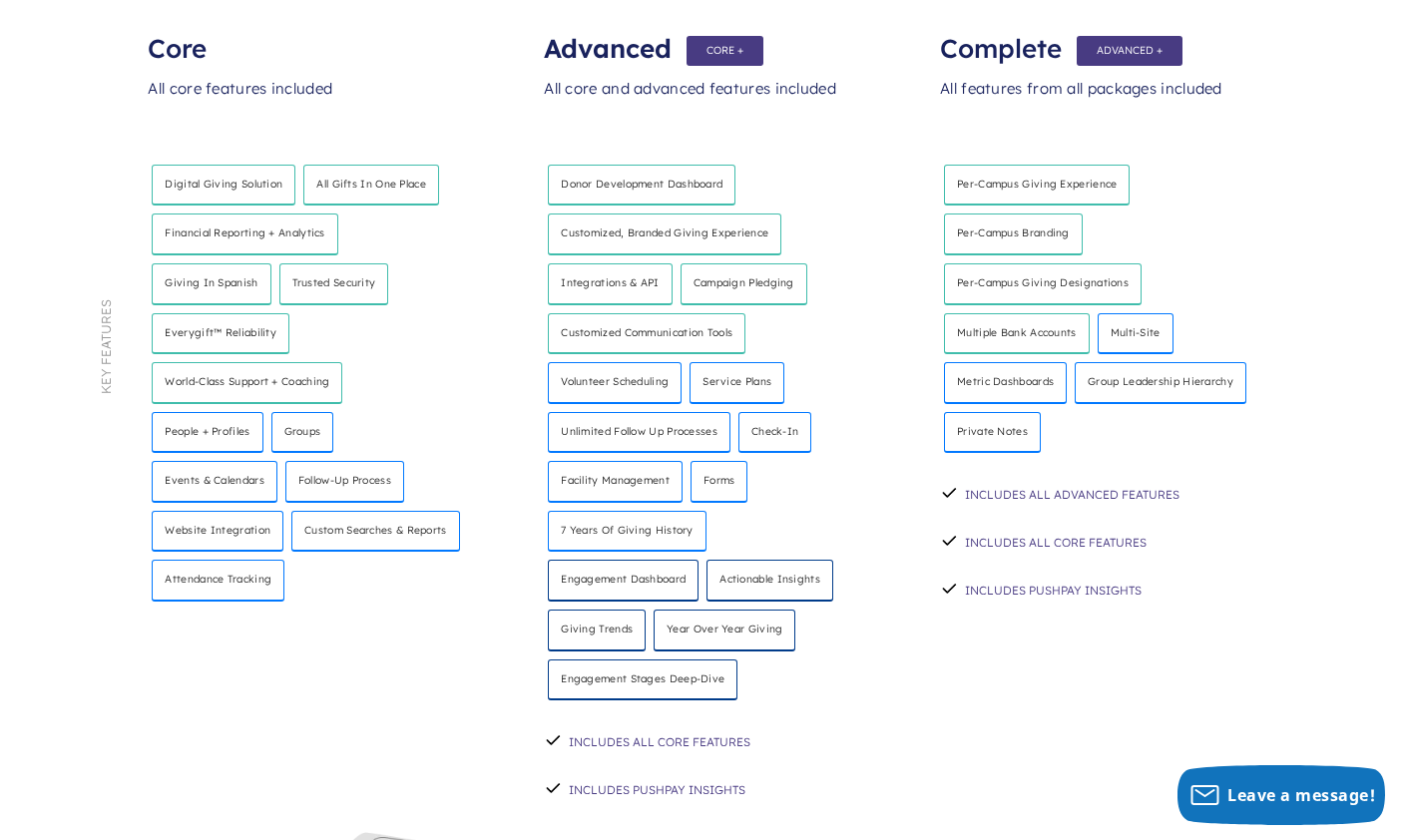 scroll, scrollTop: 1103, scrollLeft: 0, axis: vertical 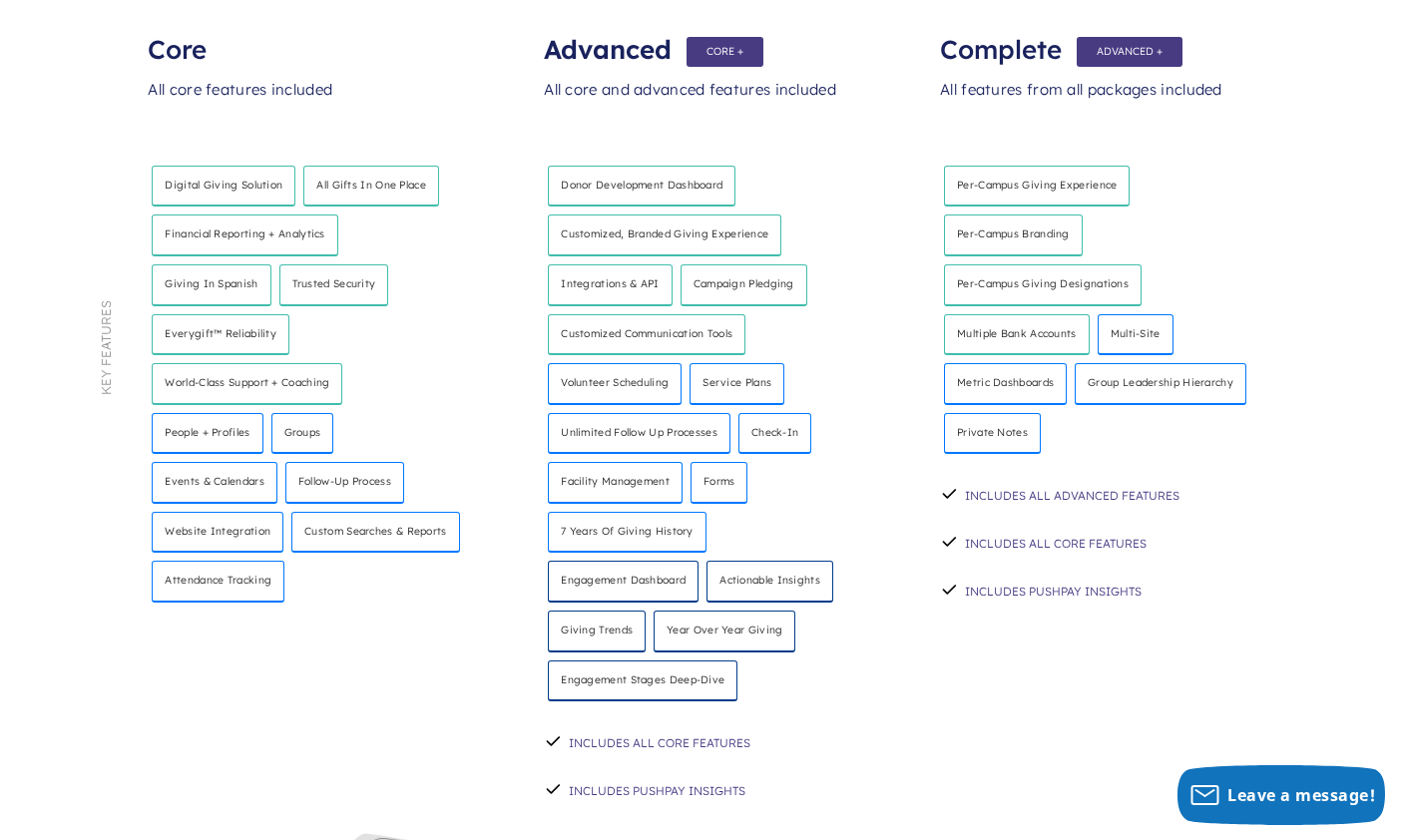 click on "Service plans" at bounding box center [736, 384] 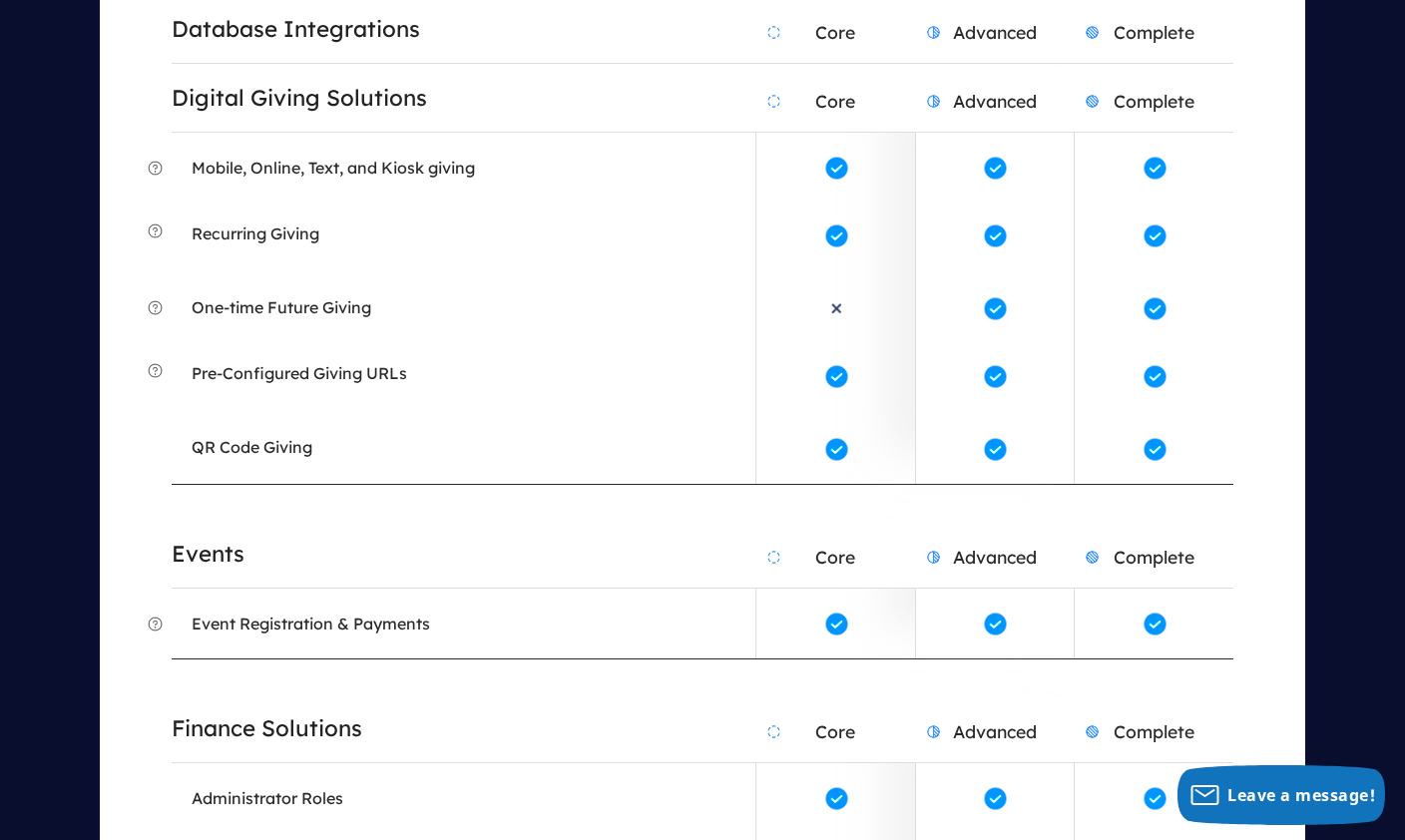 click on "One-time Future Giving" at bounding box center [281, 307] 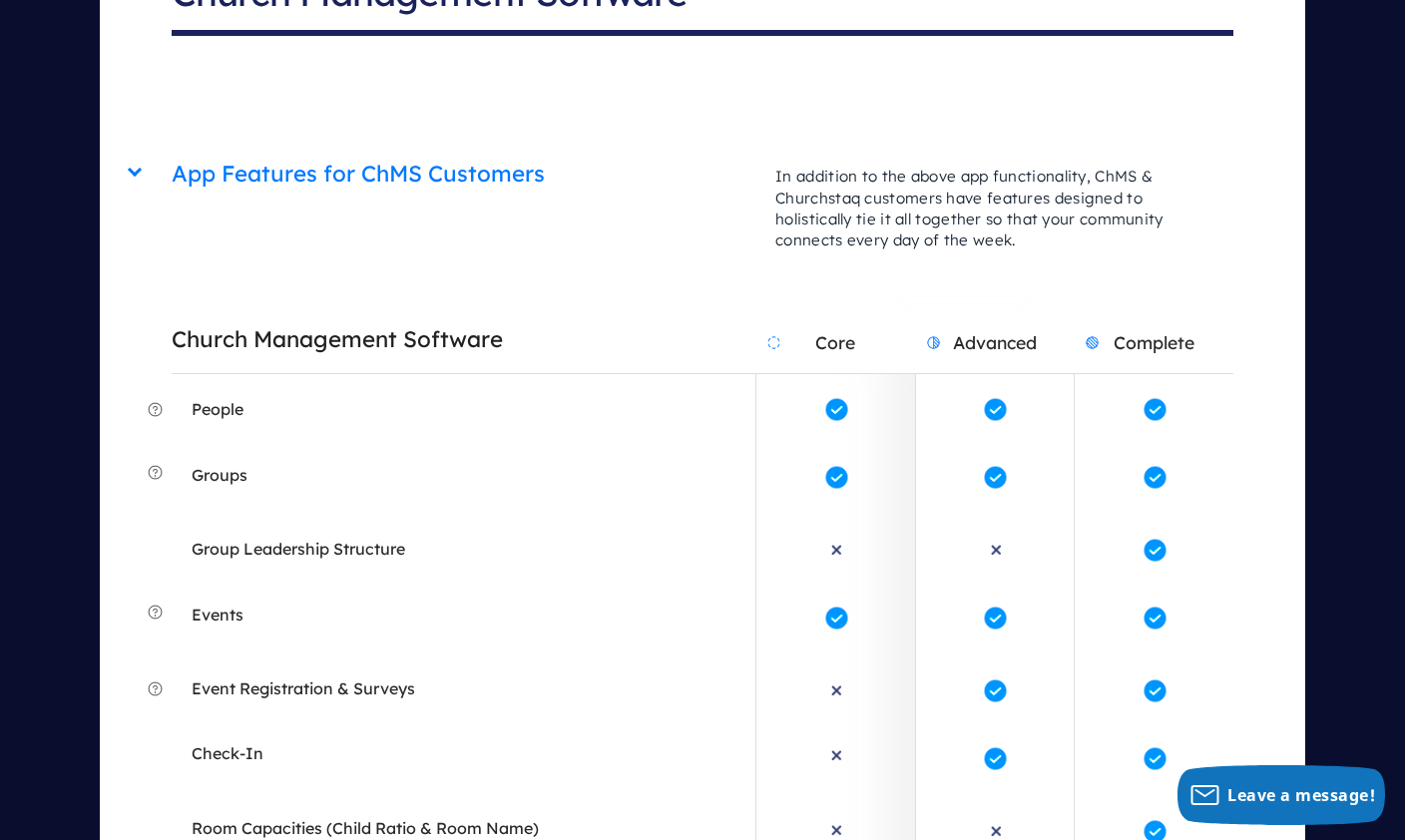 scroll, scrollTop: 8473, scrollLeft: 0, axis: vertical 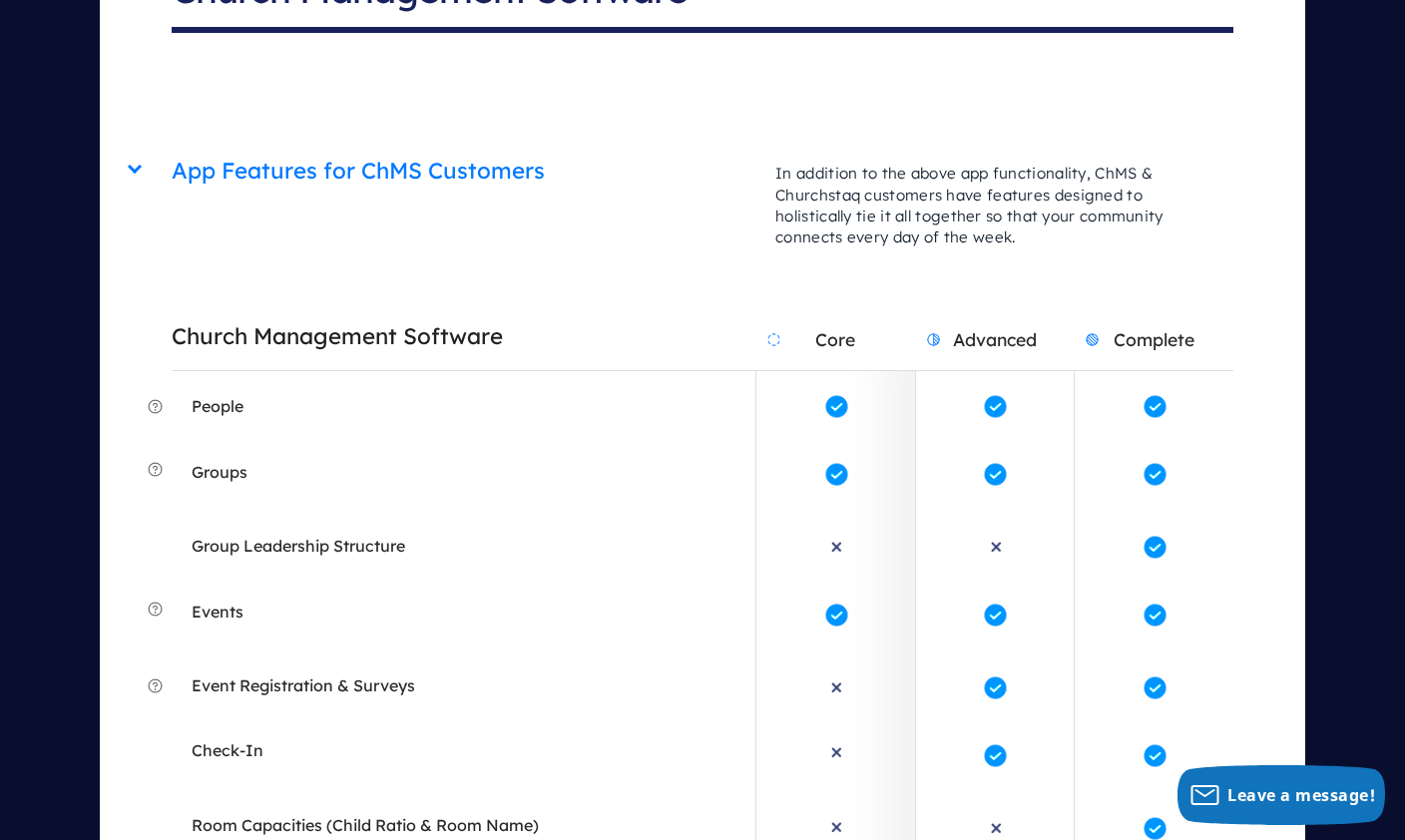 click on "Giving & Apps
App Engagement
Core
Advanced
Complete
Make your ministry accessible anytime and anywhere with church apps designed specifically for your congregation and leaders.
MyChurch App
Custom App
Connect Cards
Prayer Request Form
Quick Polls
Attitude Polls
Fill-in-the-Blank Sermon Notes
Bible Link
Open Response Questions
MyChurch App
Custom App
Connect Cards
Prayer Request Form
Quick Polls
Attitude Polls
Fill-in-the-Blank Sermon Notes
Bible Link" at bounding box center (702, 160) 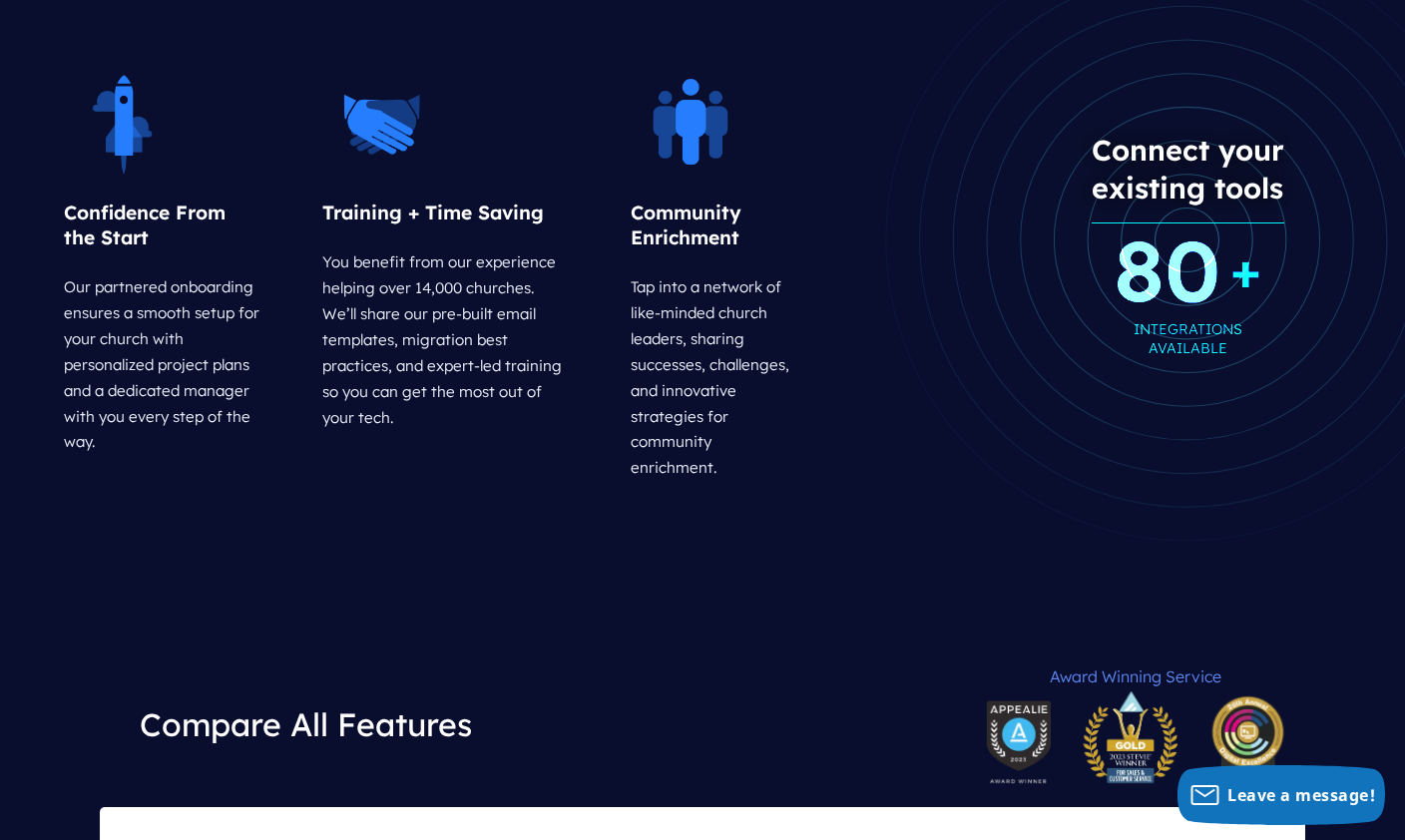 scroll, scrollTop: 0, scrollLeft: 0, axis: both 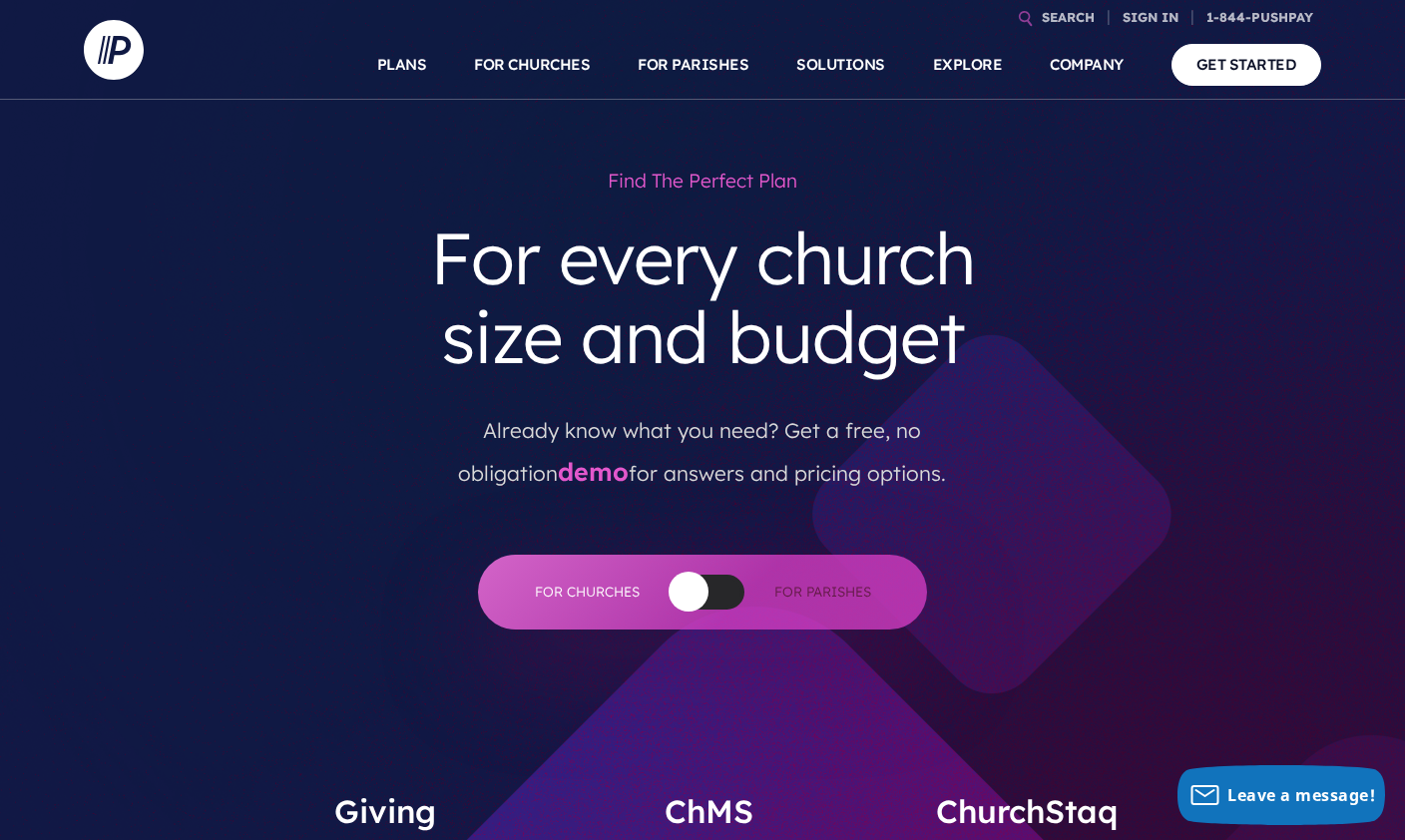 click on "SOLUTIONS" at bounding box center (840, 65) 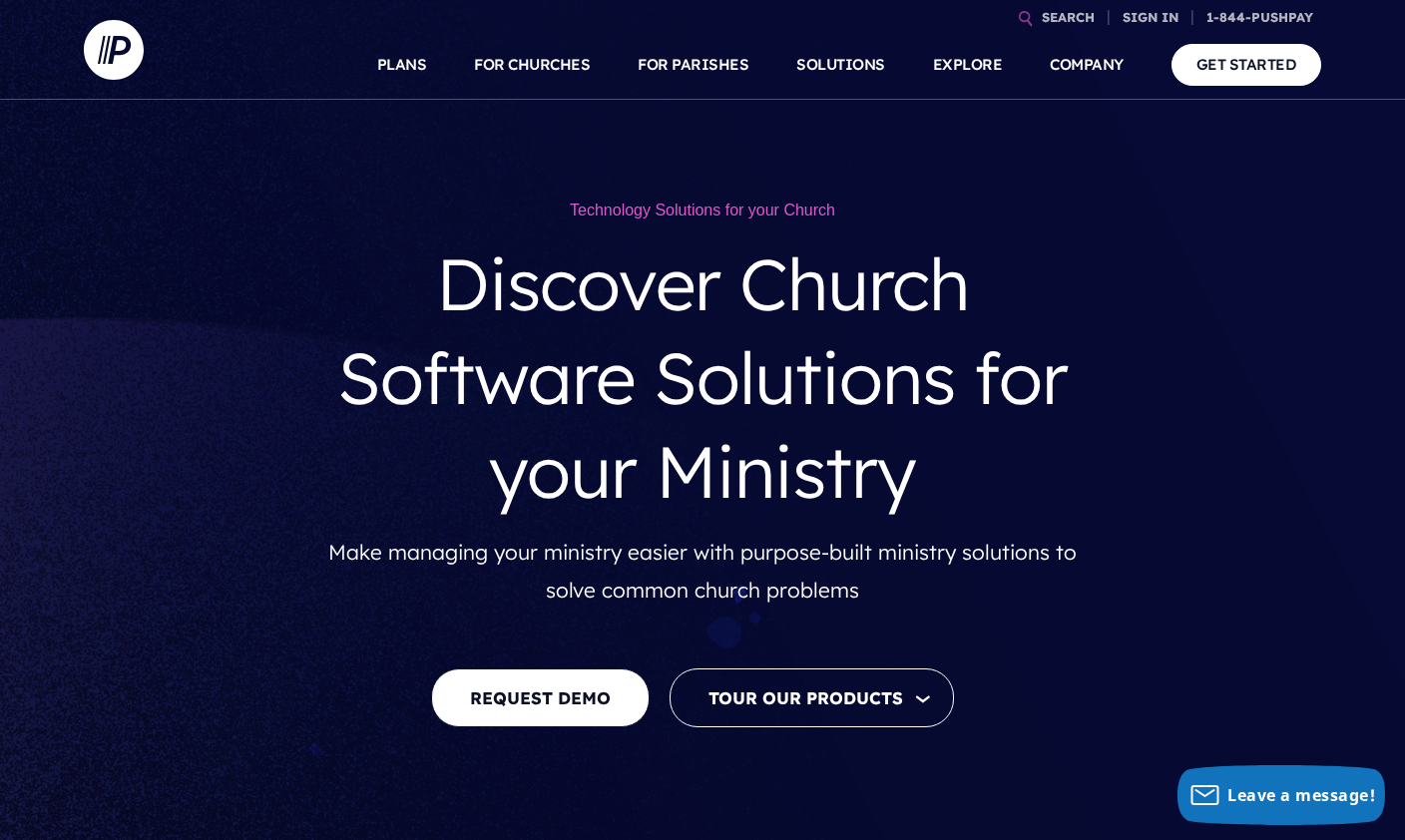 scroll, scrollTop: 0, scrollLeft: 0, axis: both 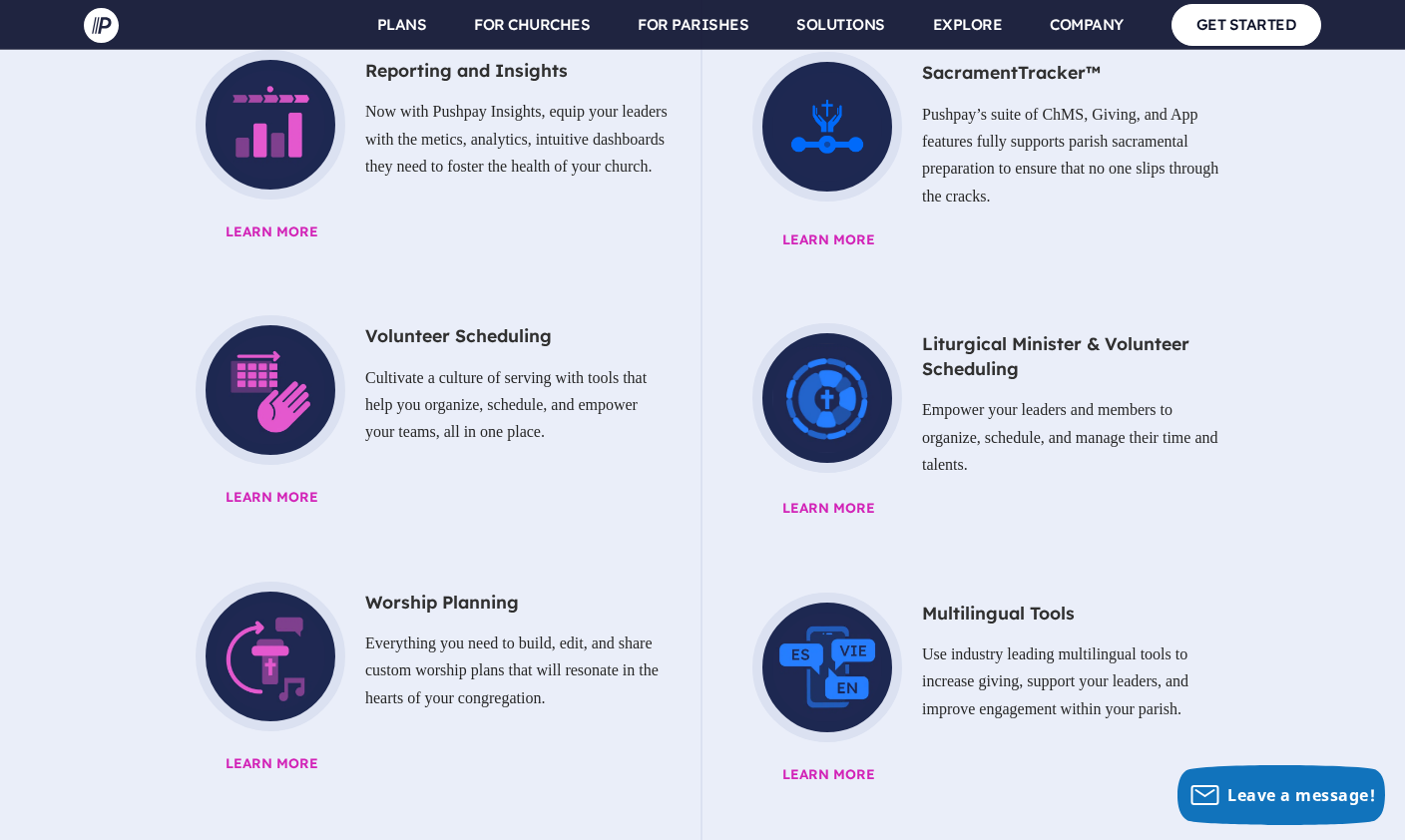 click at bounding box center (702, 420) 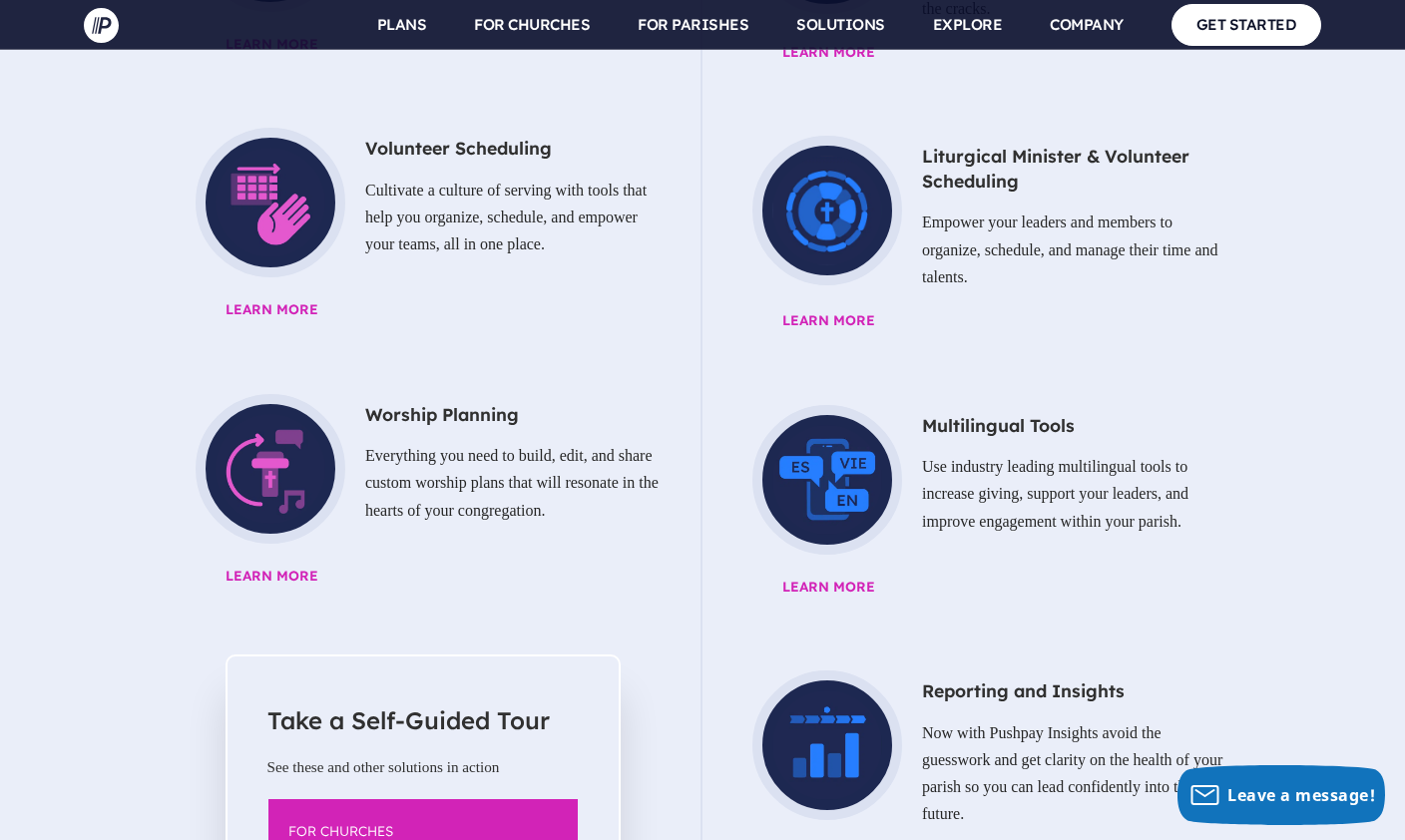 scroll, scrollTop: 2554, scrollLeft: 0, axis: vertical 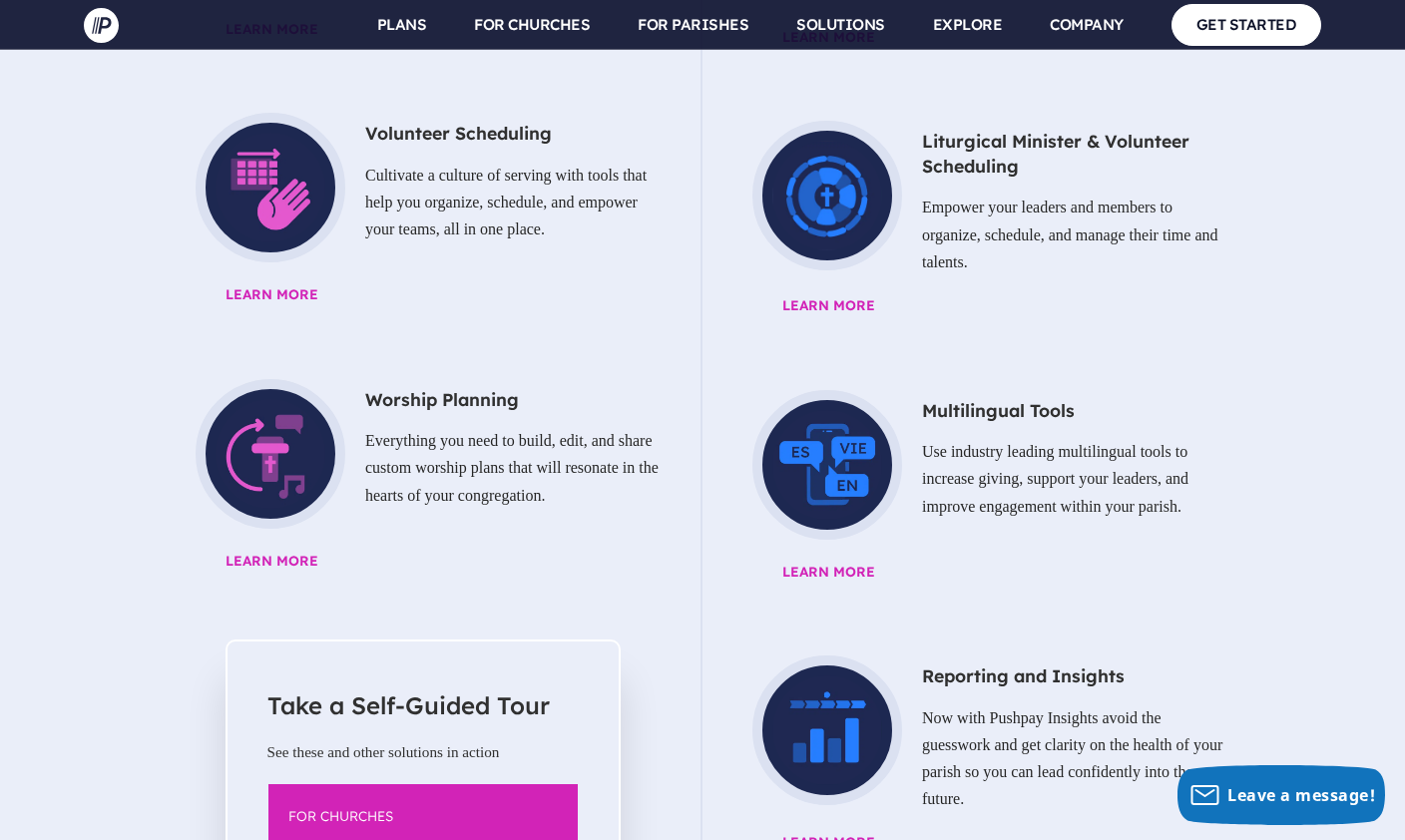click on "Learn More" at bounding box center [473, 562] 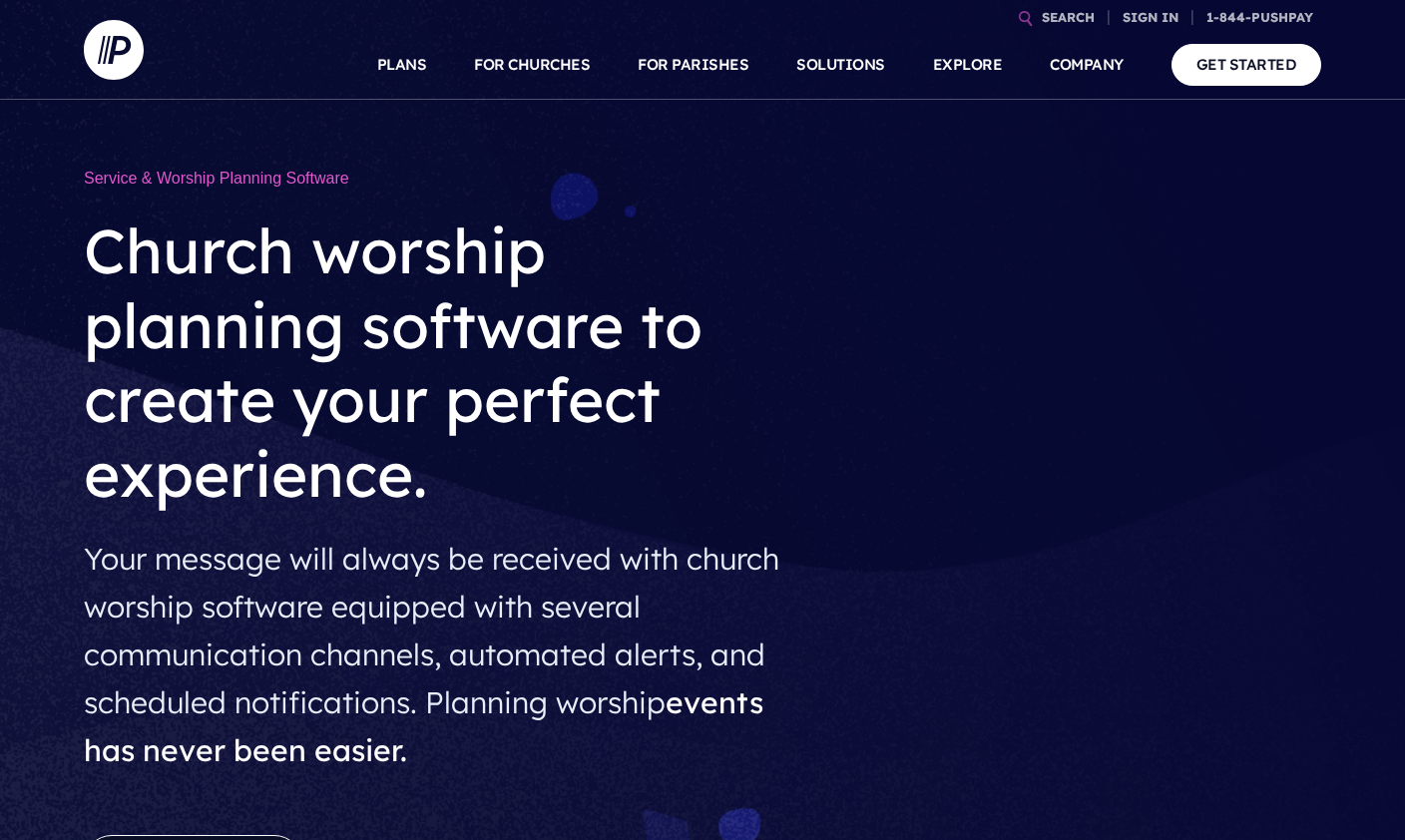scroll, scrollTop: 0, scrollLeft: 0, axis: both 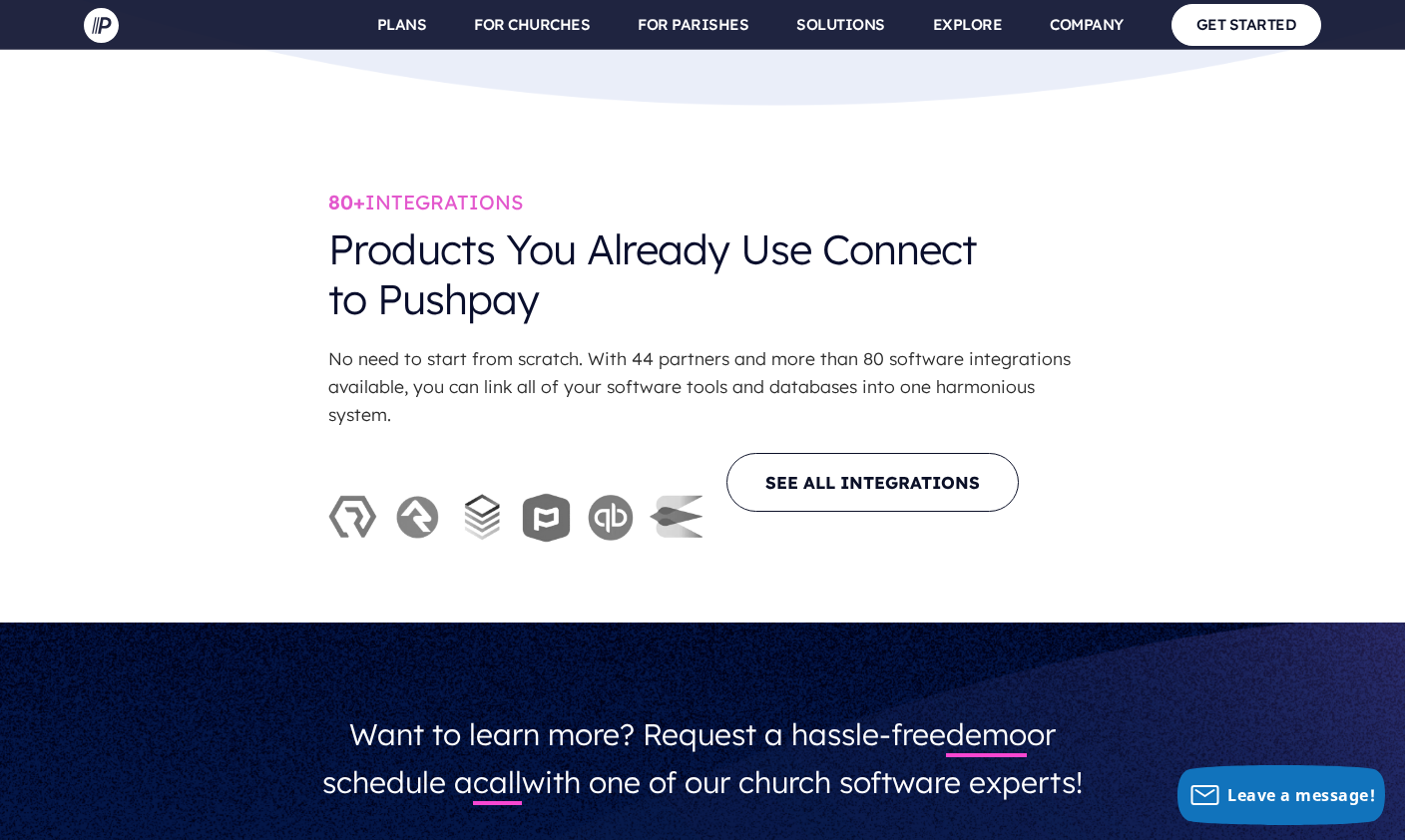 click on "SEE ALL INTEGRATIONS" at bounding box center [872, 482] 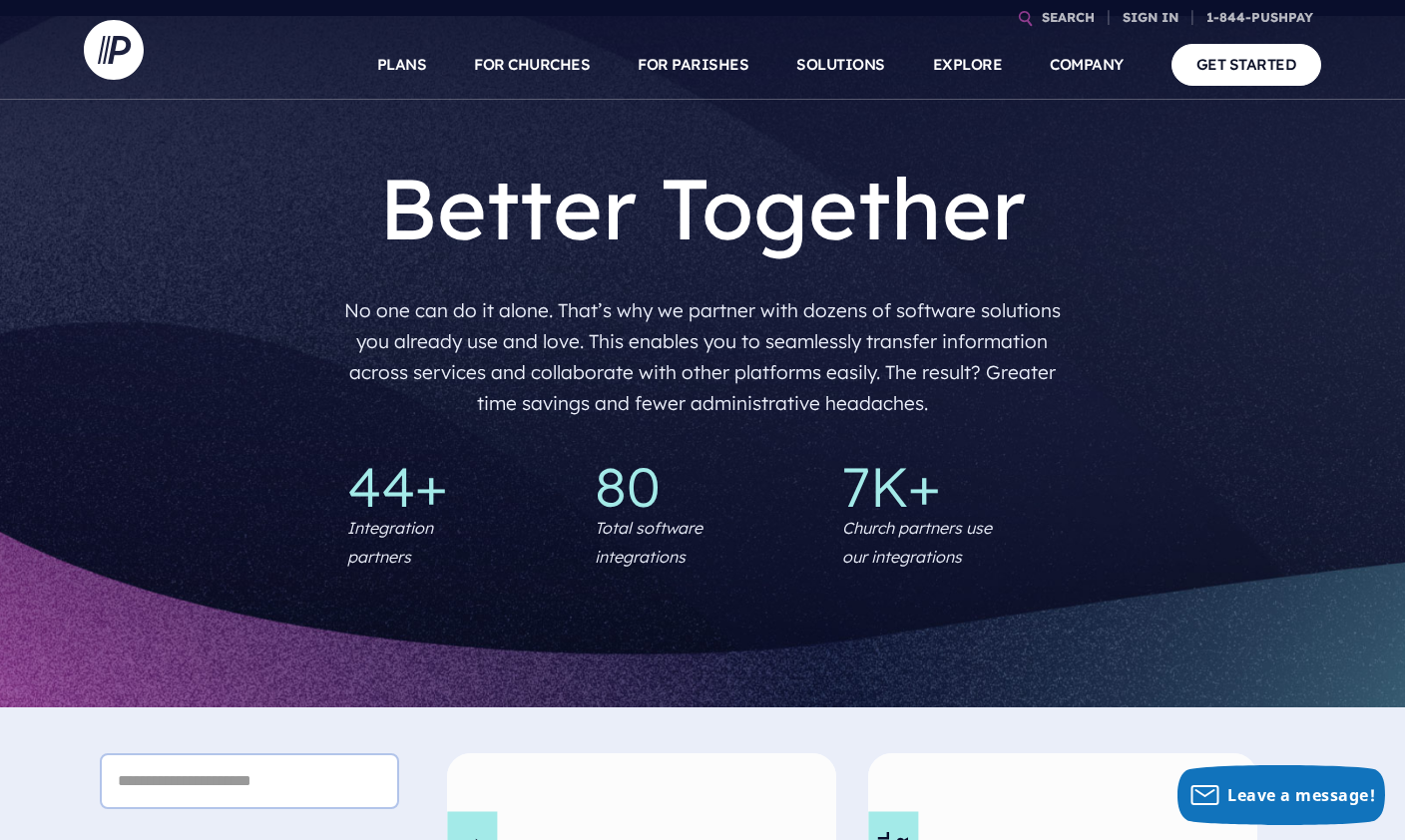 scroll, scrollTop: 0, scrollLeft: 0, axis: both 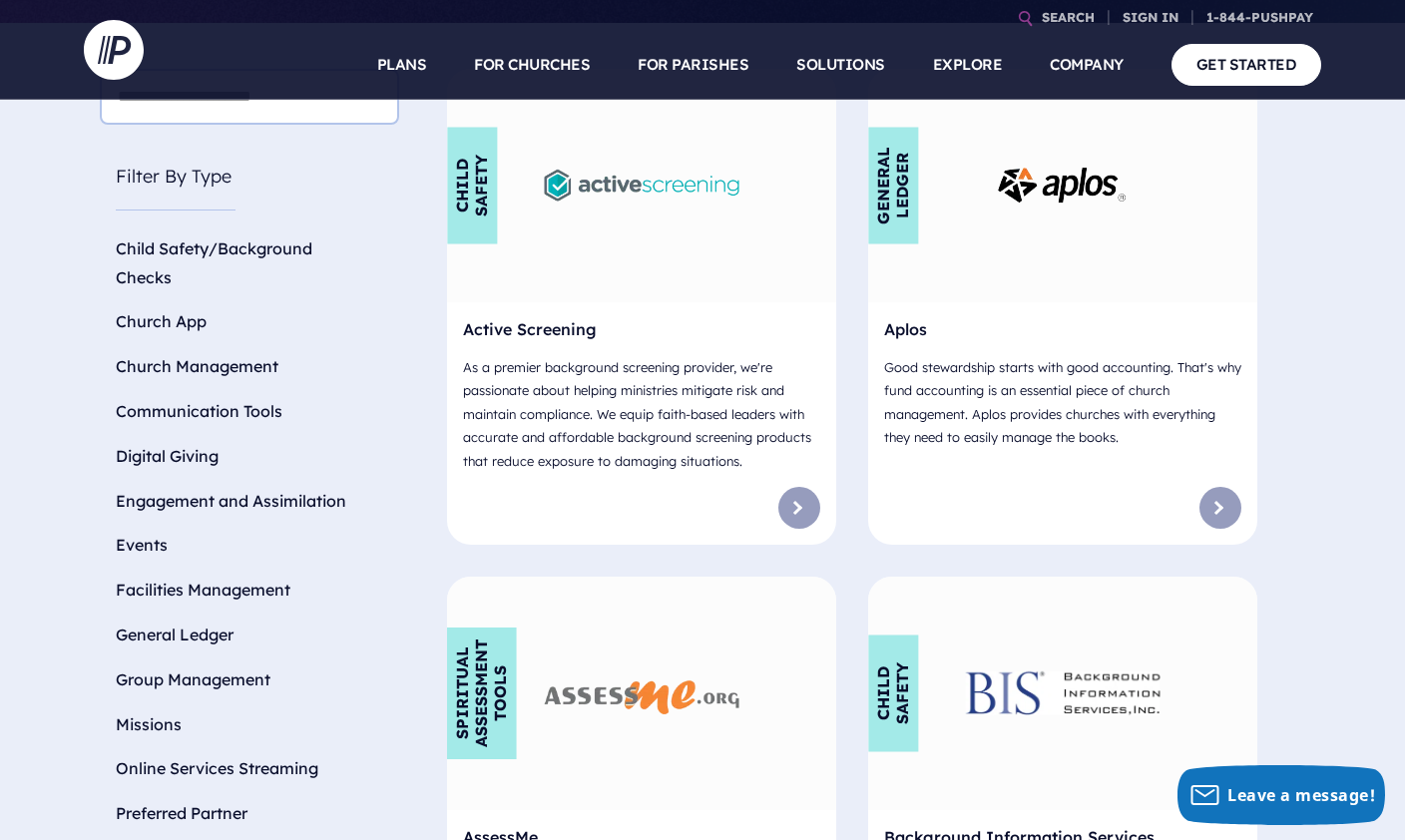 click at bounding box center [702, 420] 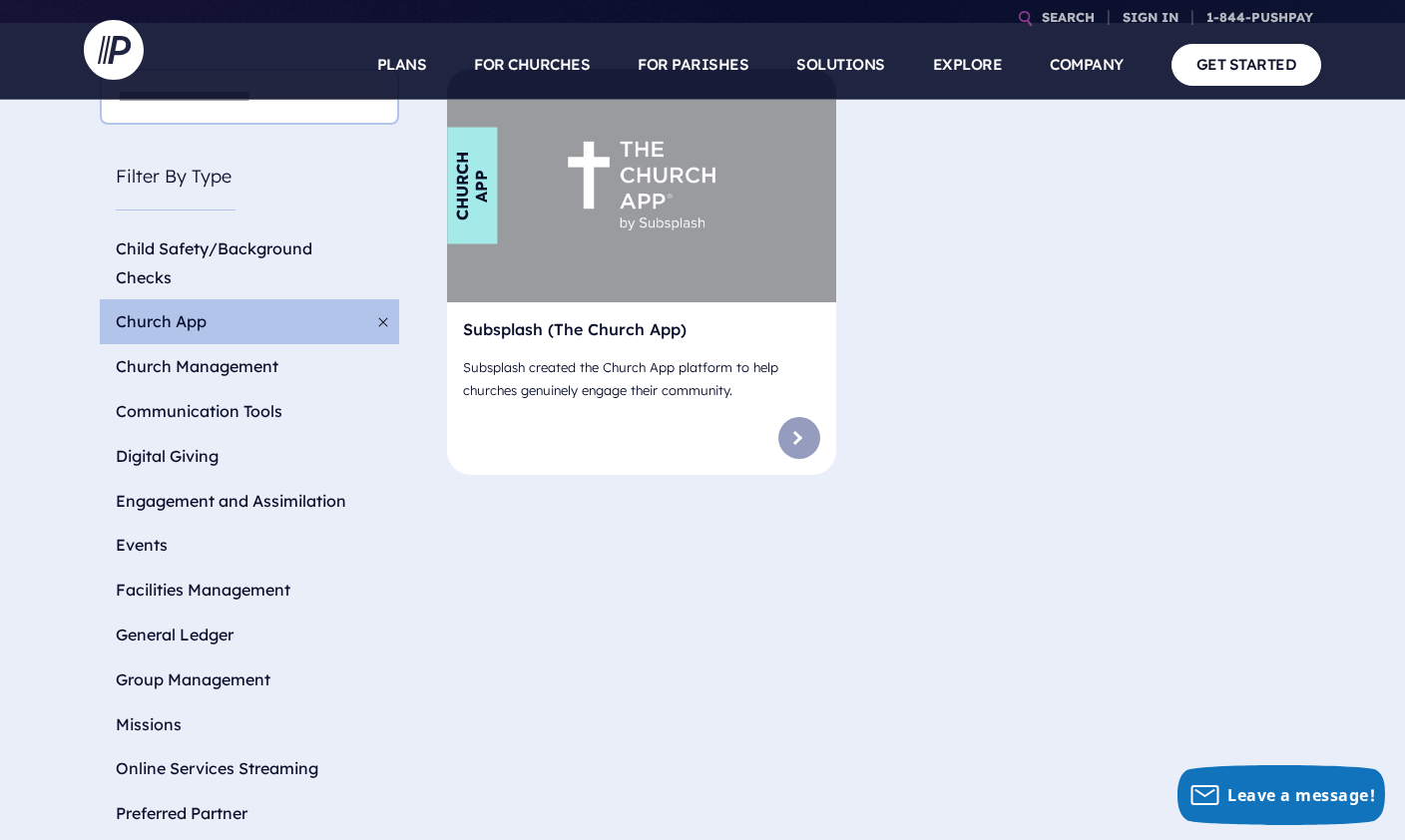 click at bounding box center (799, 438) 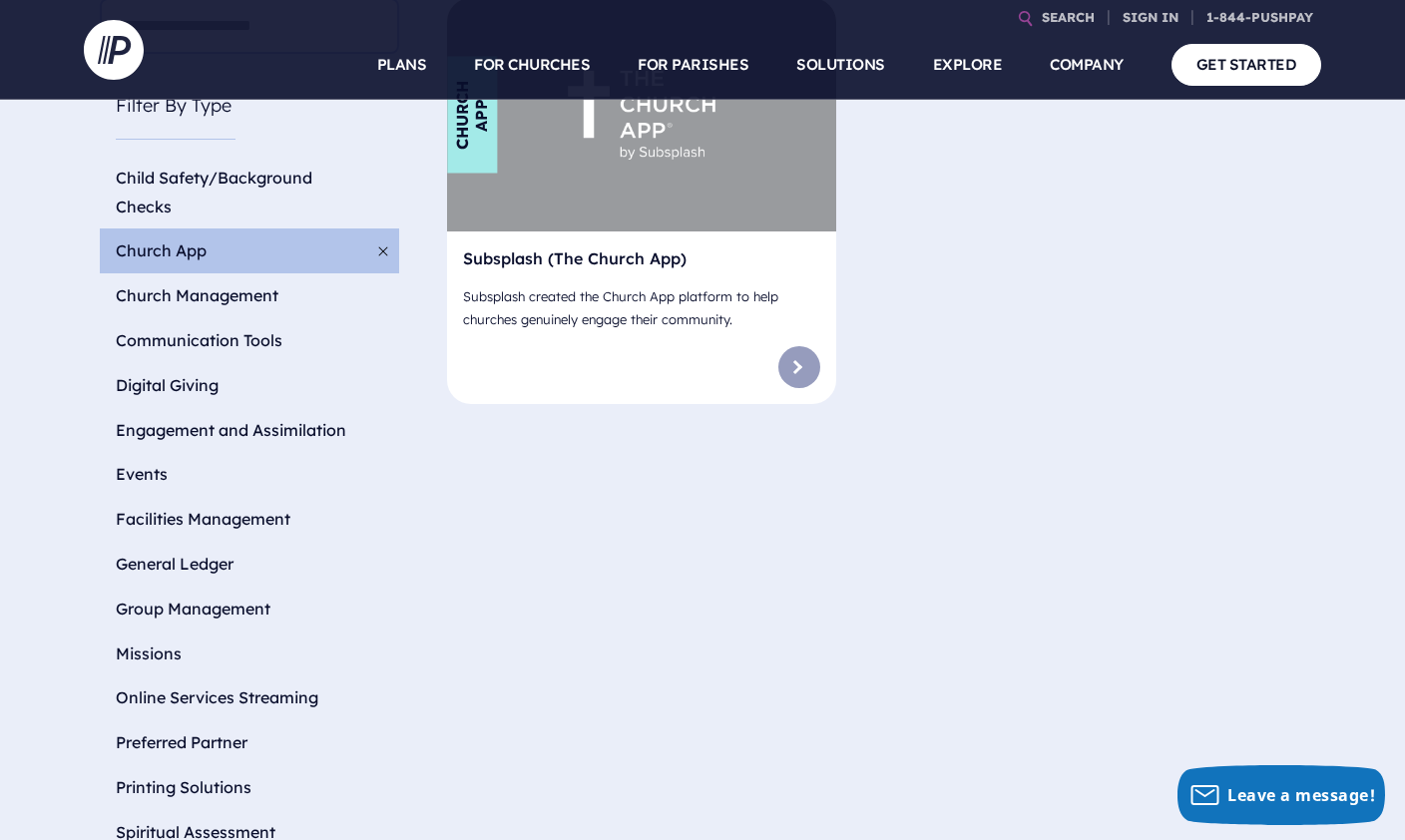 click on "Church Management" at bounding box center (249, 295) 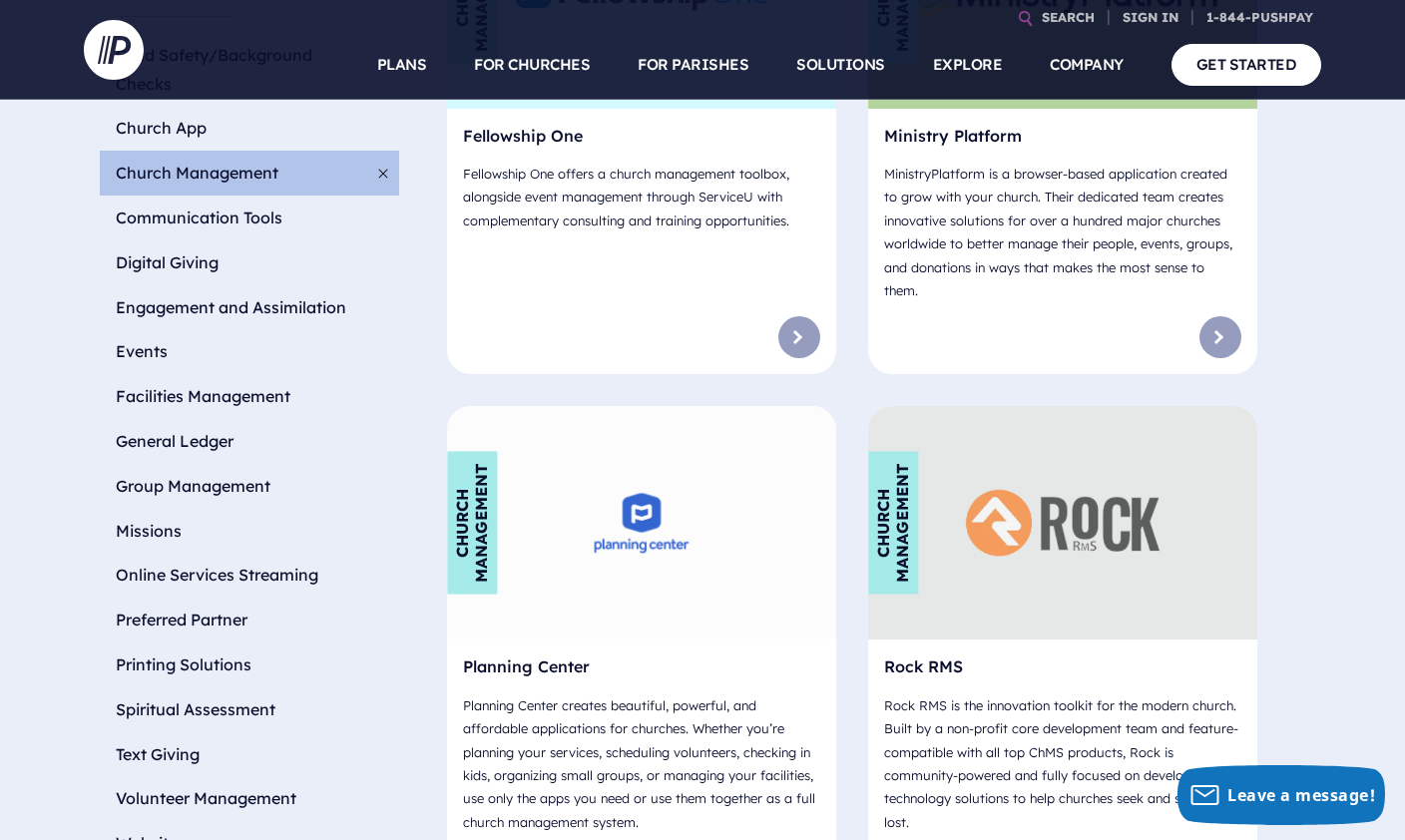 scroll, scrollTop: 943, scrollLeft: 0, axis: vertical 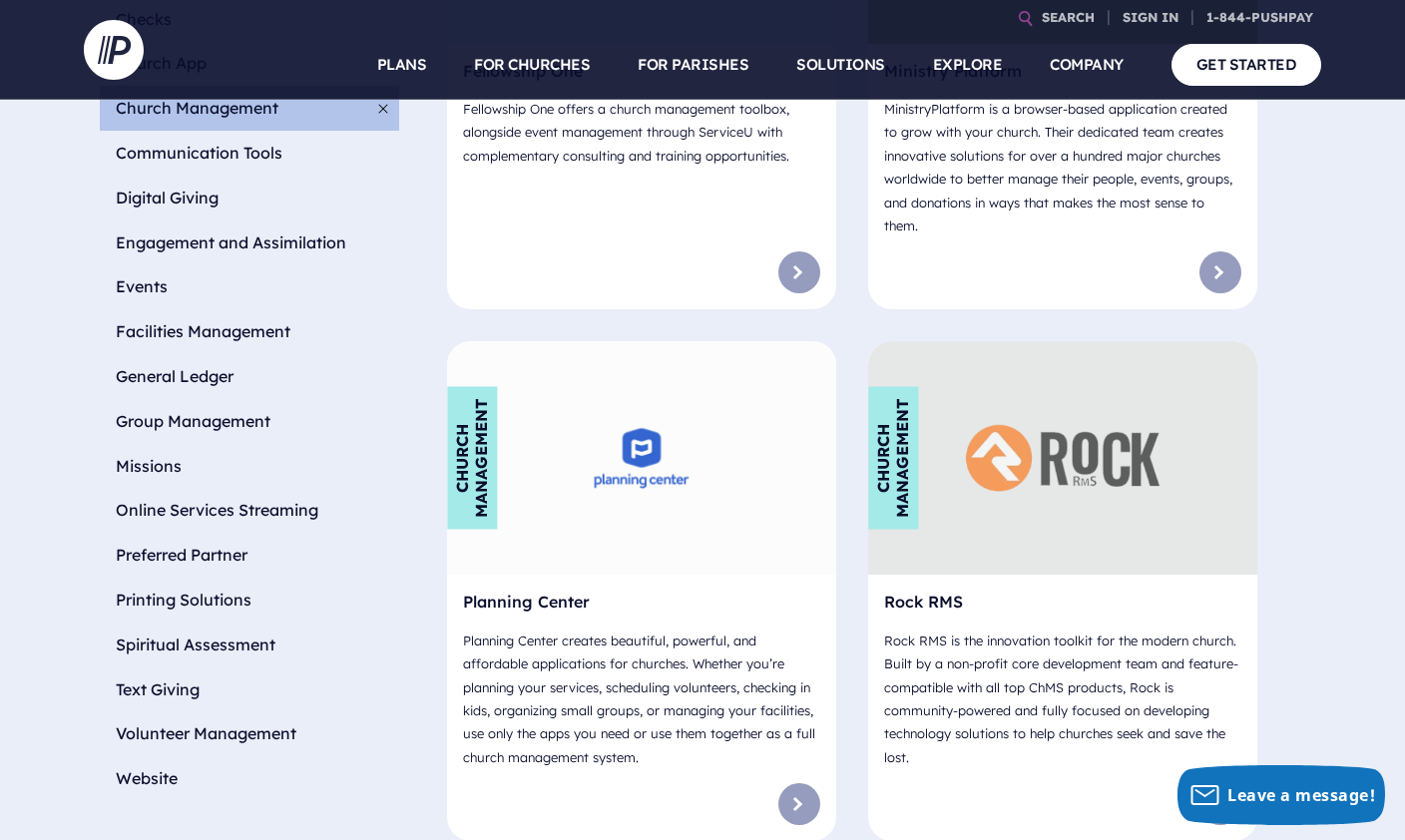 click at bounding box center (702, 420) 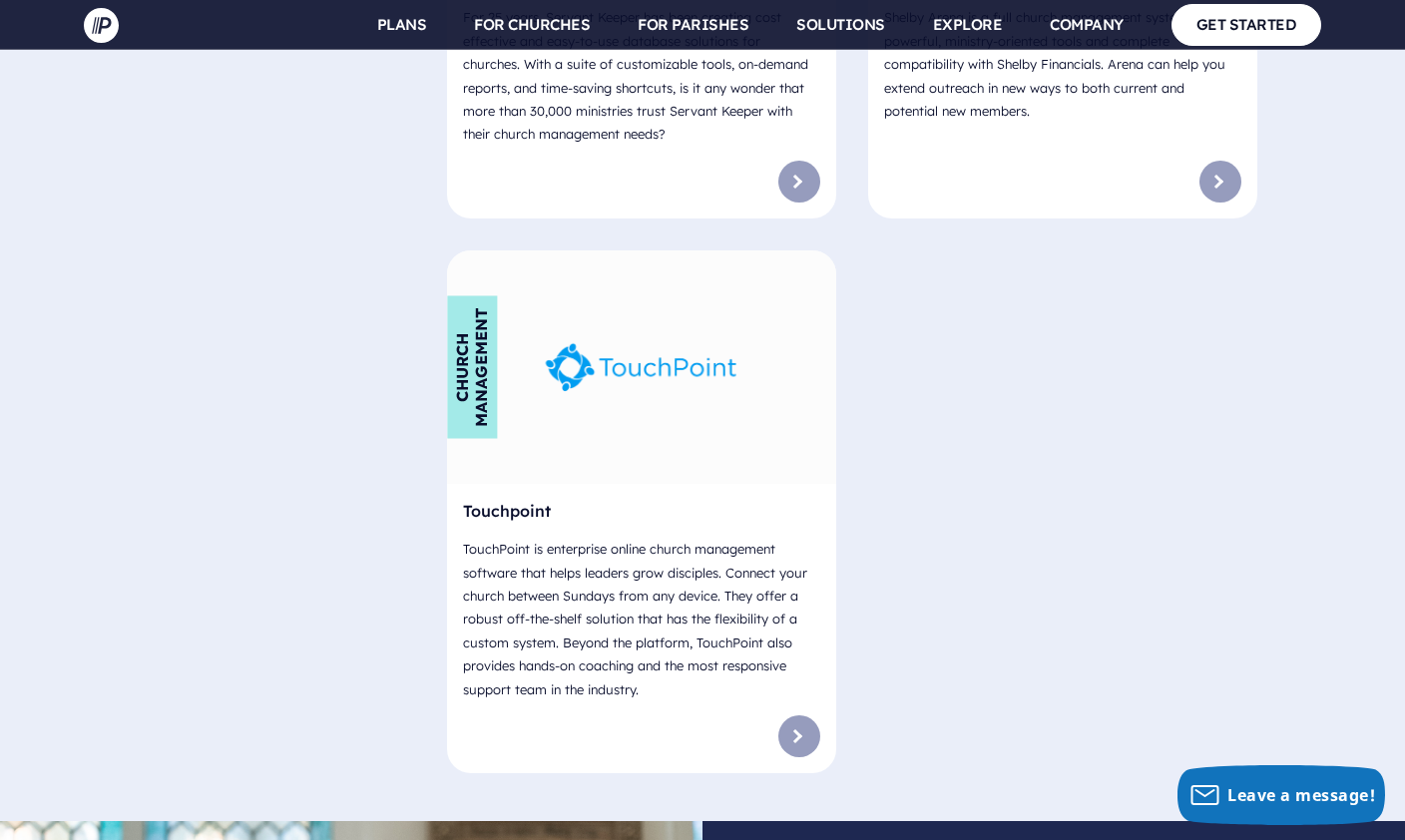 scroll, scrollTop: 2098, scrollLeft: 0, axis: vertical 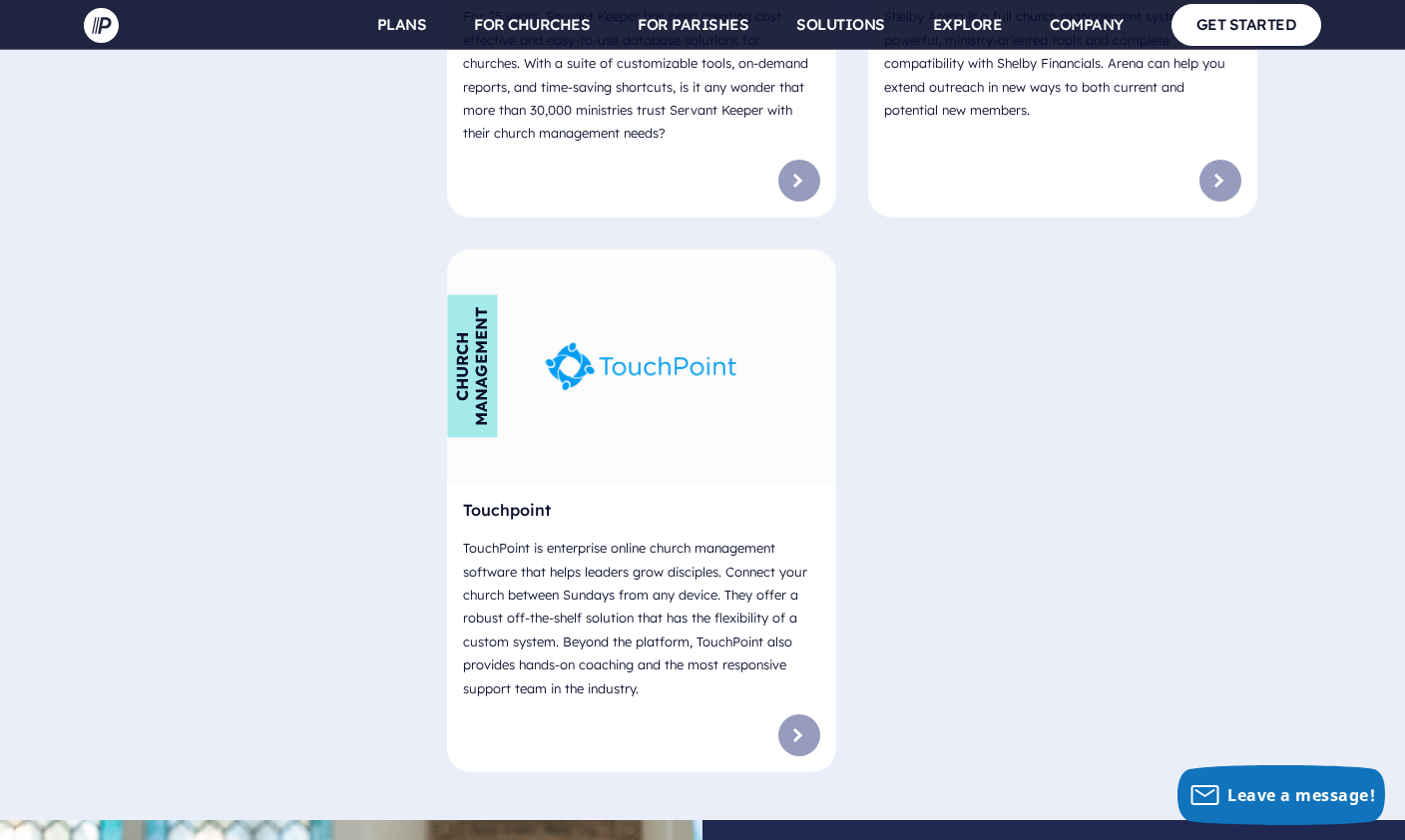 click at bounding box center (799, 735) 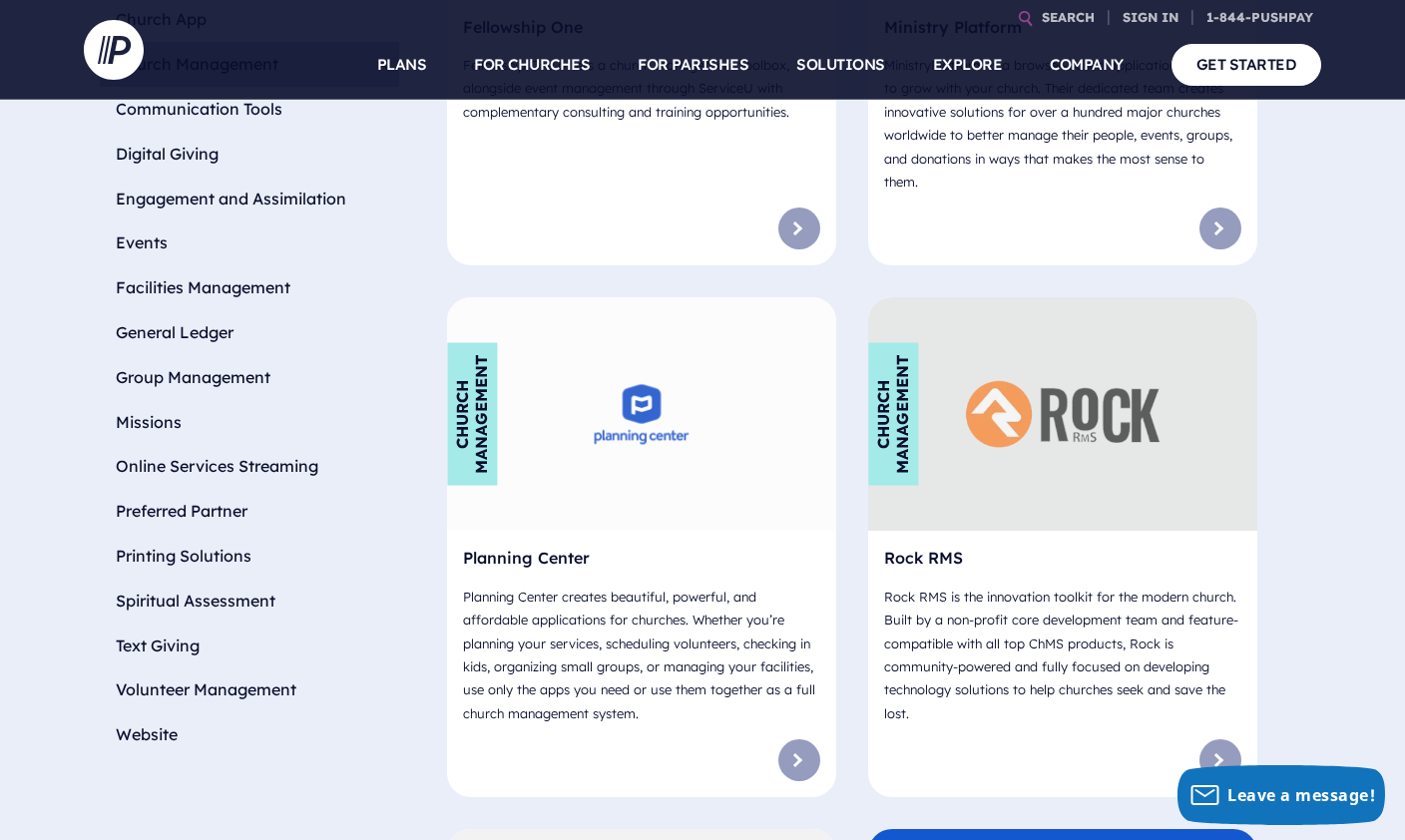 scroll, scrollTop: 1015, scrollLeft: 0, axis: vertical 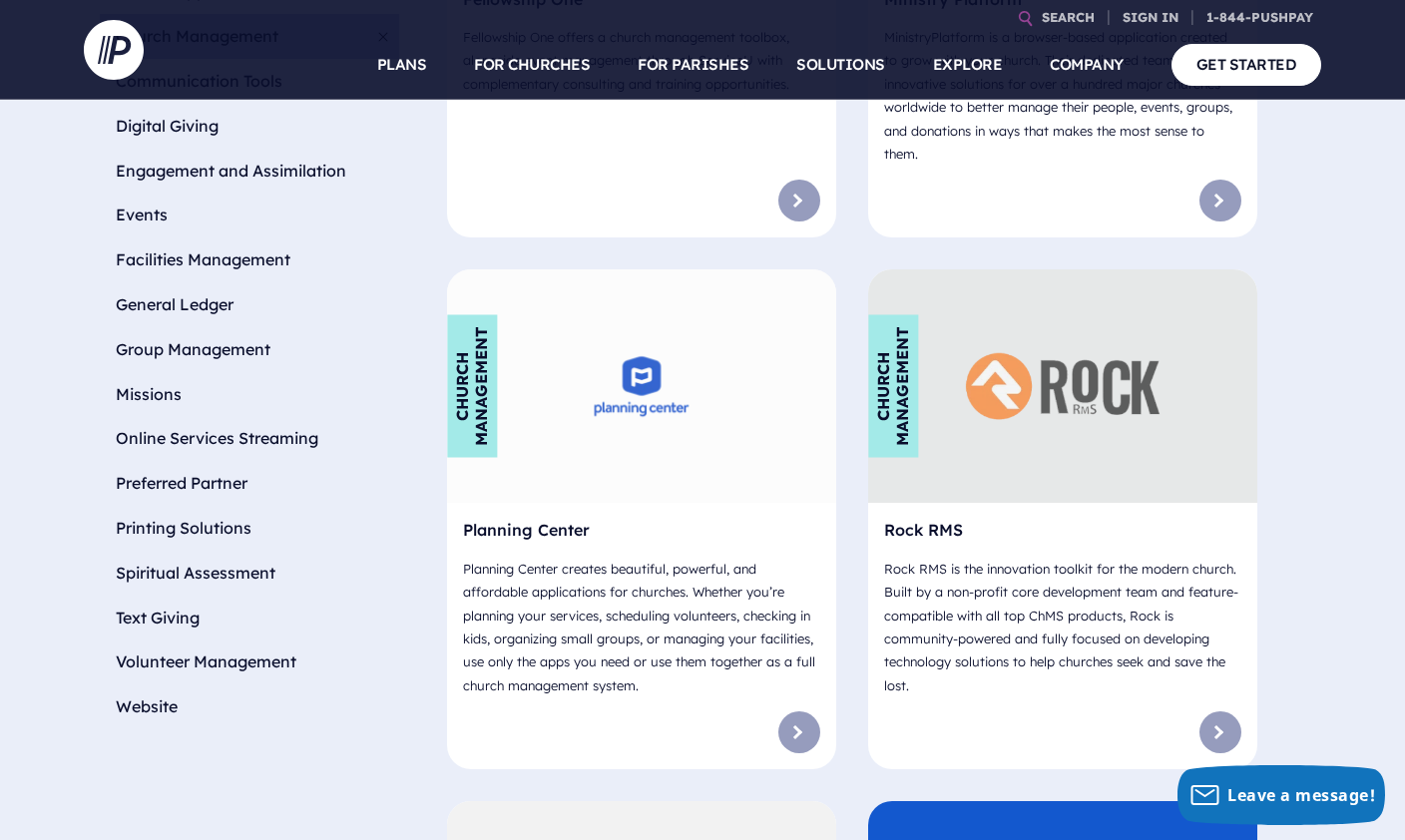 click on "Facilities Management" at bounding box center (249, 259) 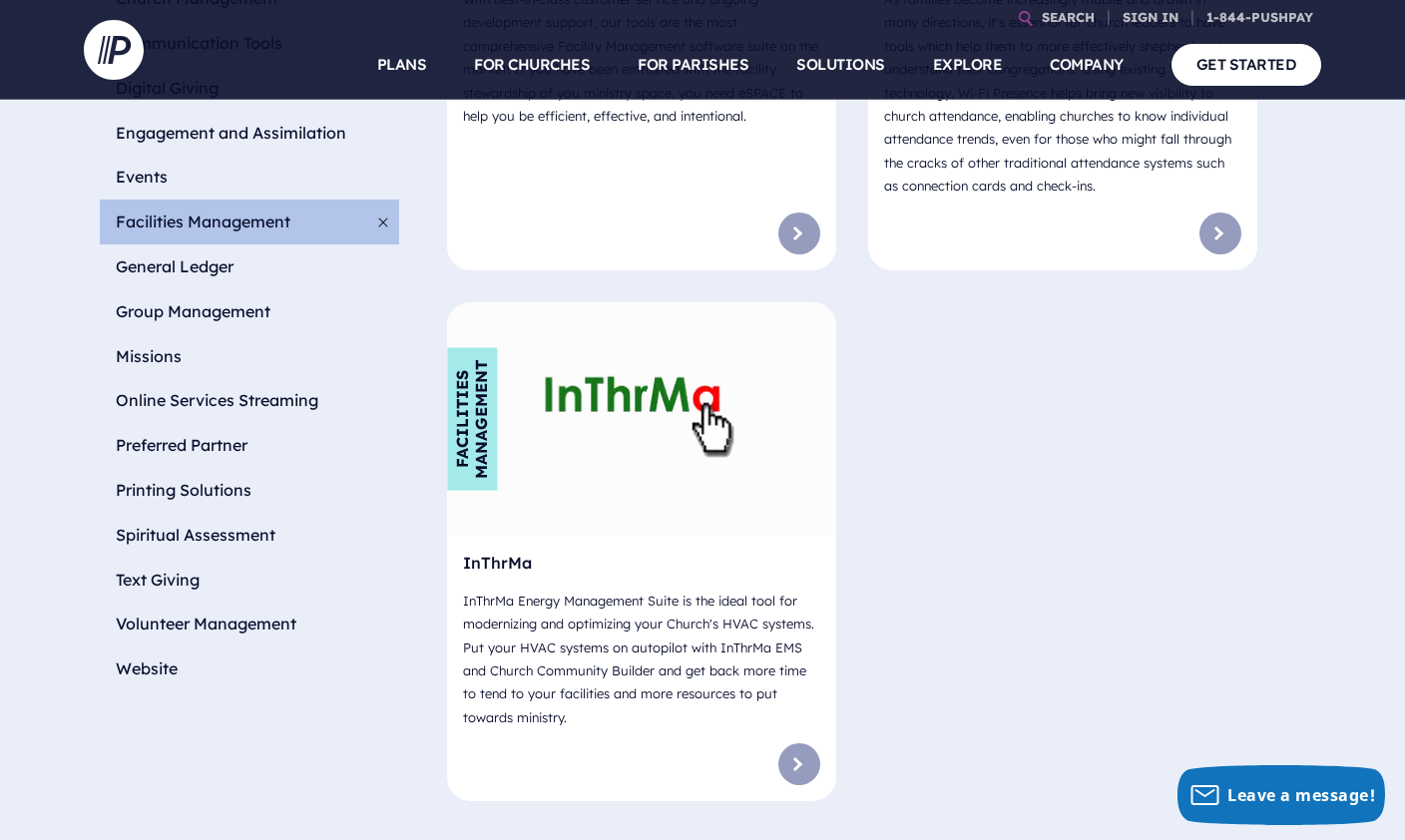 scroll, scrollTop: 1053, scrollLeft: 0, axis: vertical 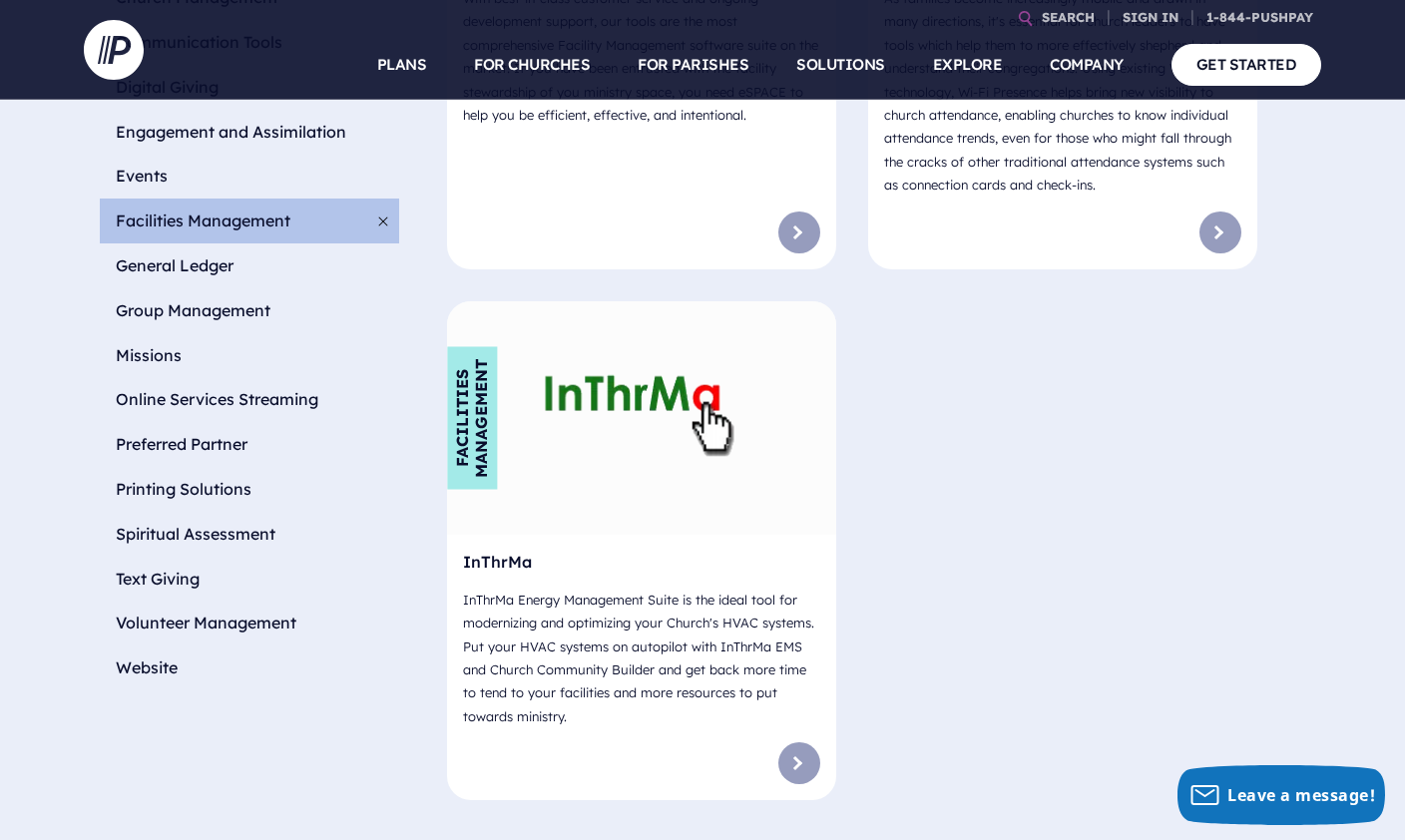 click on "General Ledger" at bounding box center [249, 265] 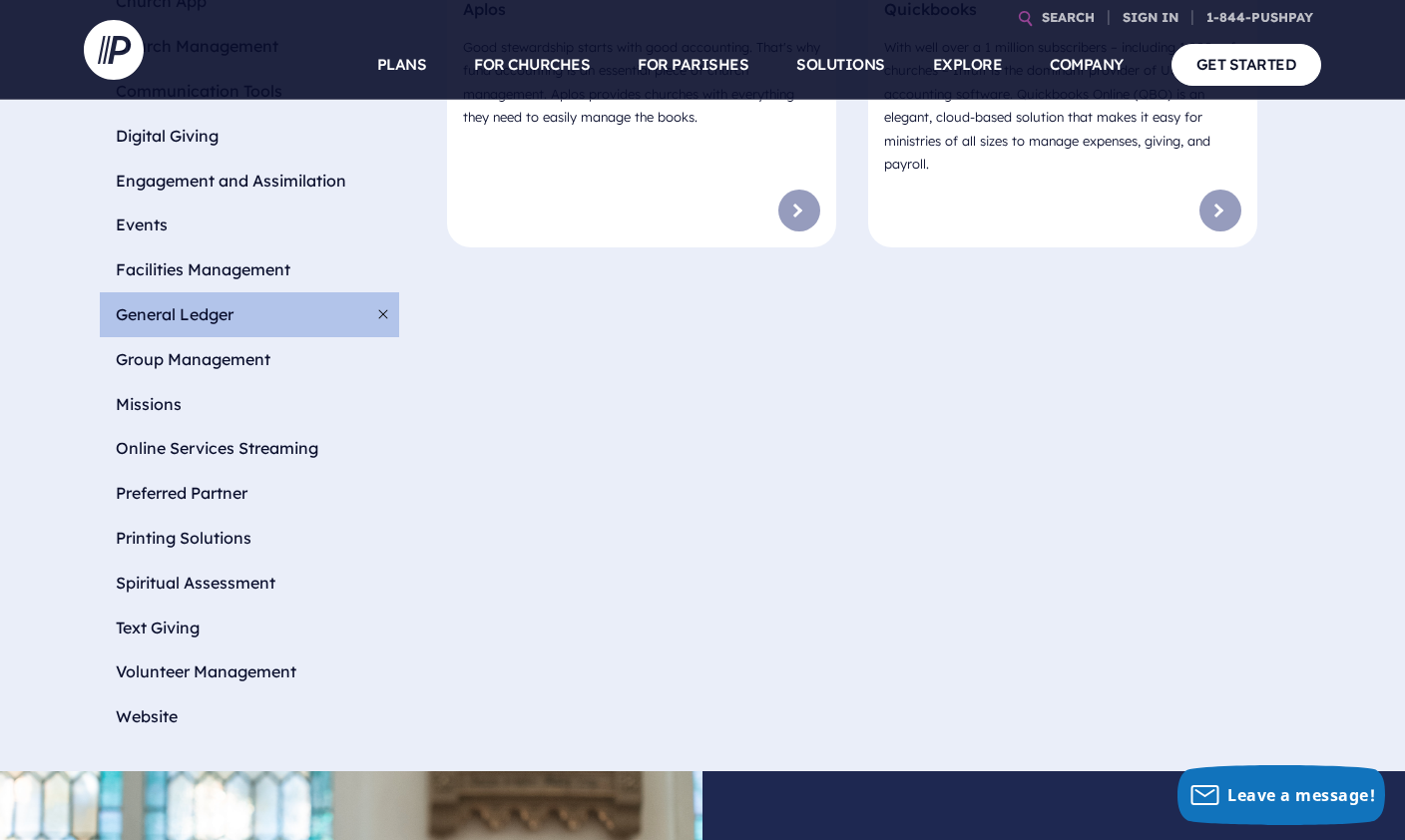scroll, scrollTop: 1016, scrollLeft: 0, axis: vertical 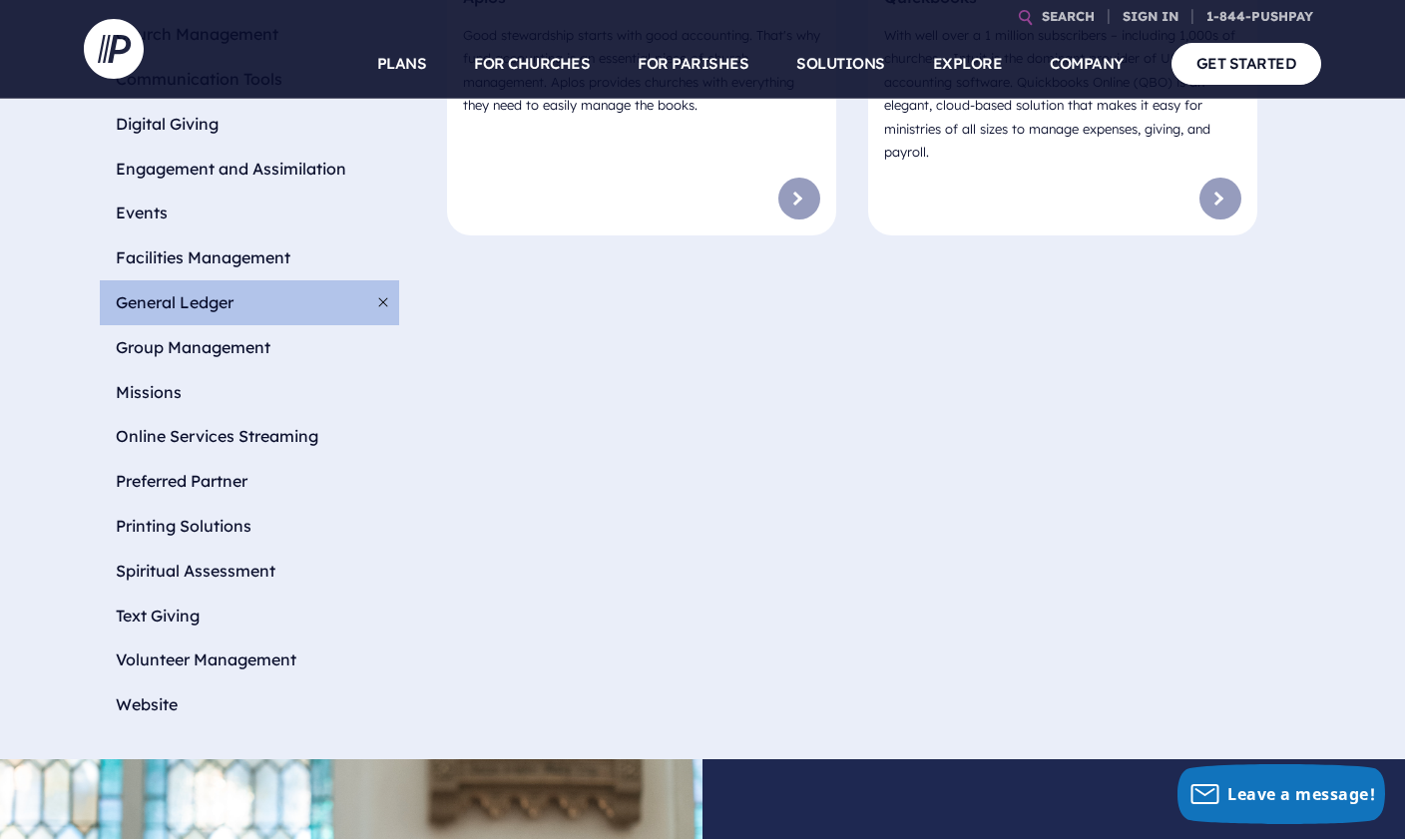 click on "Group Management" at bounding box center (249, 348) 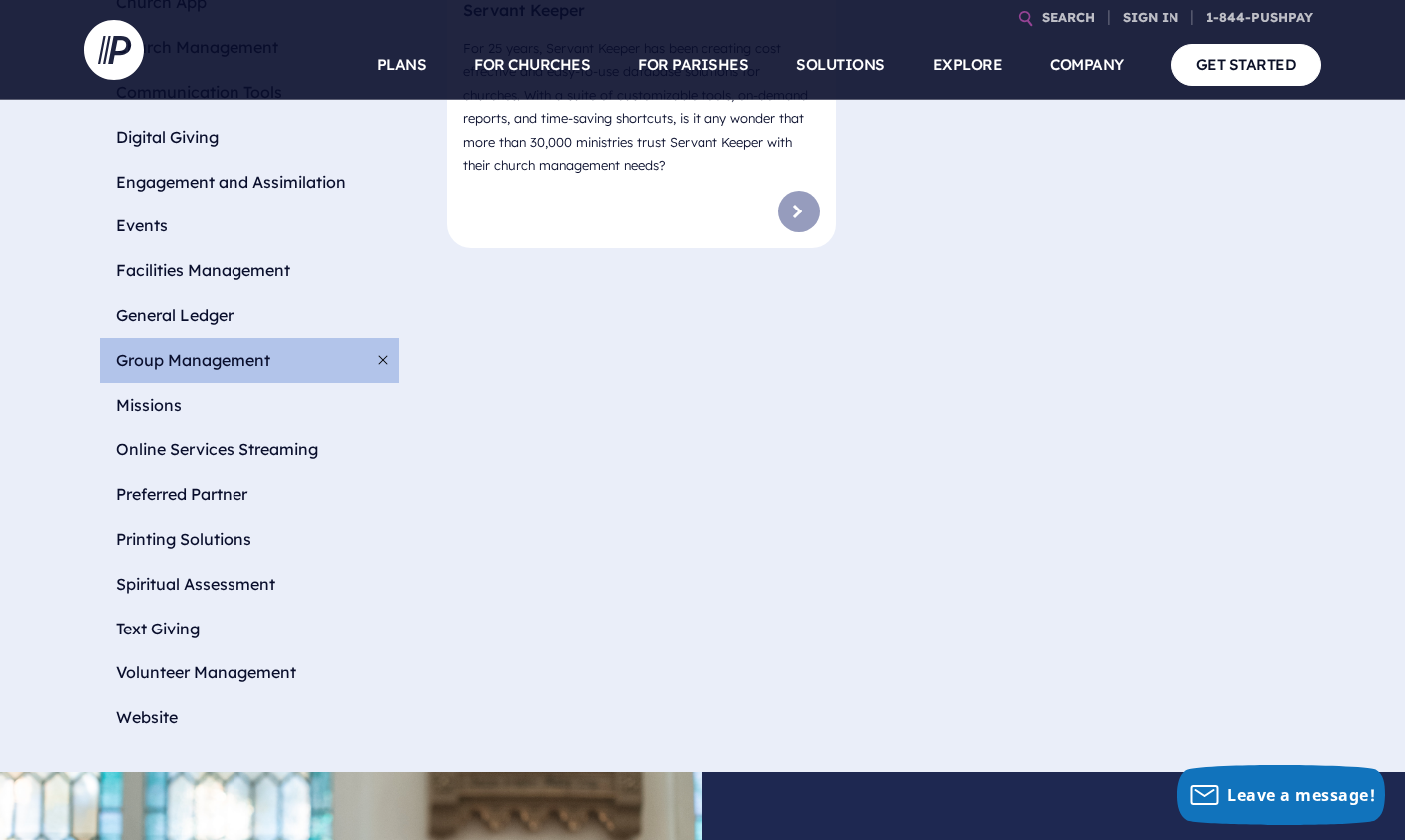 scroll, scrollTop: 1028, scrollLeft: 0, axis: vertical 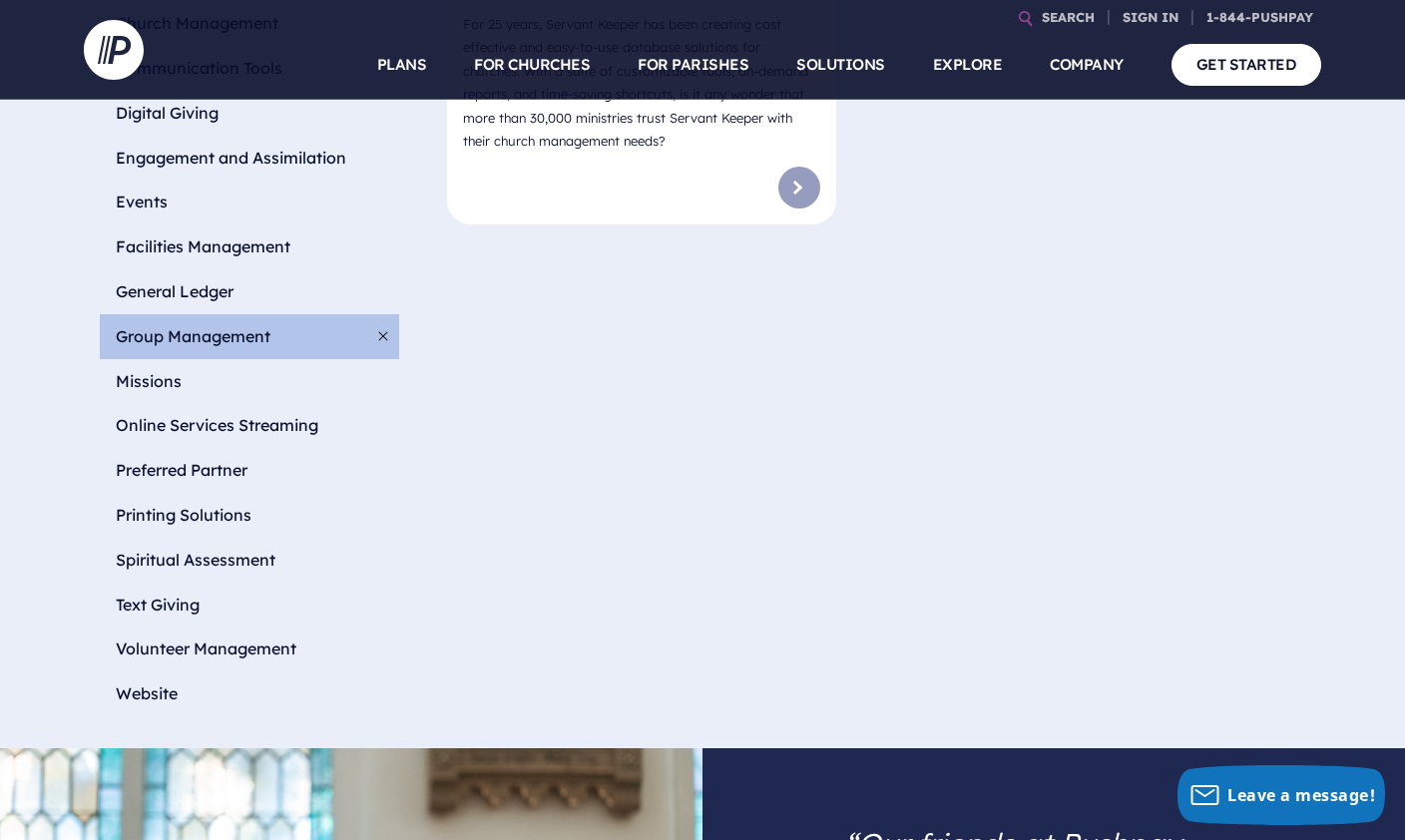 click on "Missions" at bounding box center (249, 381) 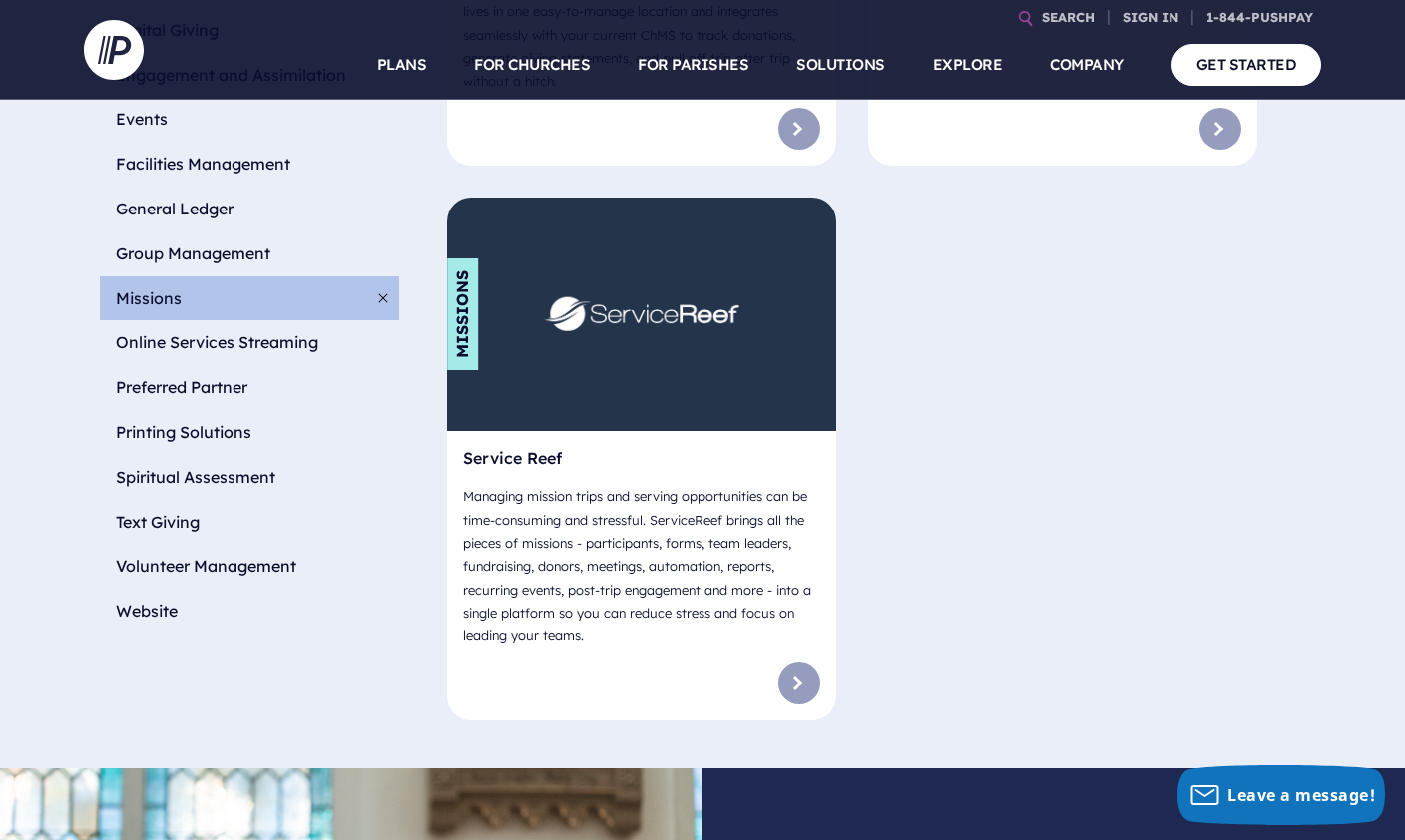 scroll, scrollTop: 1112, scrollLeft: 0, axis: vertical 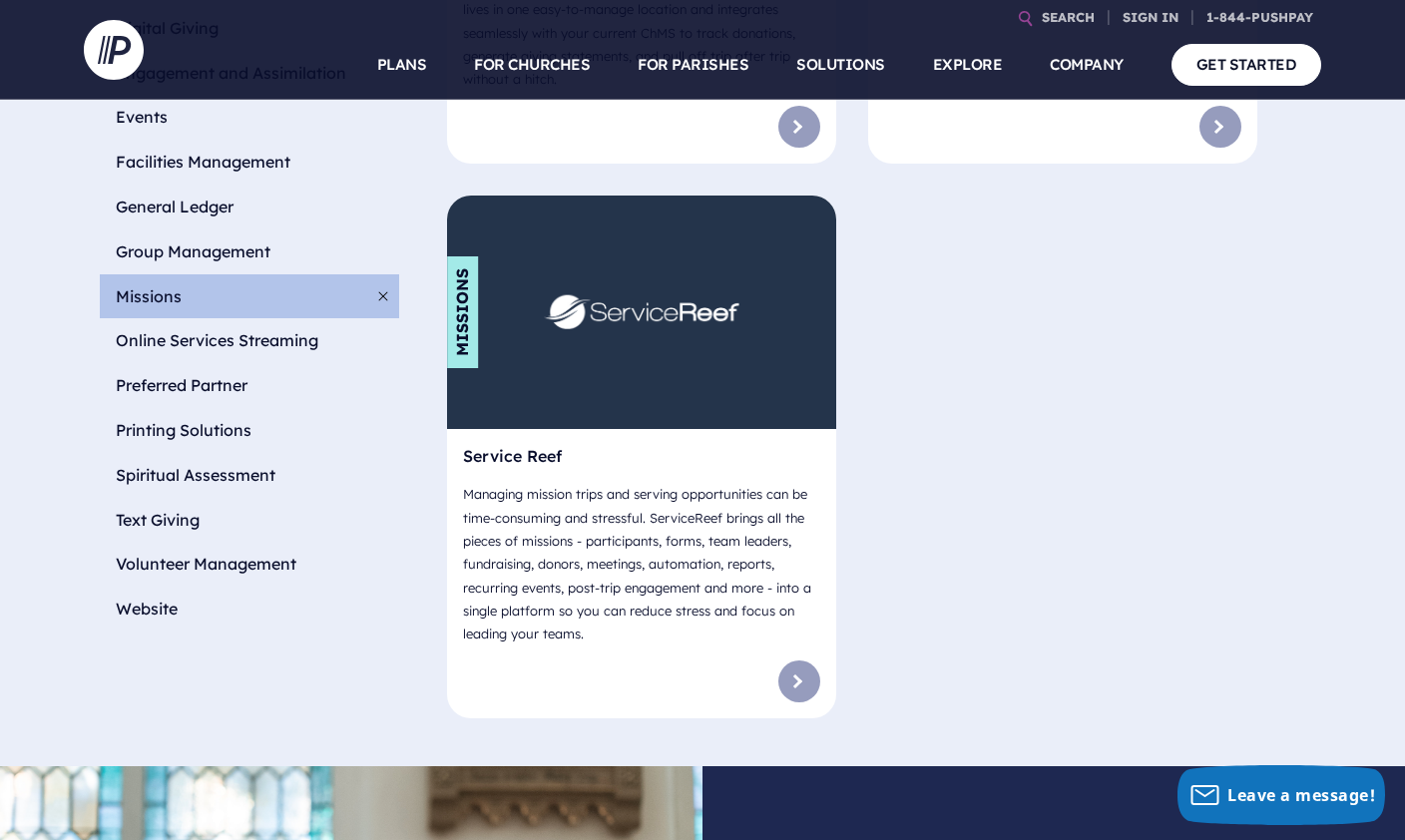 click on "Online Services Streaming" at bounding box center (249, 340) 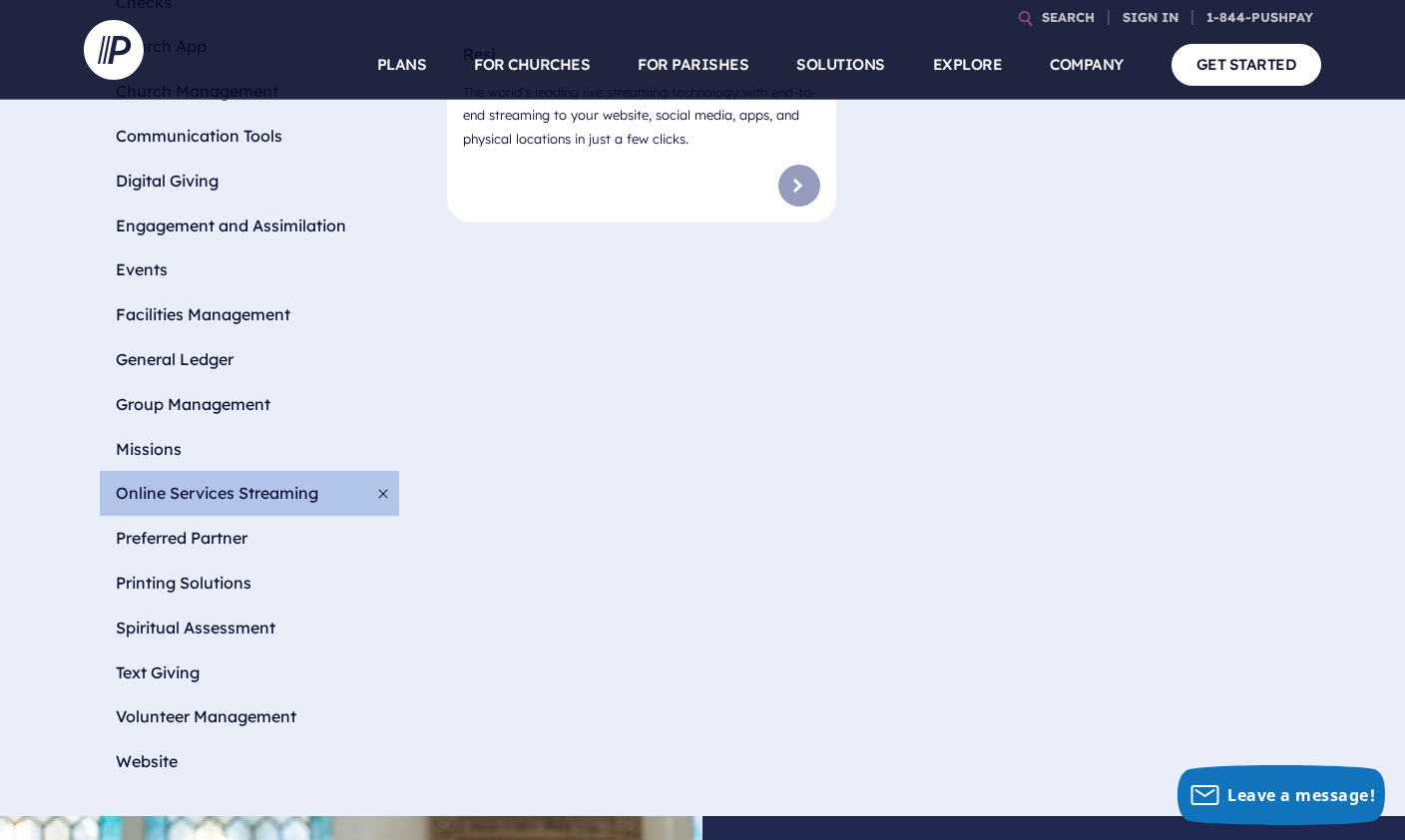 scroll, scrollTop: 1062, scrollLeft: 0, axis: vertical 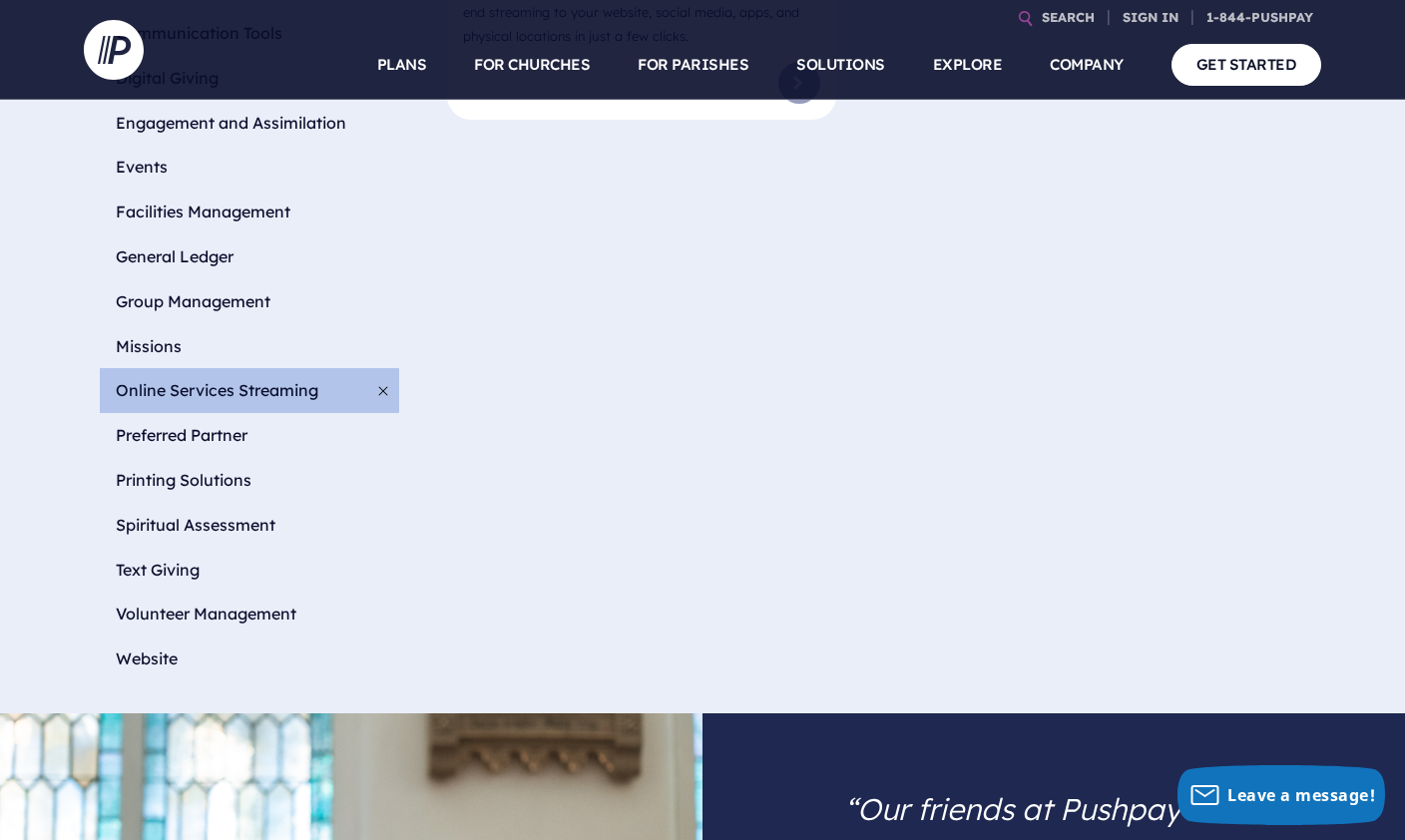 click on "Preferred Partner" at bounding box center (249, 435) 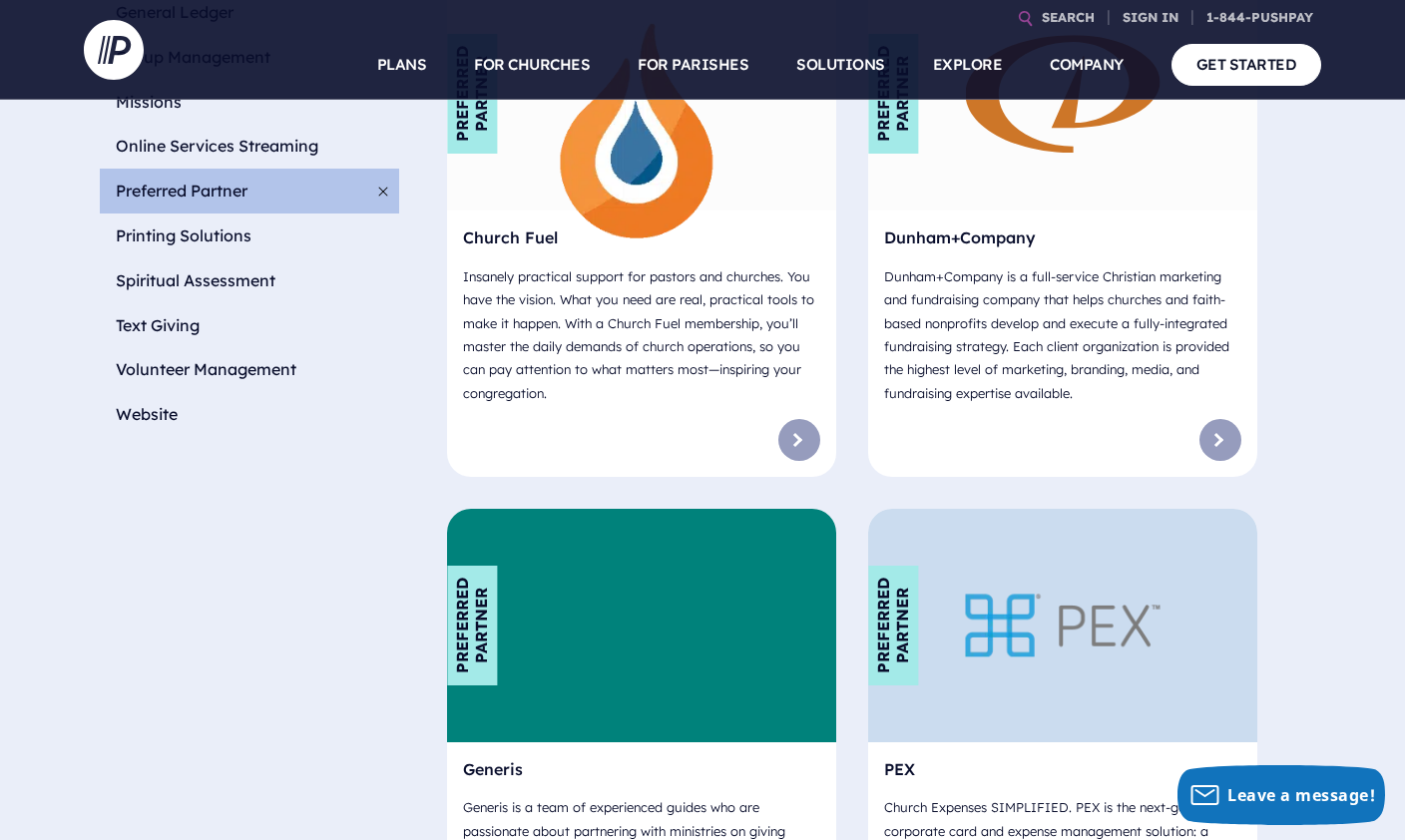 scroll, scrollTop: 1306, scrollLeft: 0, axis: vertical 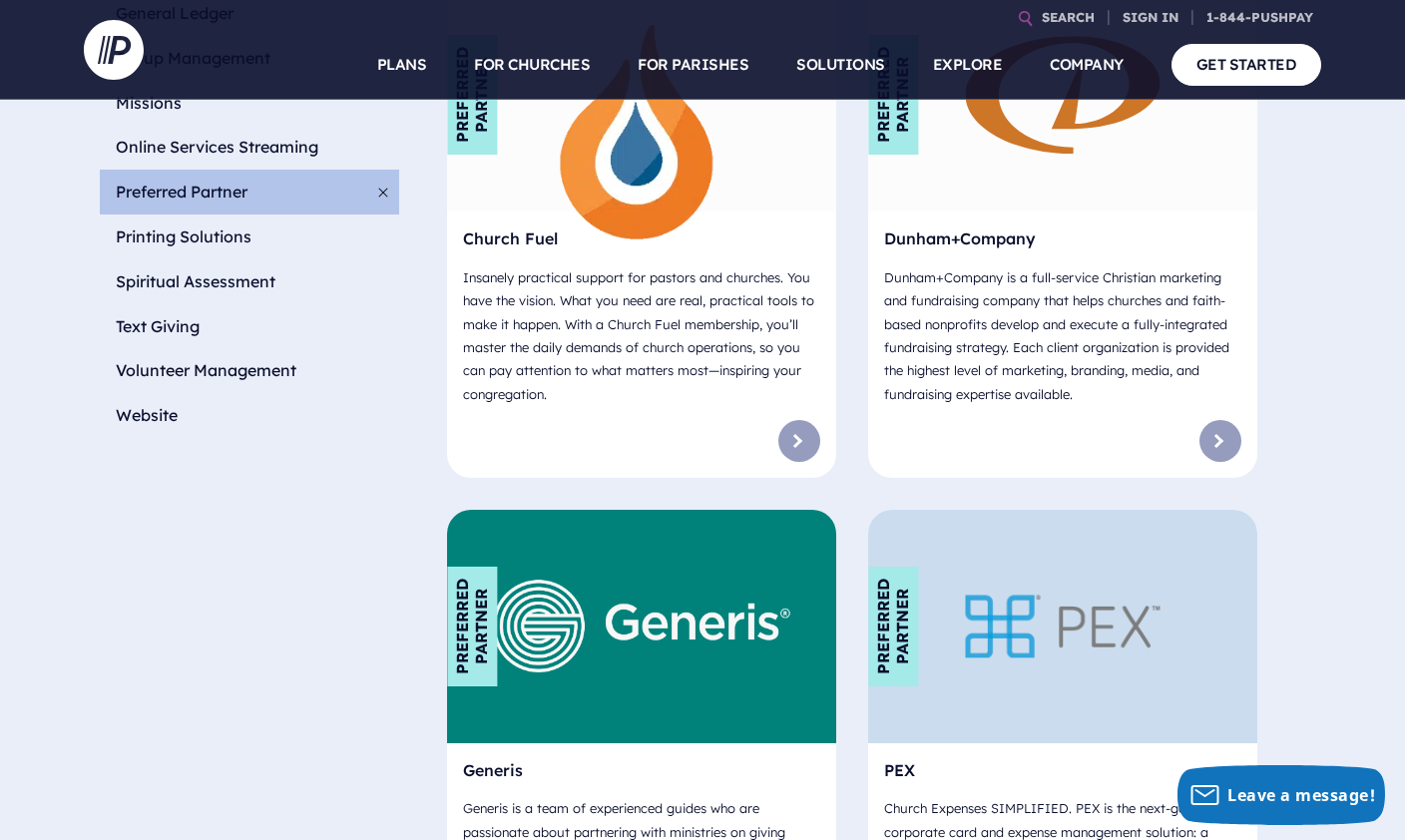 click on "Printing Solutions" at bounding box center [249, 236] 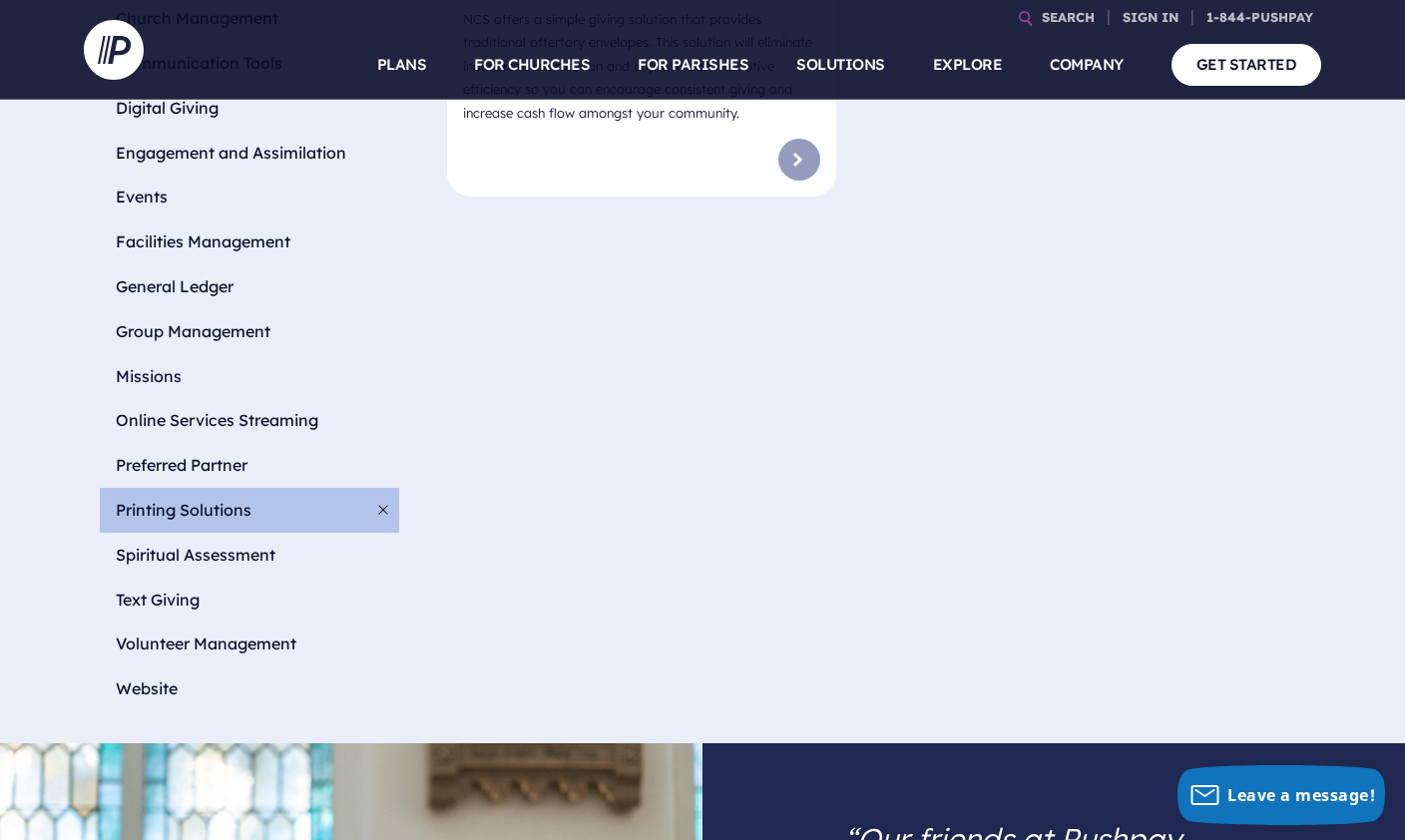 scroll, scrollTop: 1058, scrollLeft: 0, axis: vertical 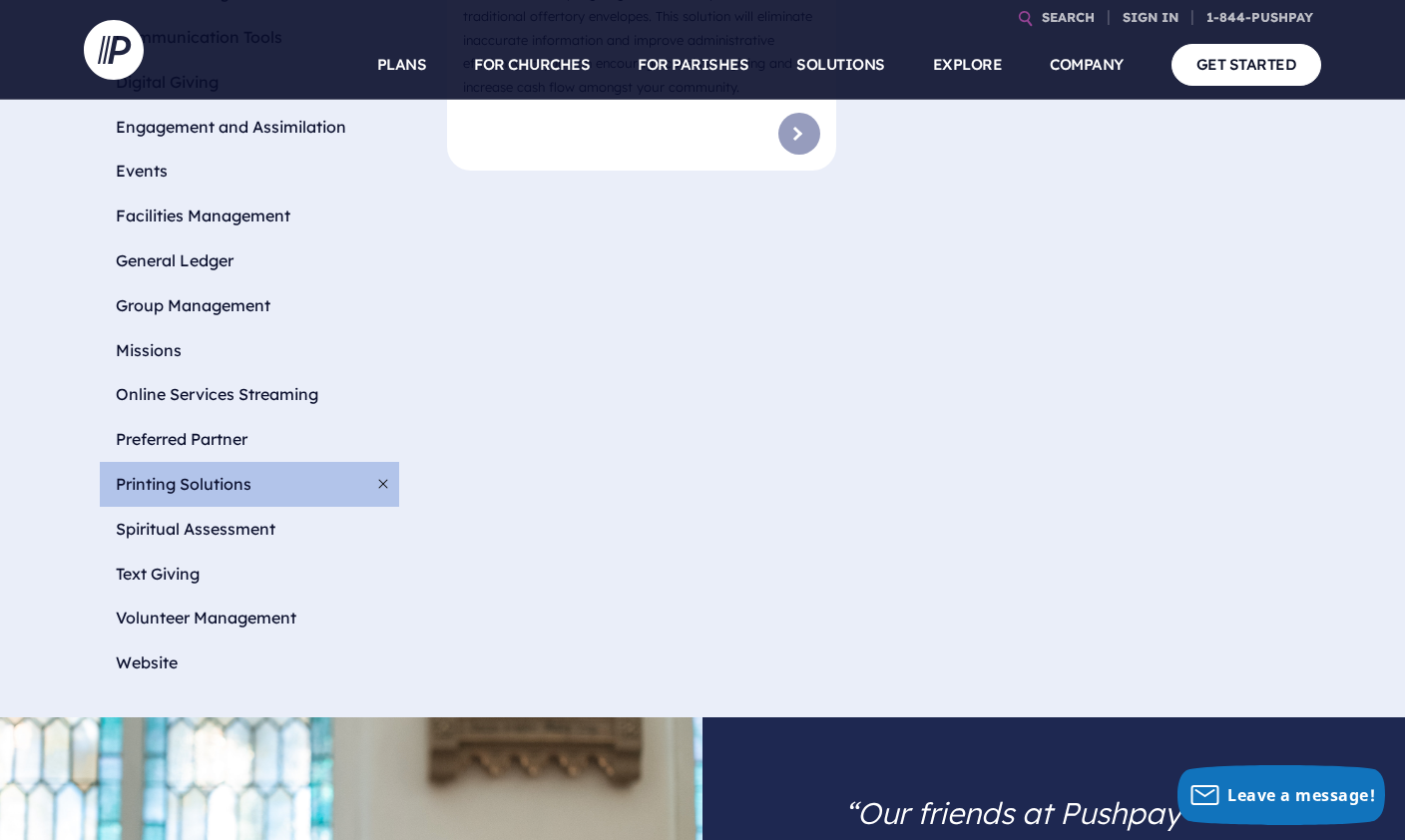 click on "Spiritual Assessment" at bounding box center (249, 529) 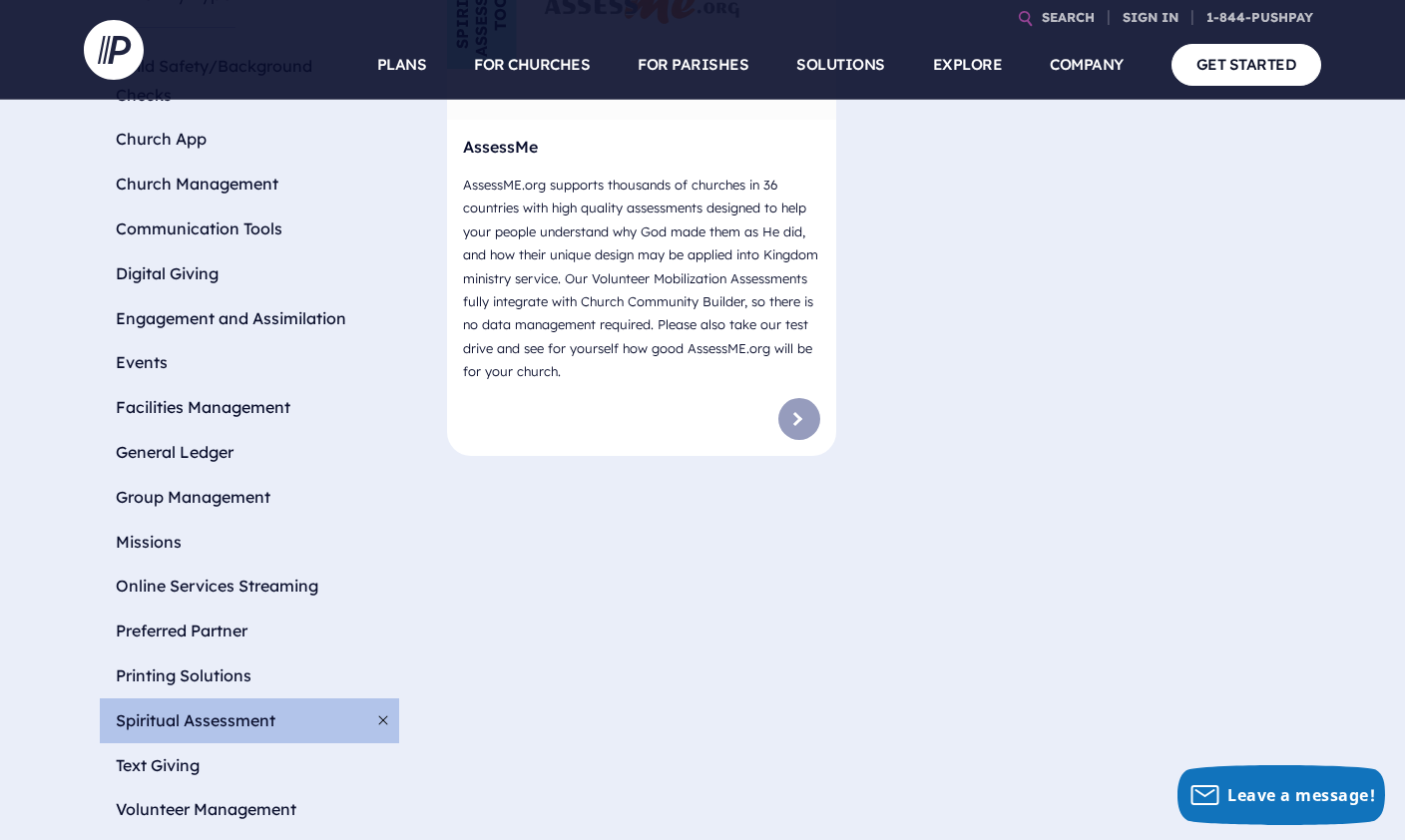 scroll, scrollTop: 866, scrollLeft: 0, axis: vertical 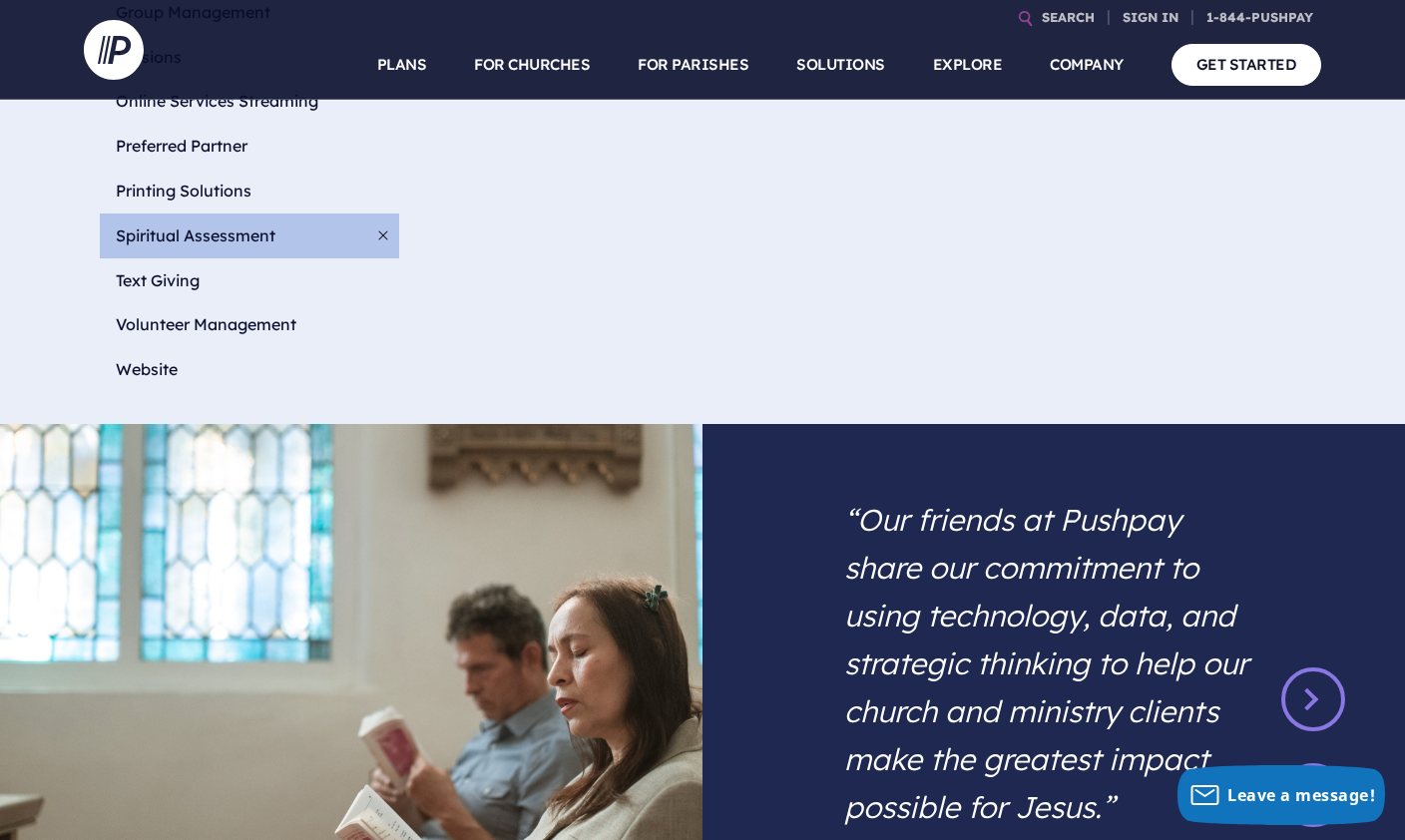 click on "Volunteer Management" at bounding box center (249, 324) 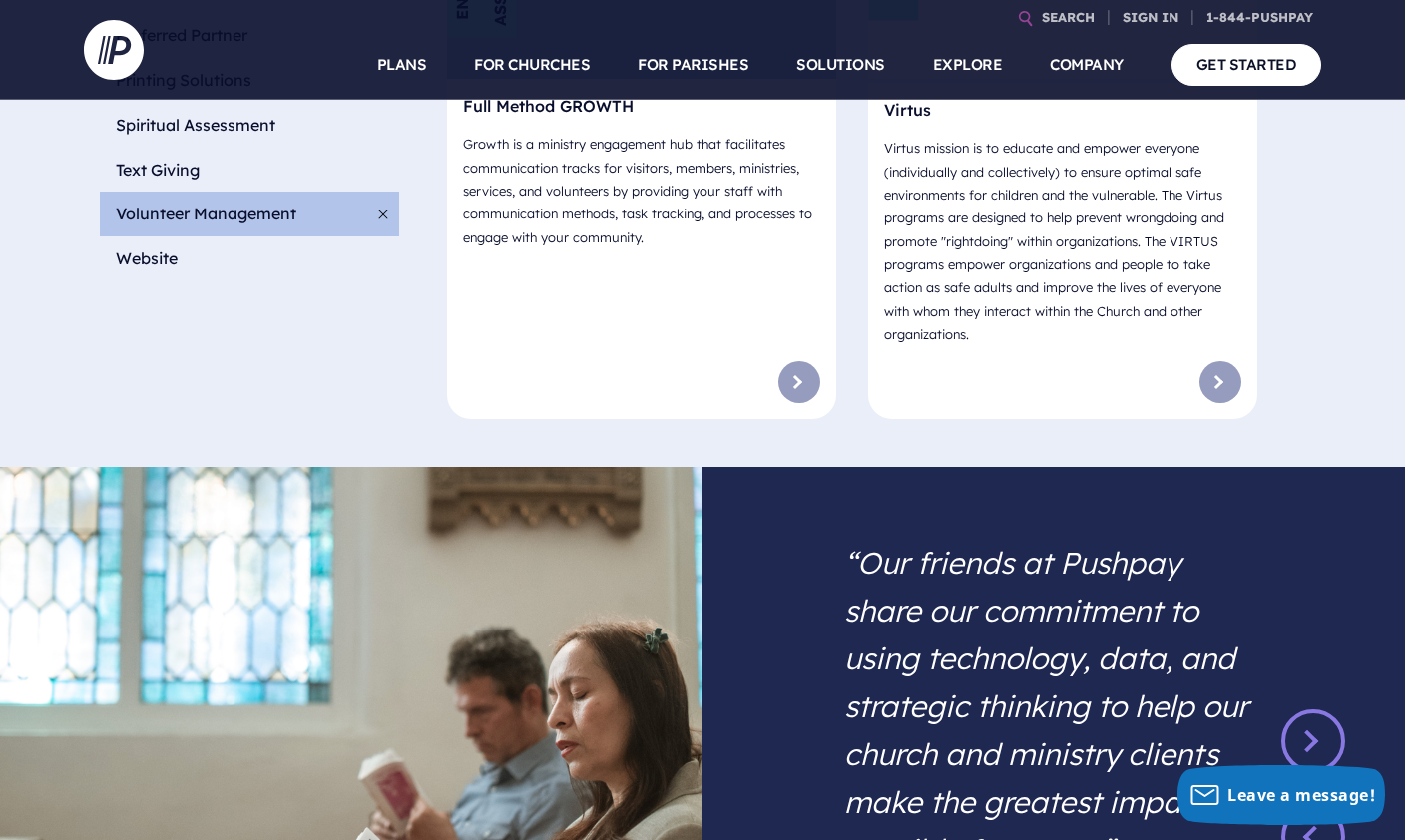 scroll, scrollTop: 1468, scrollLeft: 0, axis: vertical 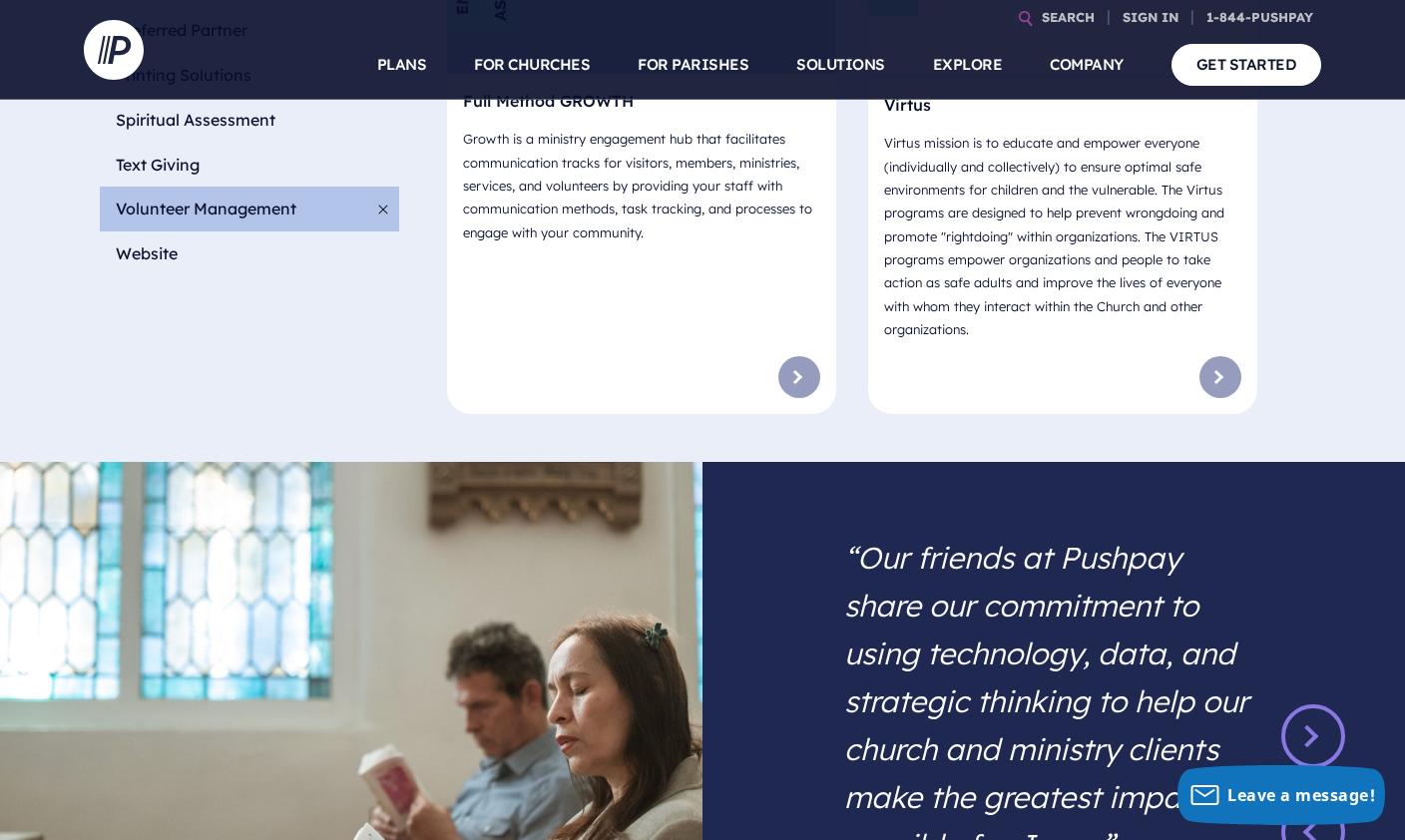 click on "Website" at bounding box center (249, 253) 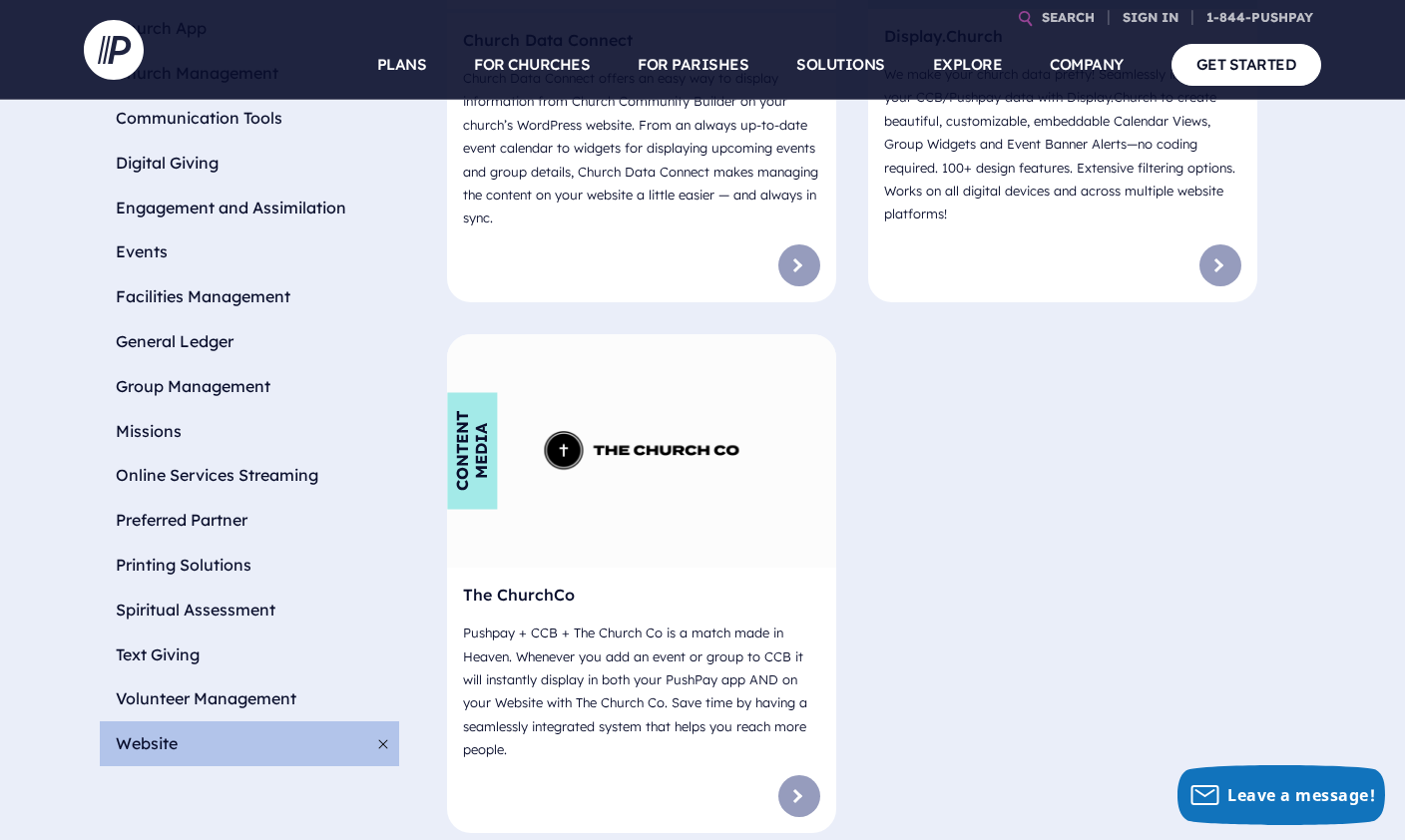 scroll, scrollTop: 977, scrollLeft: 0, axis: vertical 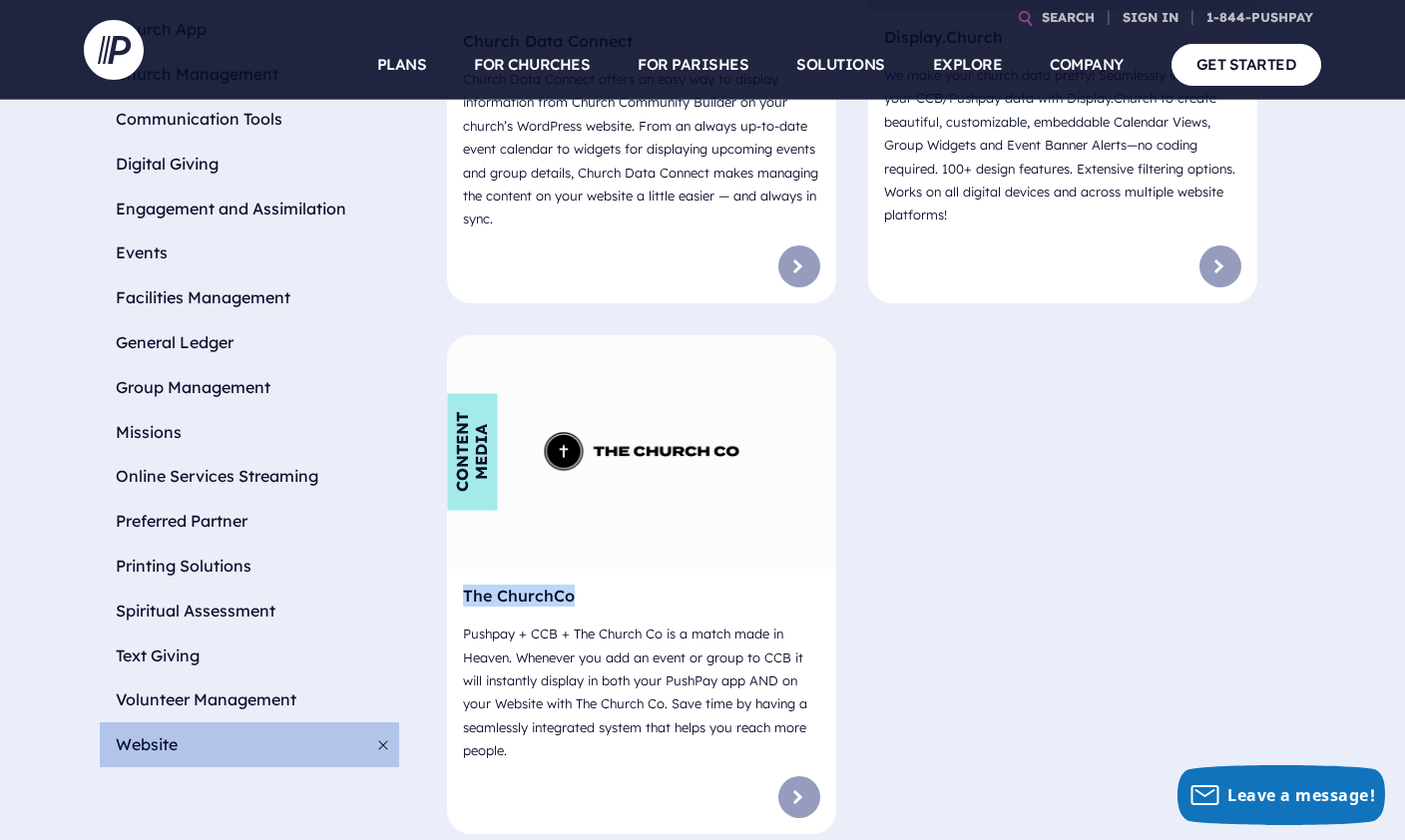 copy on "The ChurchCo" 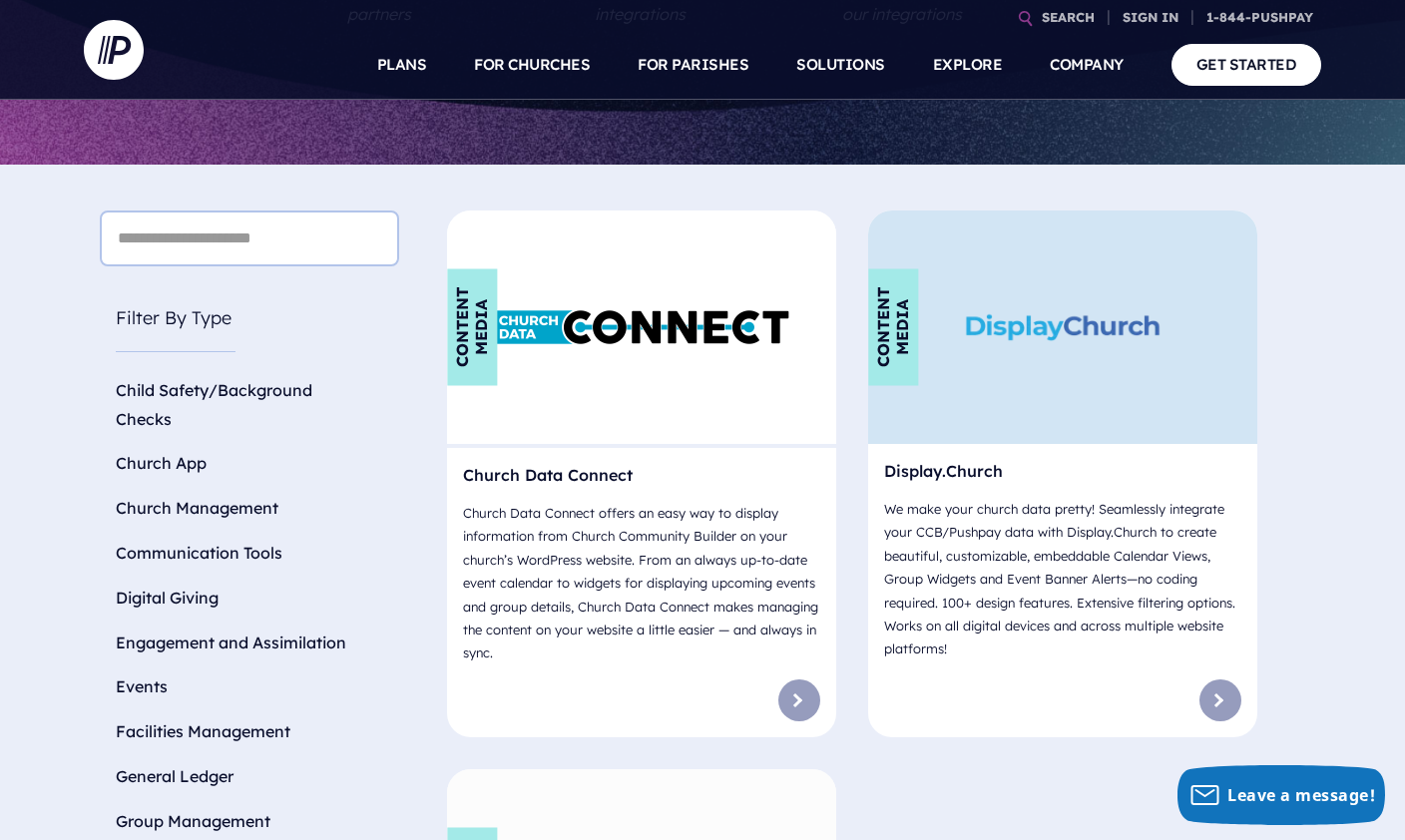scroll, scrollTop: 545, scrollLeft: 0, axis: vertical 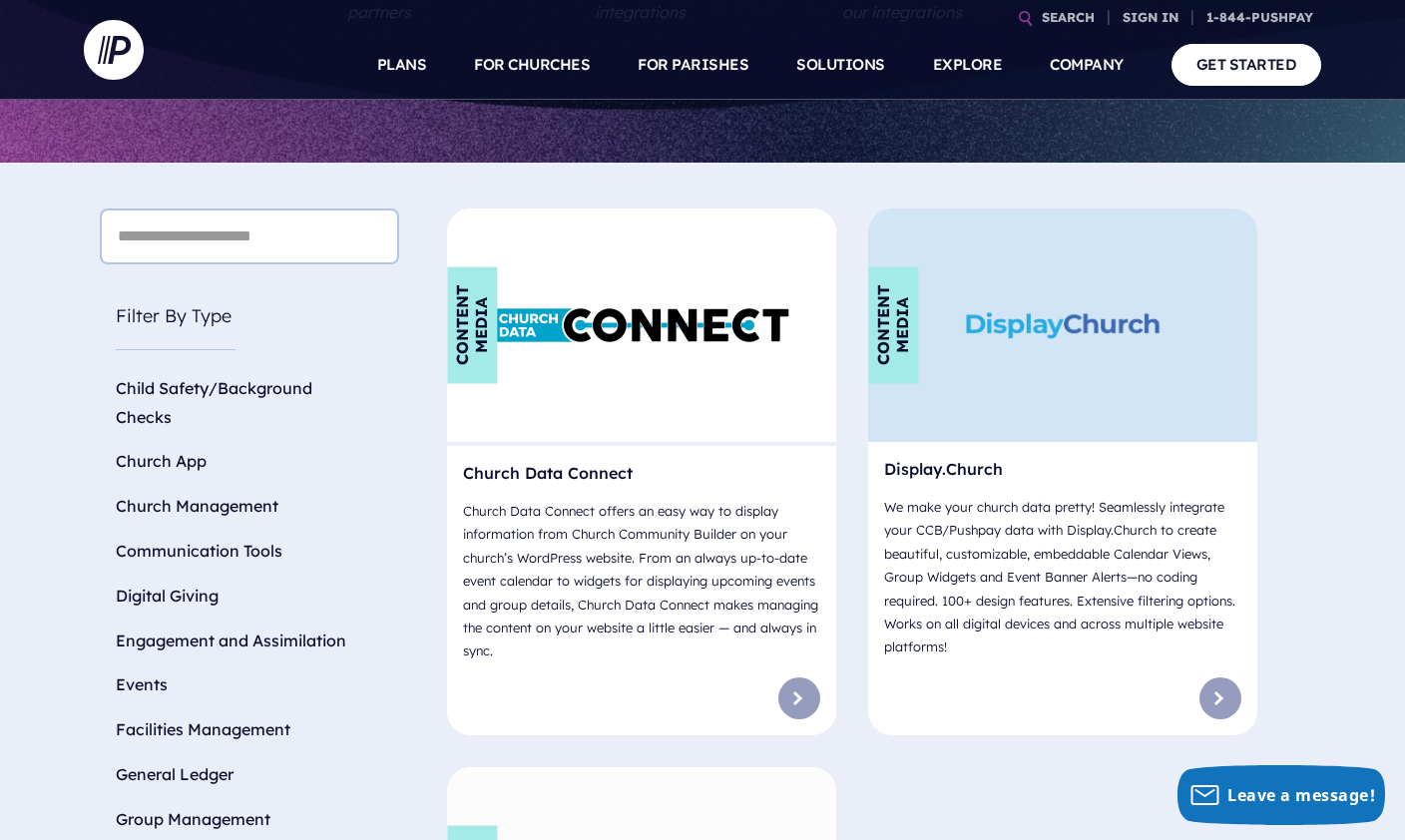 click at bounding box center [702, 420] 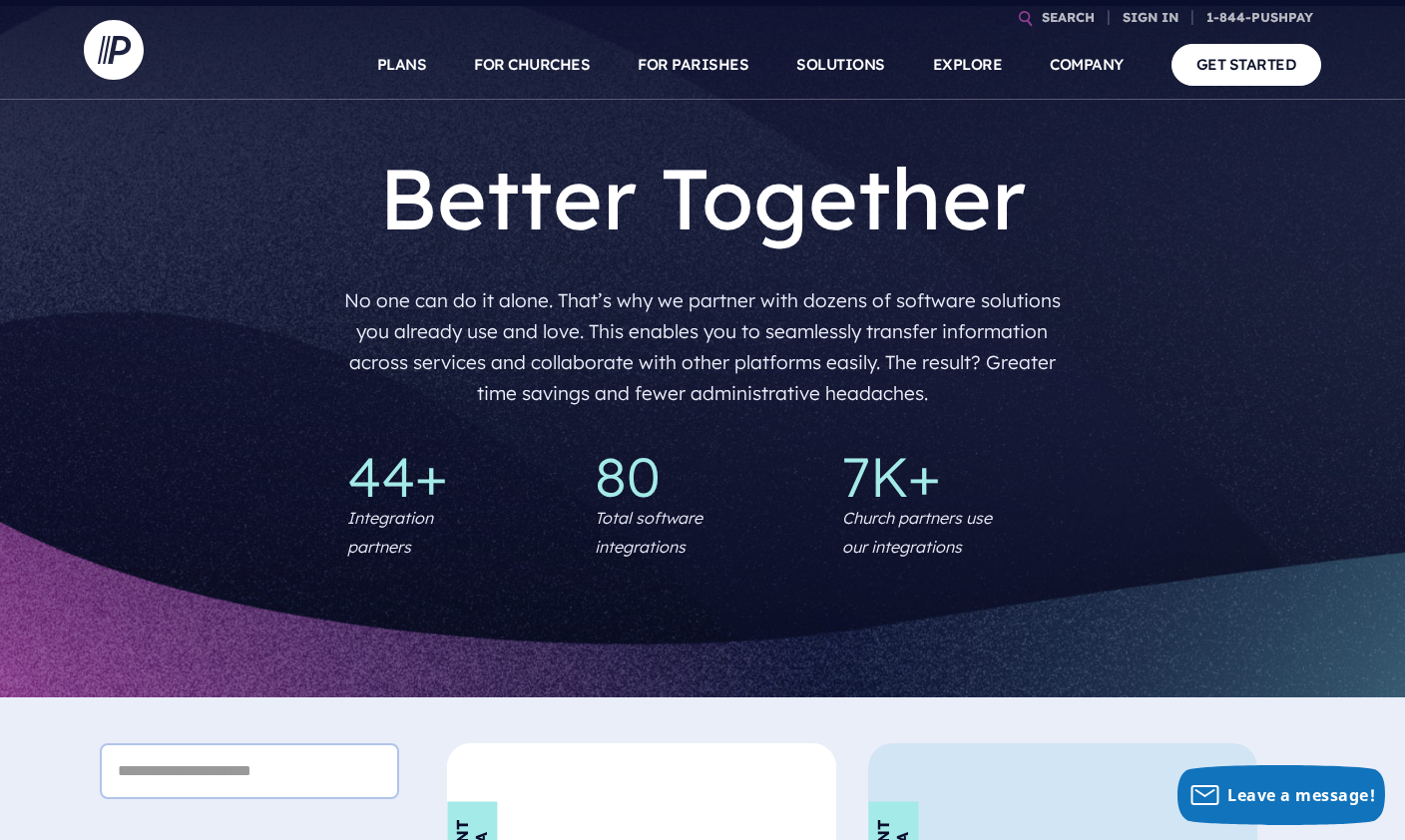 scroll, scrollTop: 0, scrollLeft: 0, axis: both 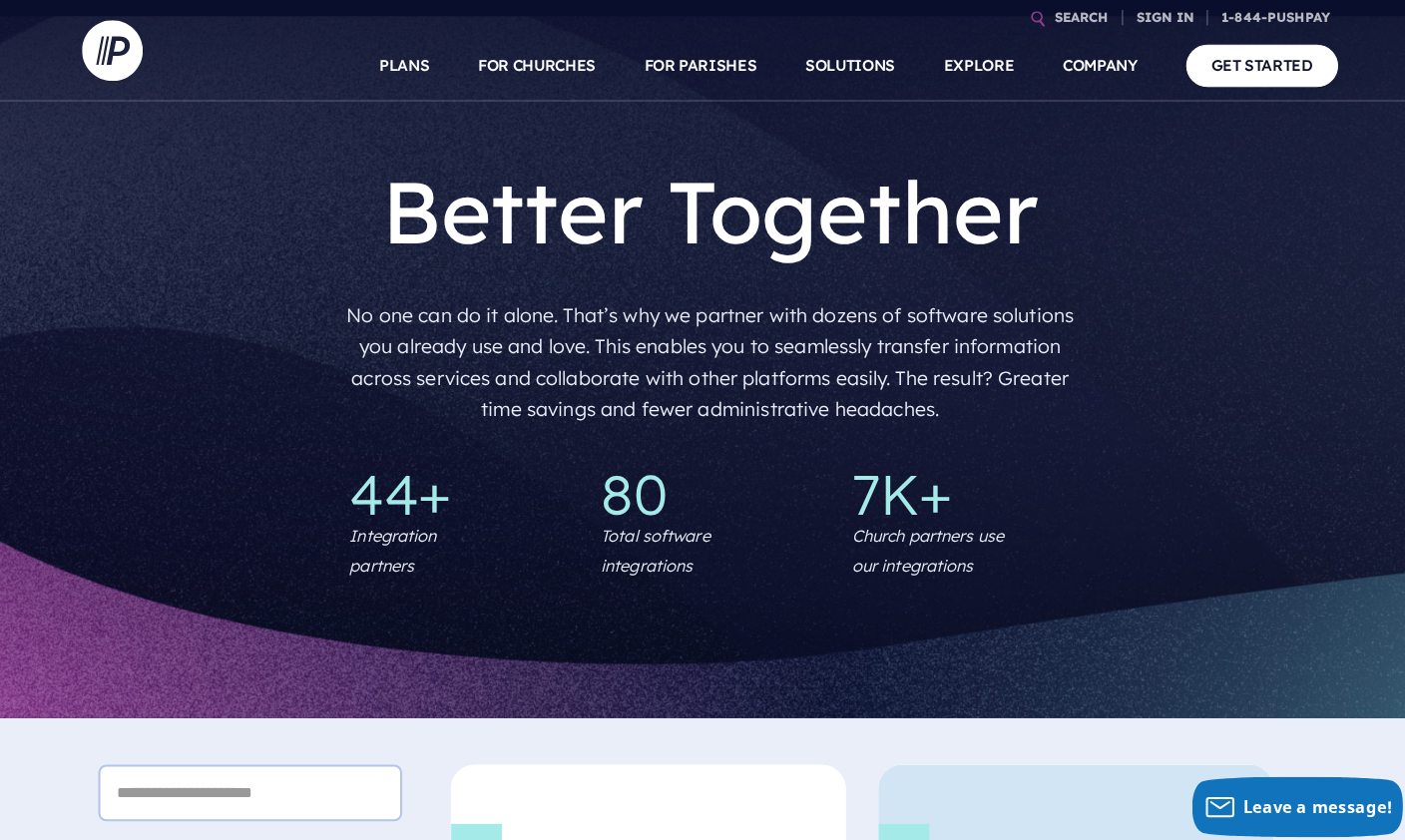 click on "SOLUTIONS" at bounding box center (840, 65) 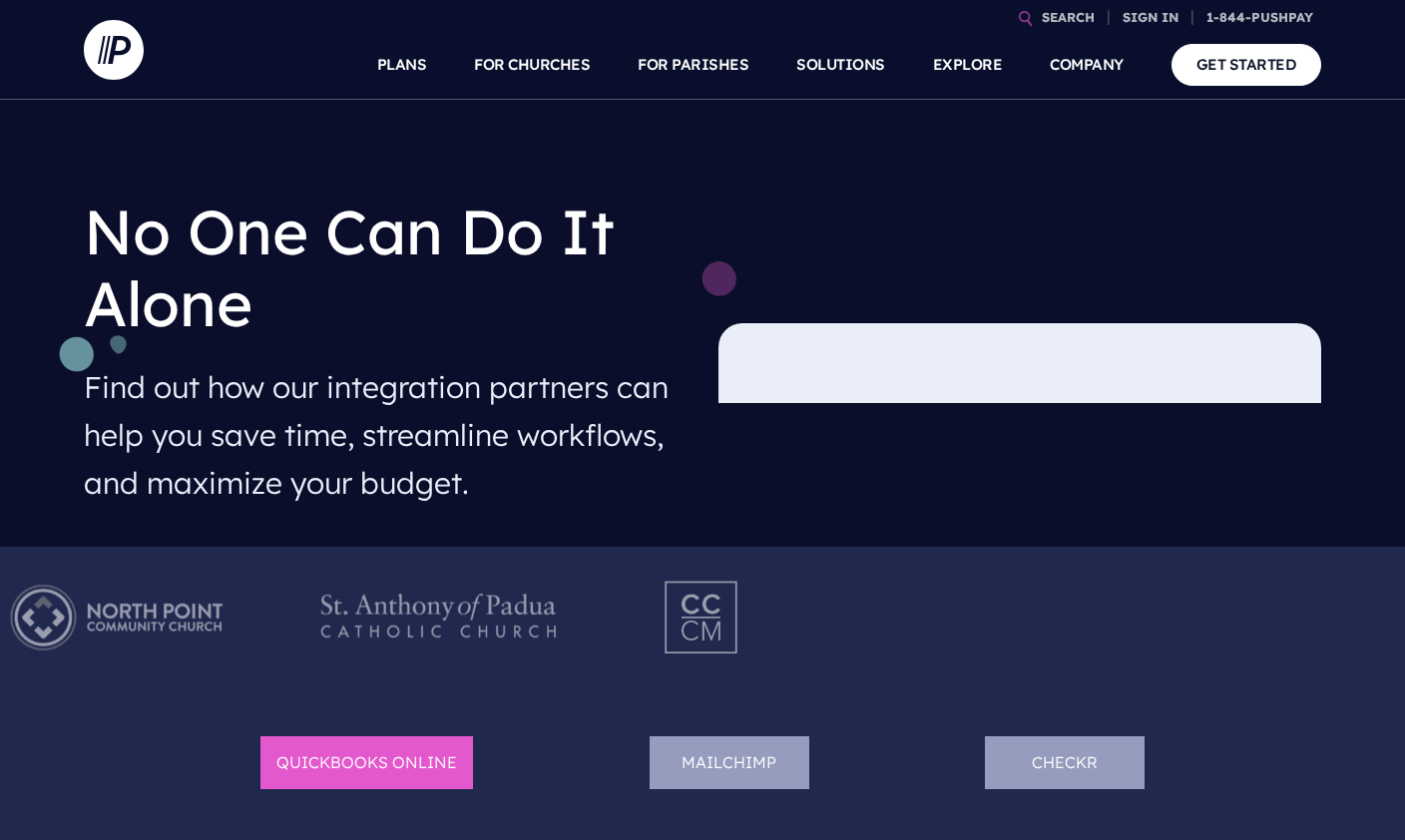 scroll, scrollTop: 0, scrollLeft: 0, axis: both 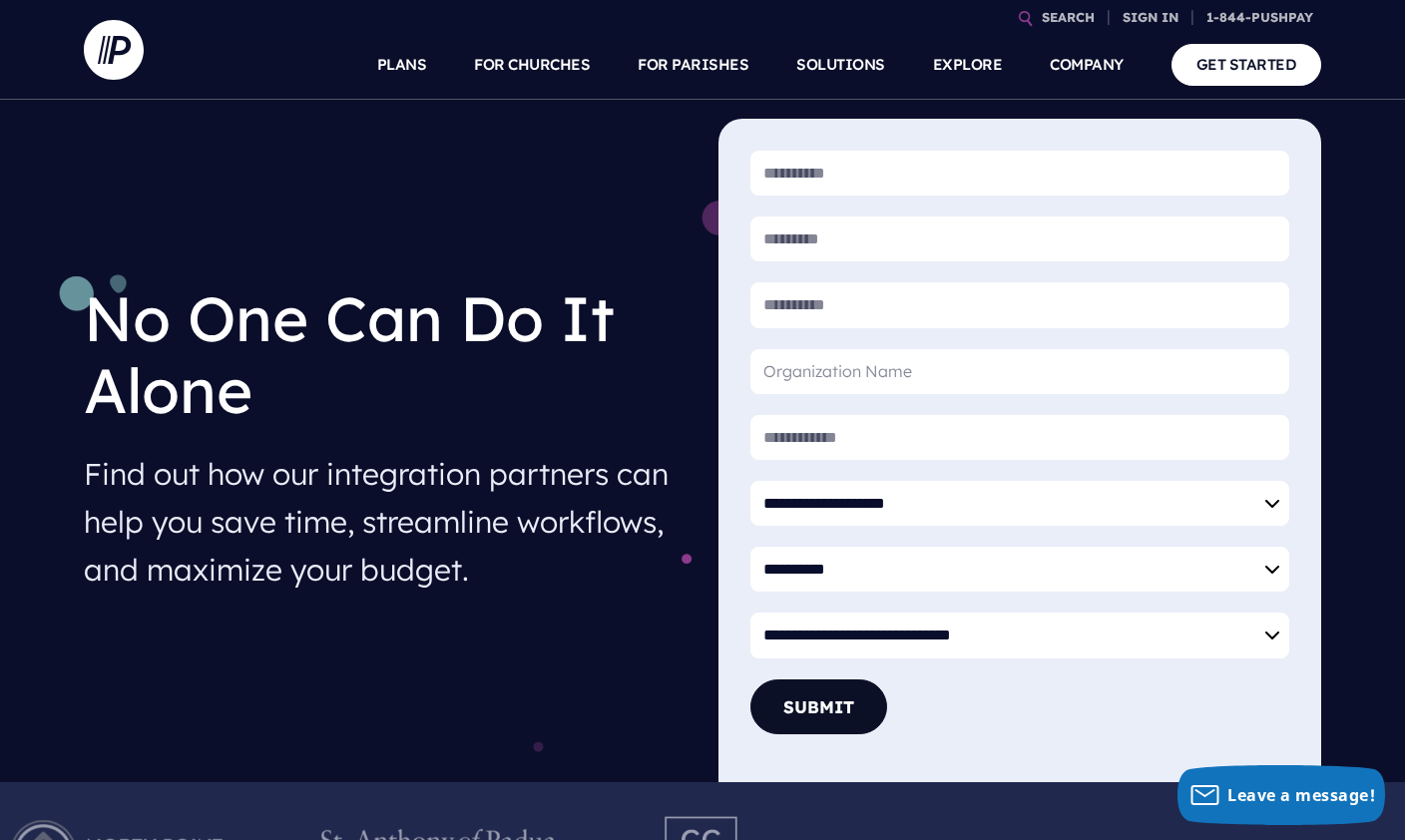 click at bounding box center (702, 420) 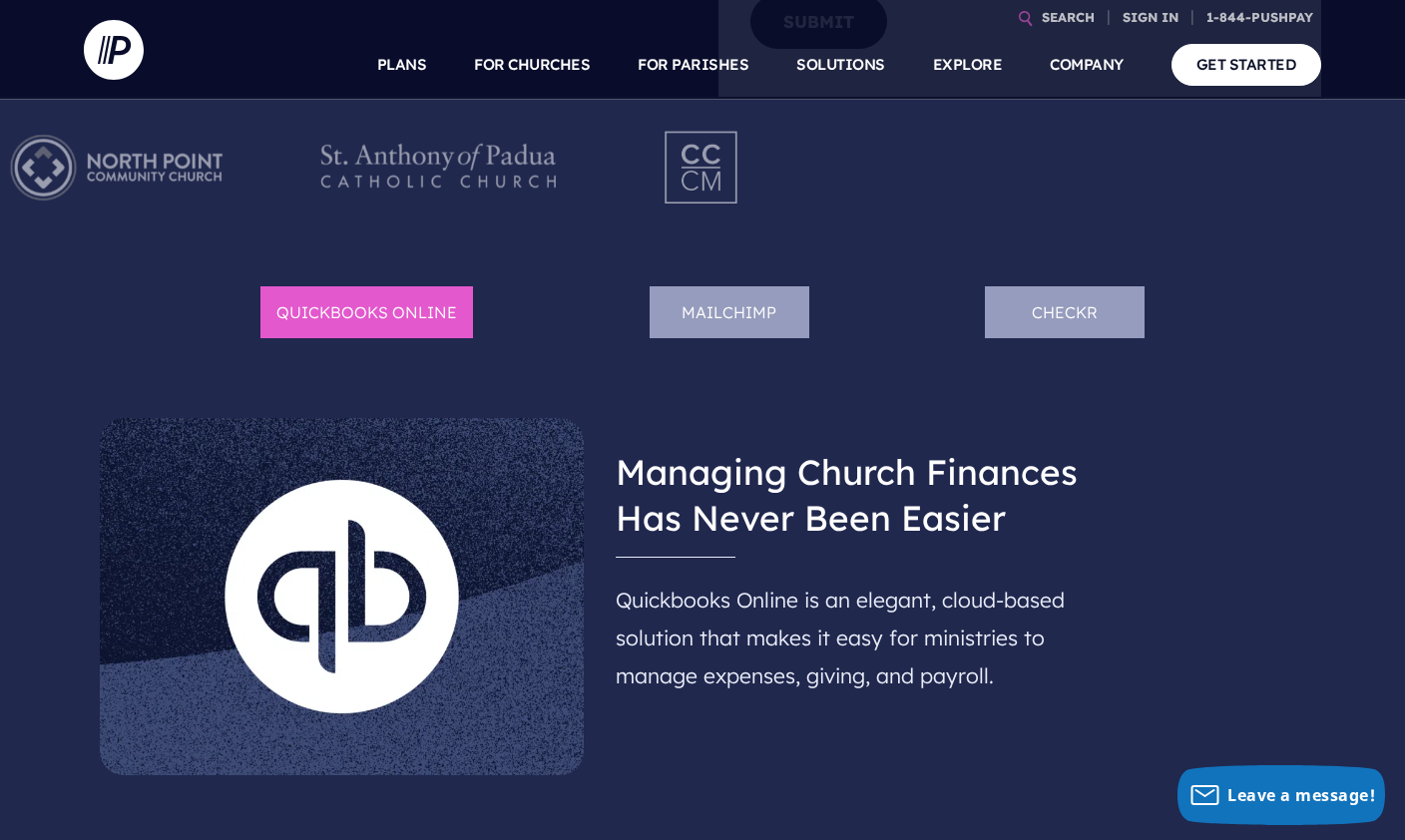 scroll, scrollTop: 744, scrollLeft: 0, axis: vertical 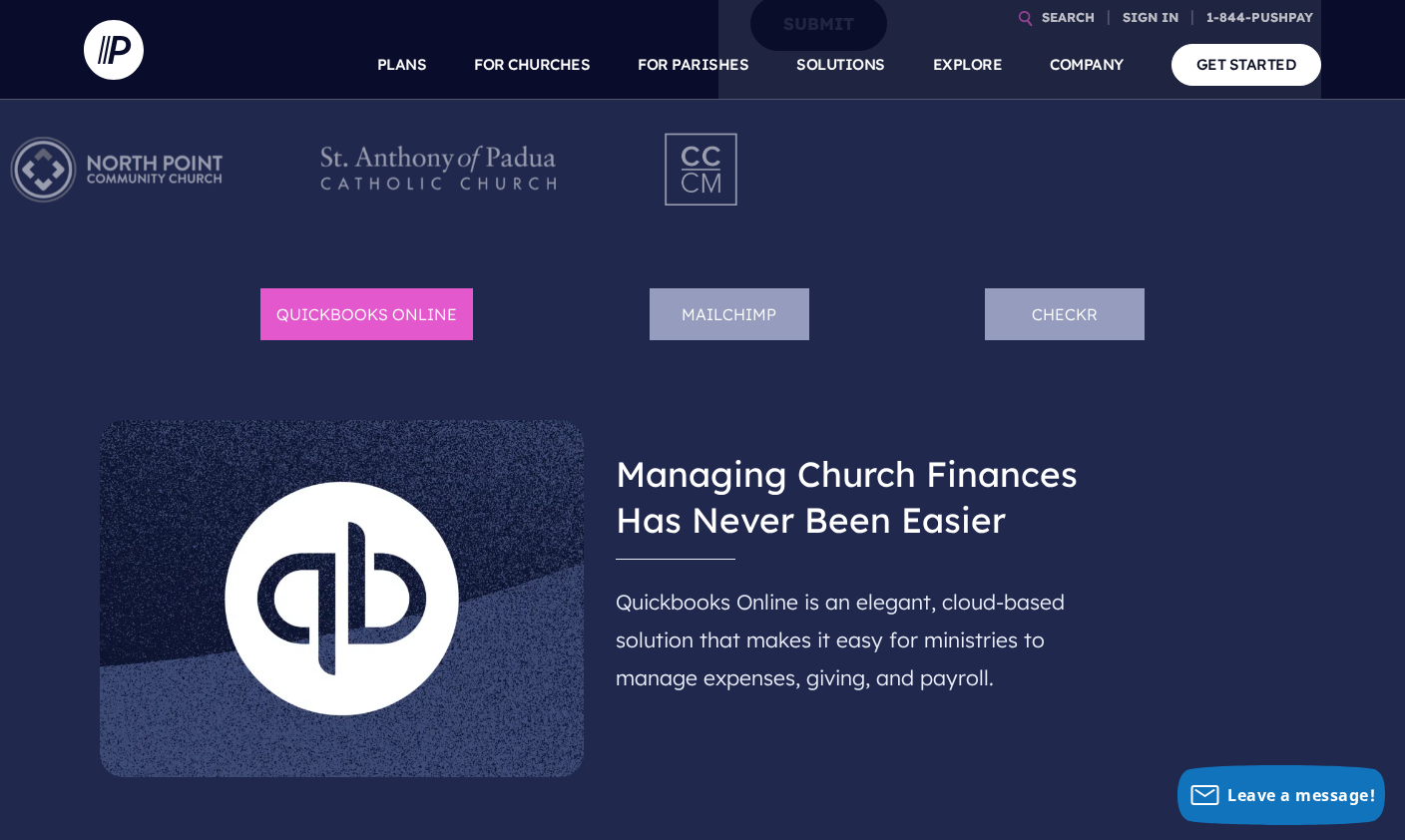 click on "Mailchimp" at bounding box center [729, 314] 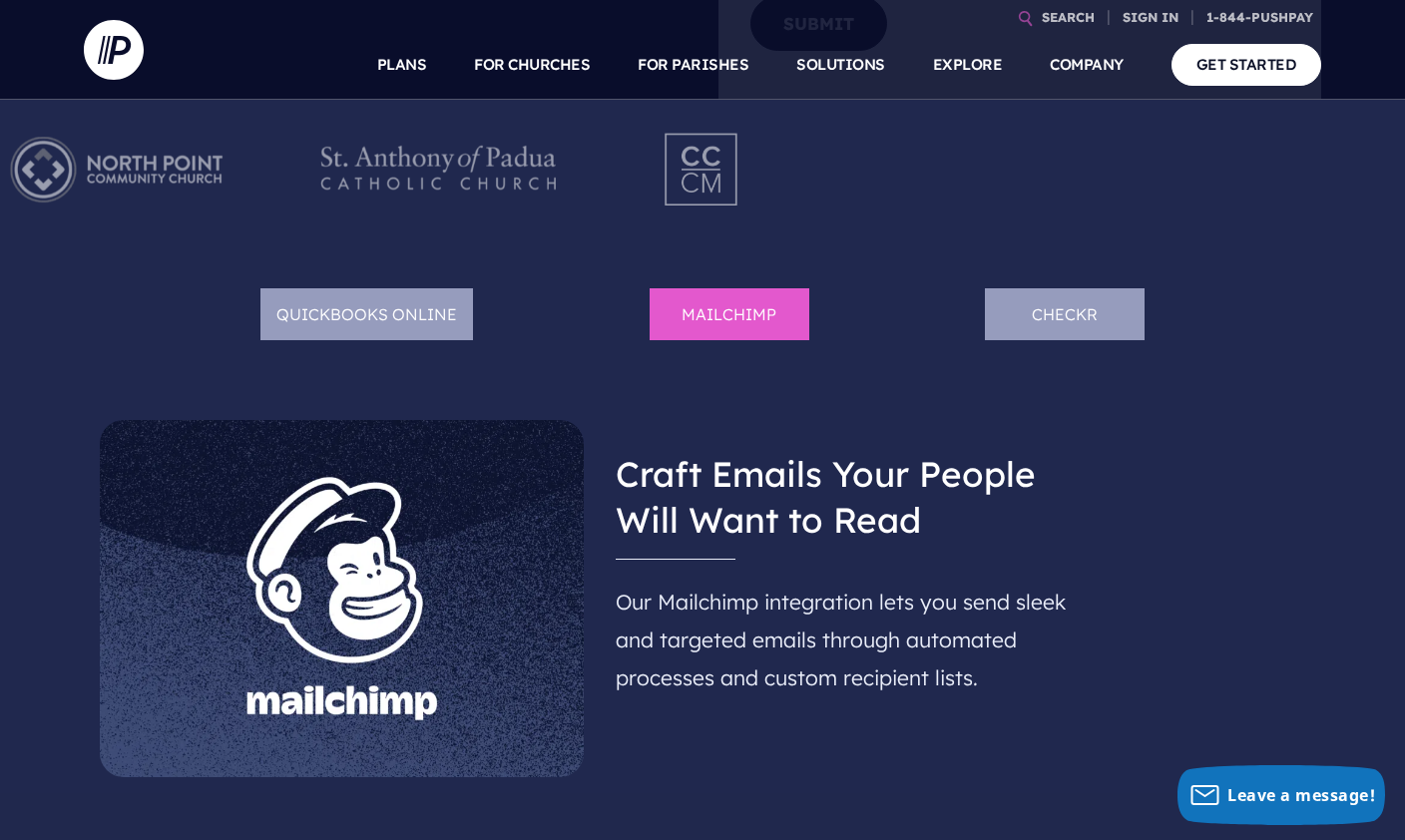 click on "Checkr" at bounding box center [1065, 314] 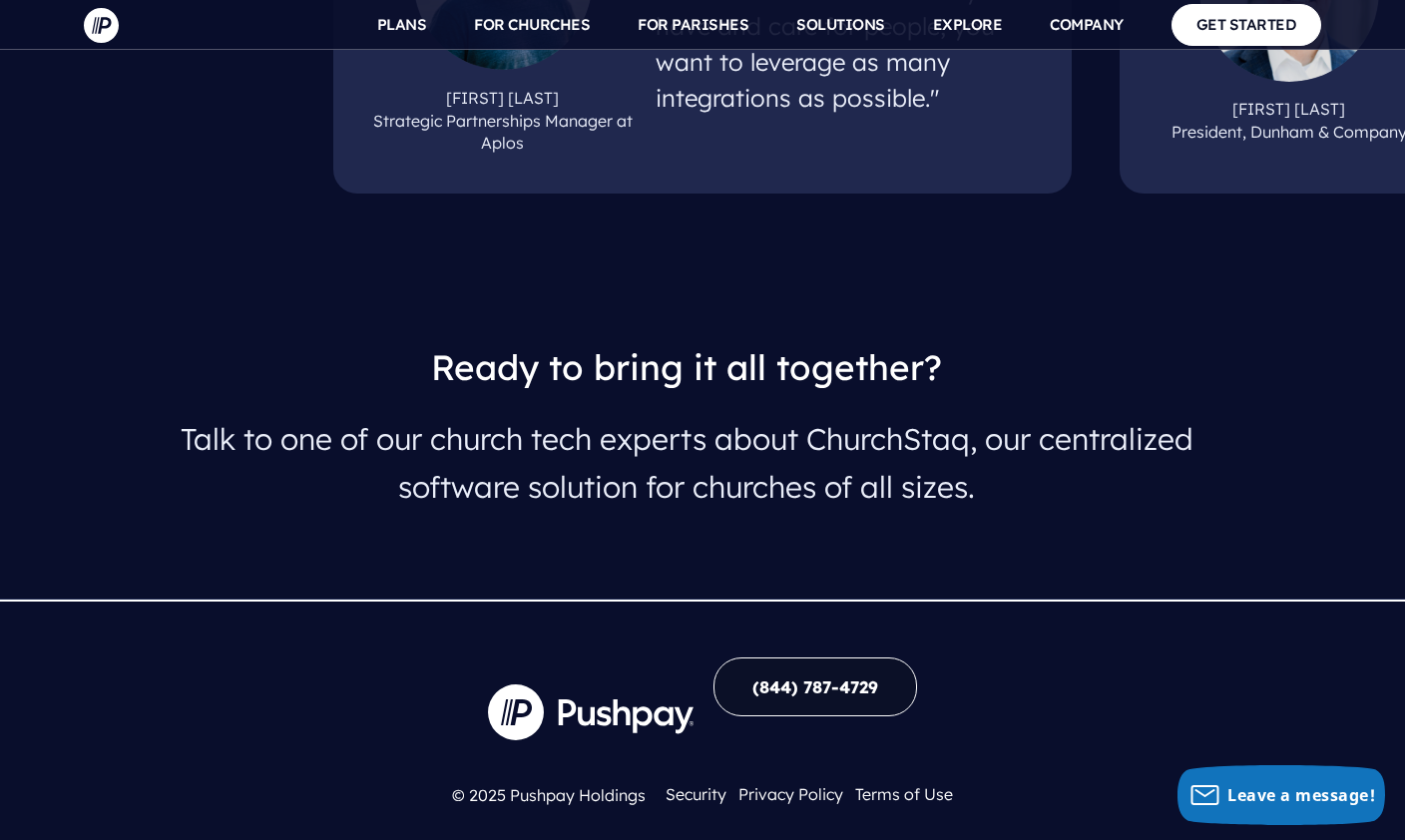 scroll, scrollTop: 1967, scrollLeft: 0, axis: vertical 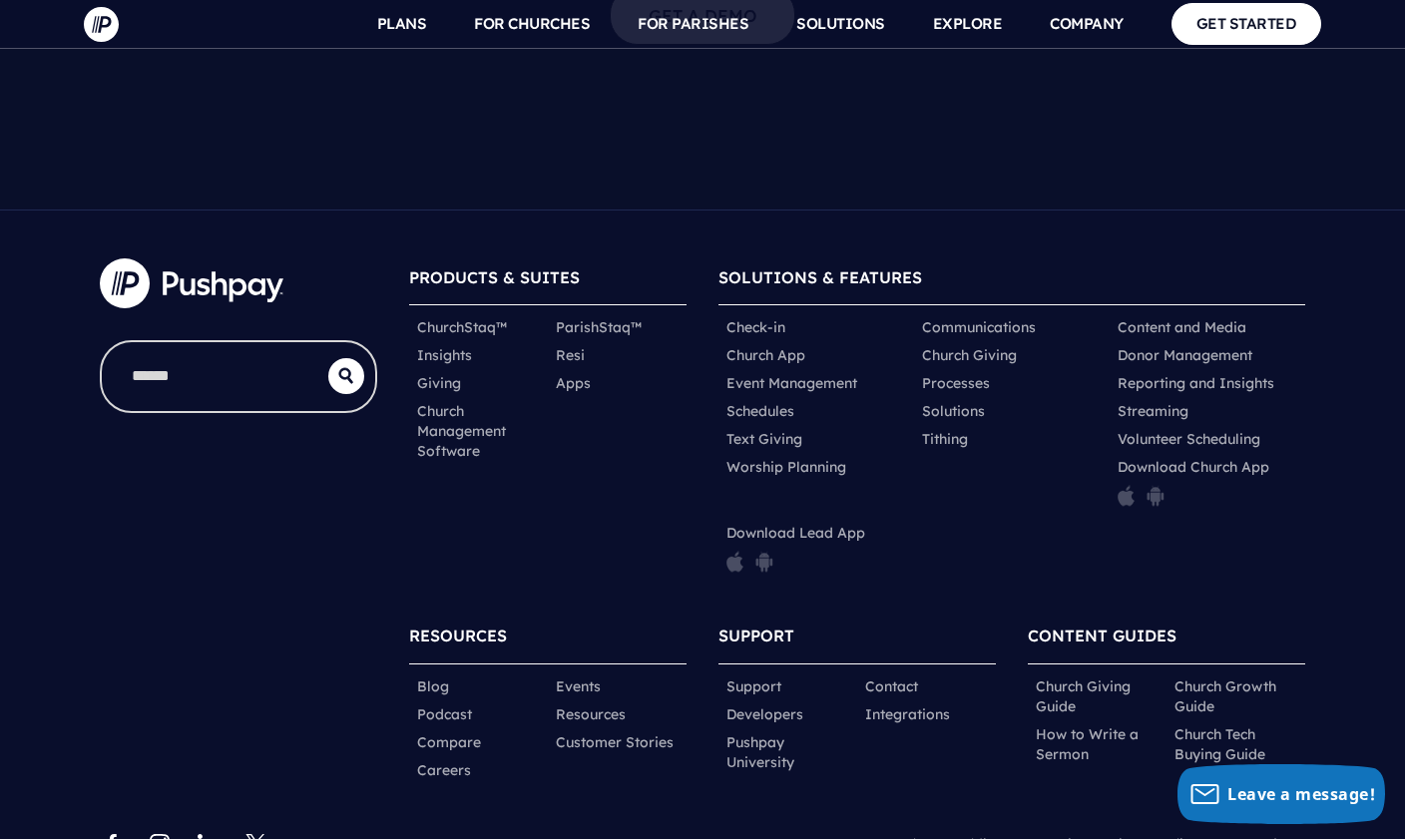 click at bounding box center [702, 420] 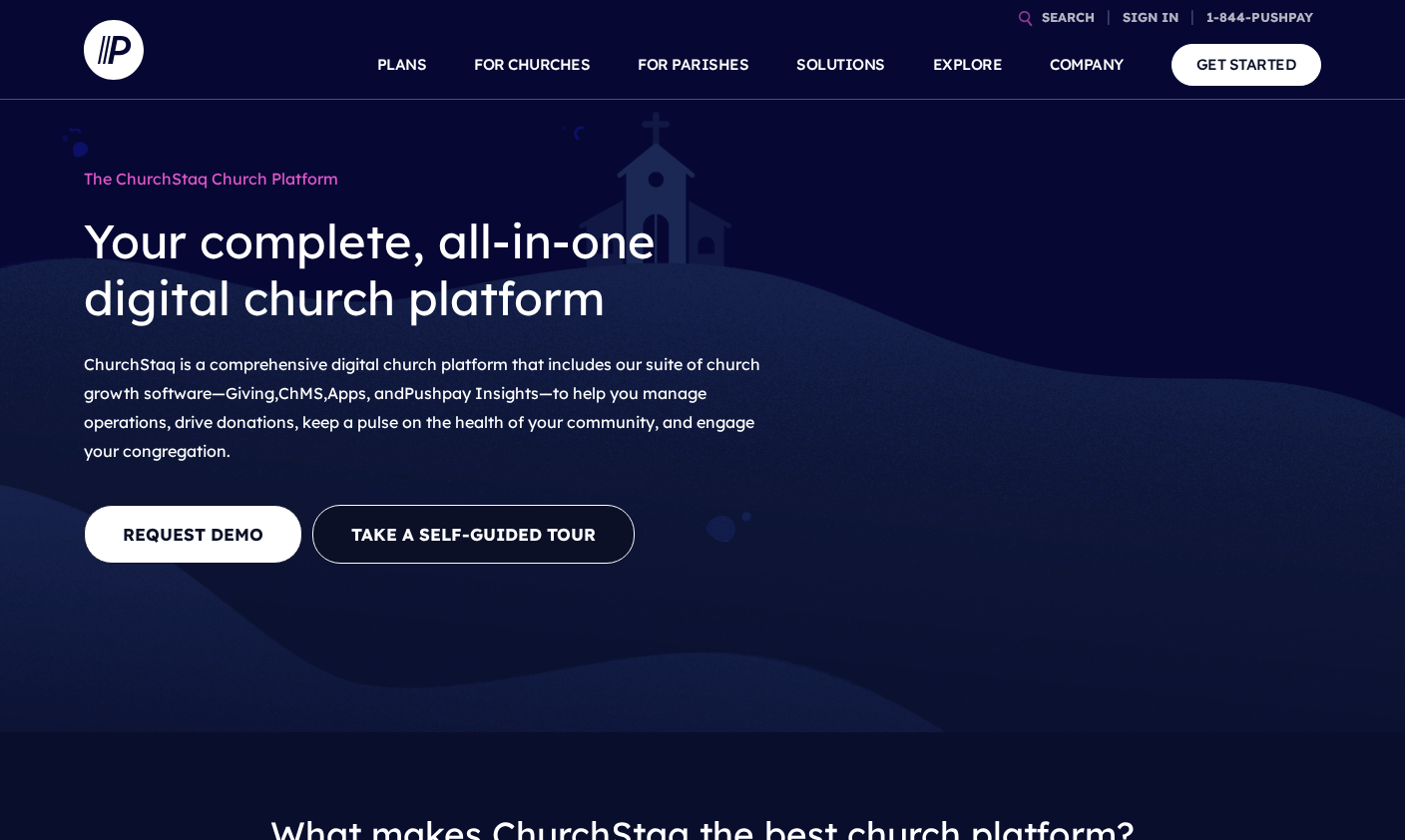 scroll, scrollTop: 0, scrollLeft: 0, axis: both 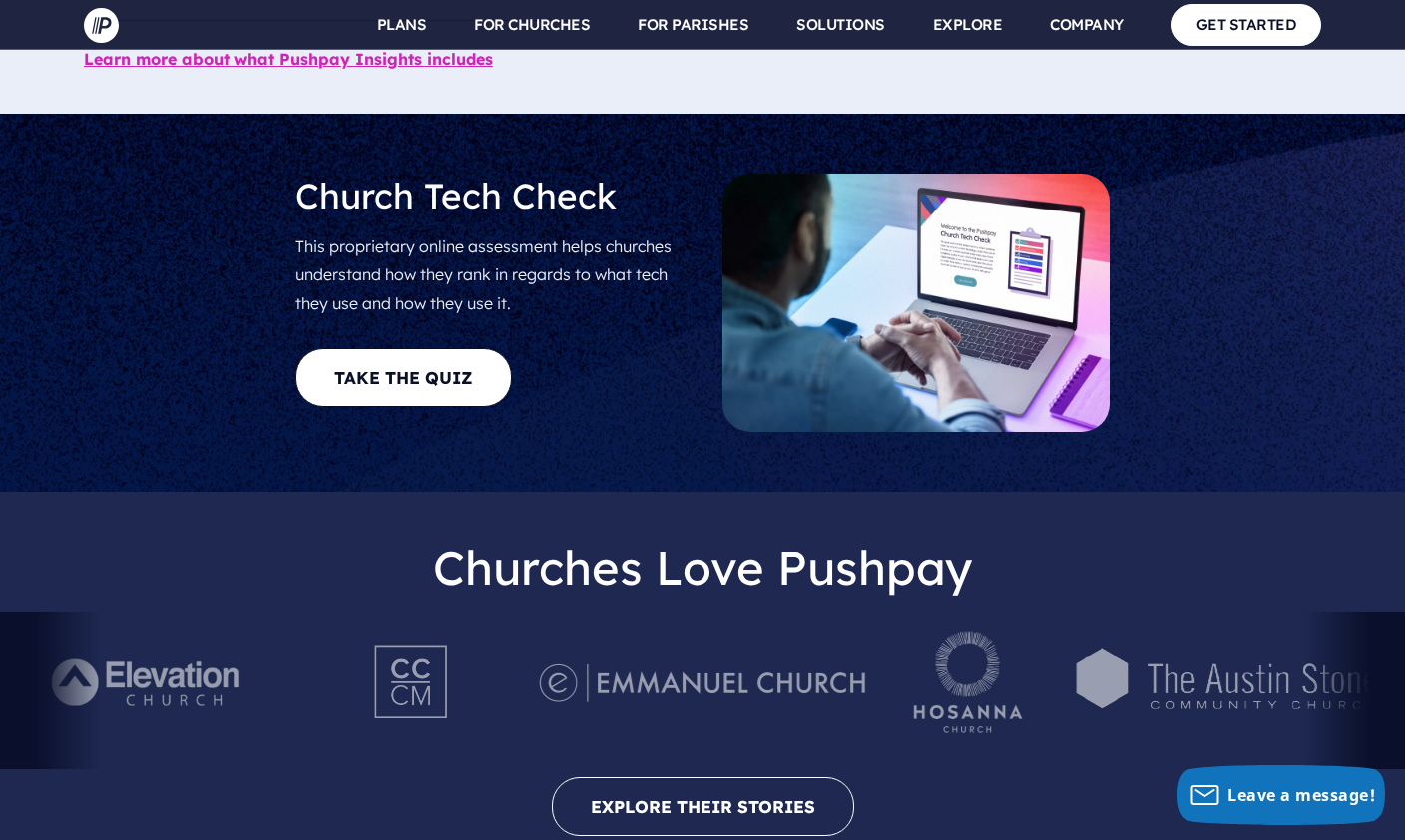 click on "Take The Quiz" at bounding box center (403, 377) 